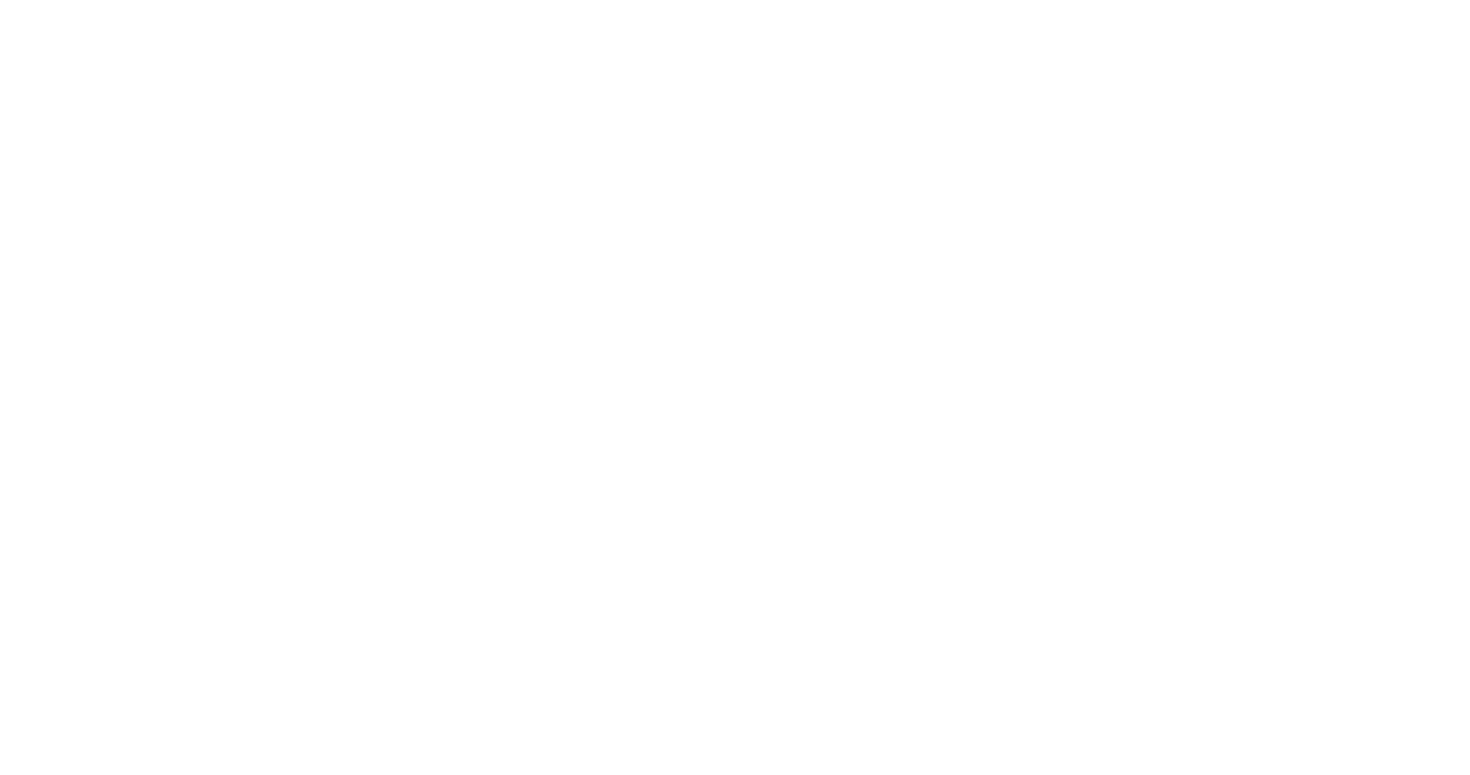 scroll, scrollTop: 0, scrollLeft: 0, axis: both 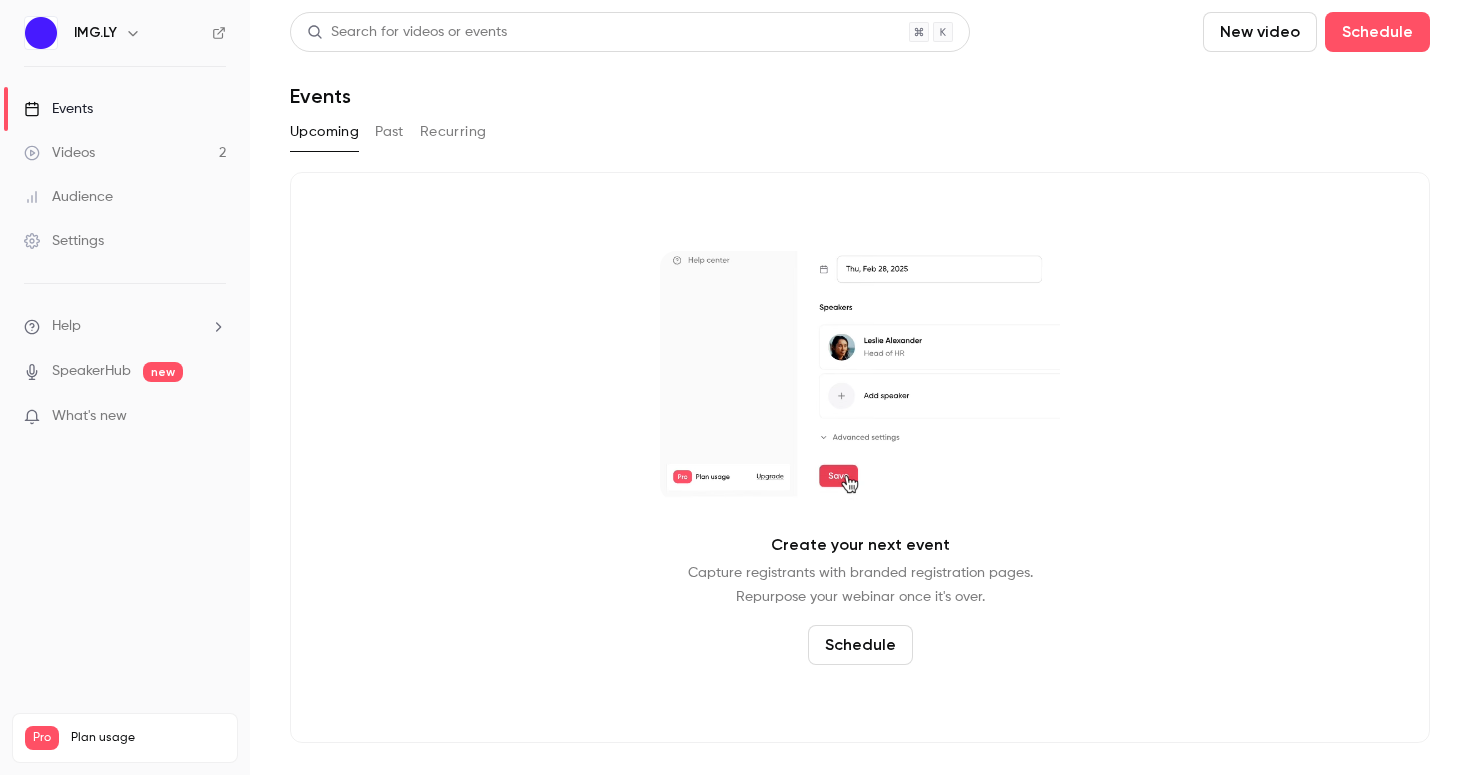 click on "Past" at bounding box center (389, 132) 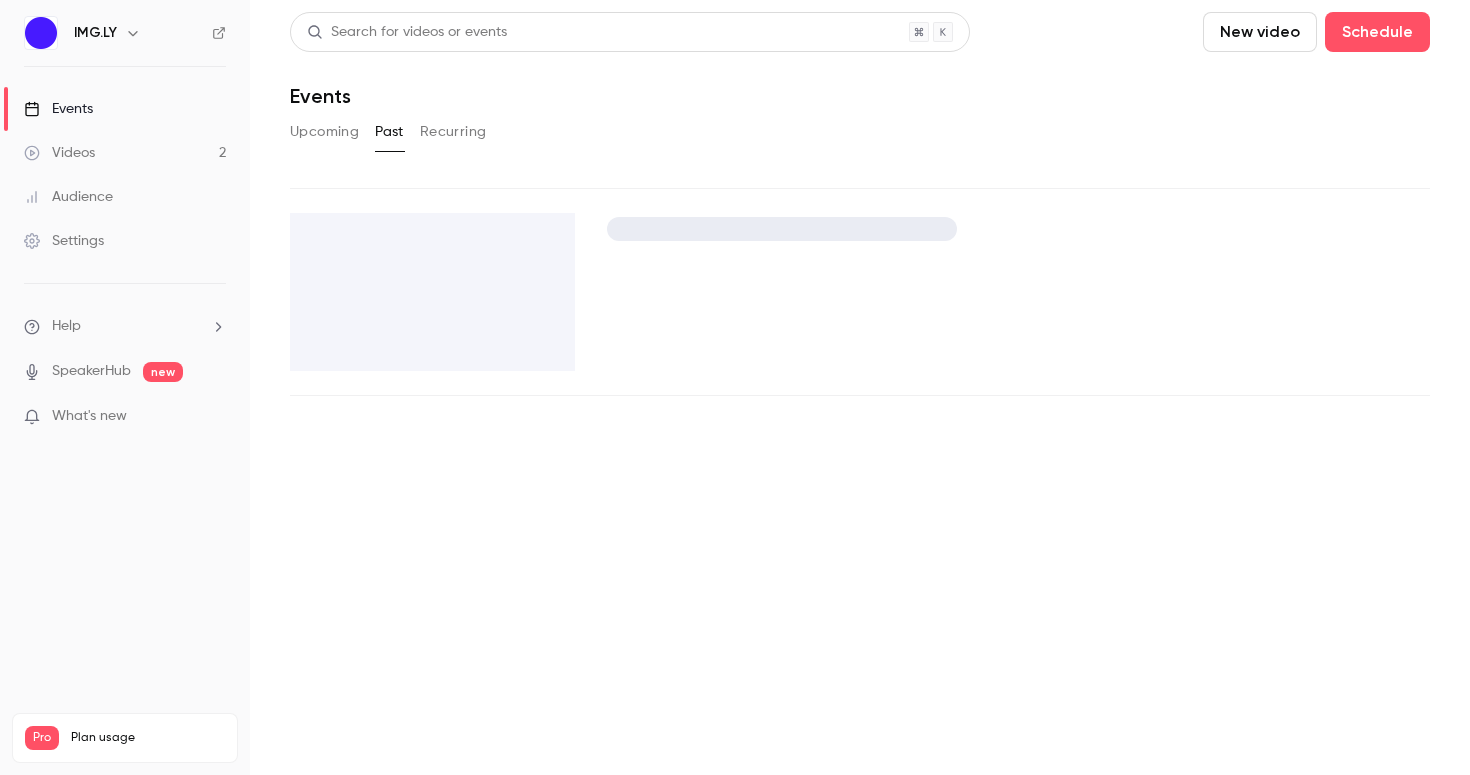 scroll, scrollTop: 0, scrollLeft: 0, axis: both 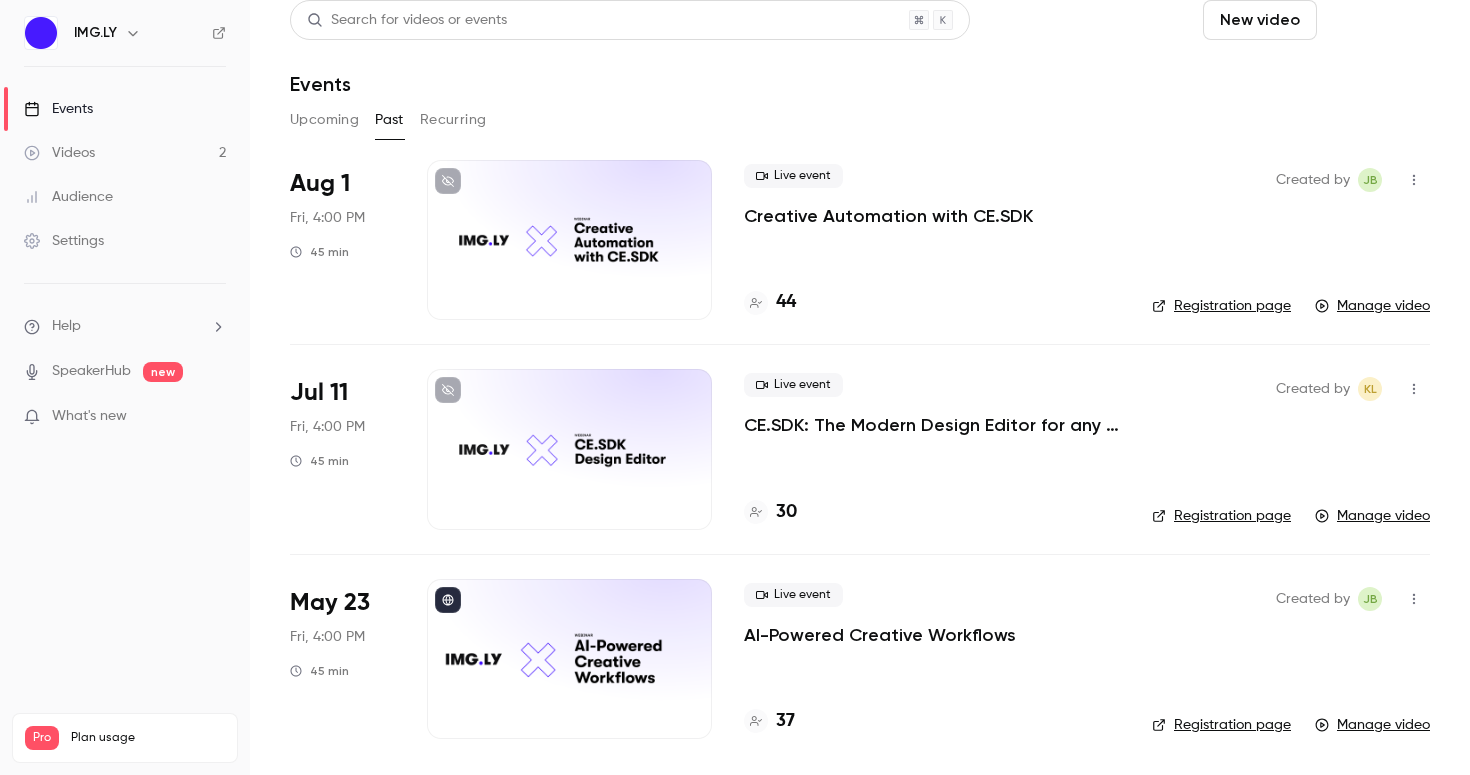 click on "Schedule" at bounding box center (1377, 20) 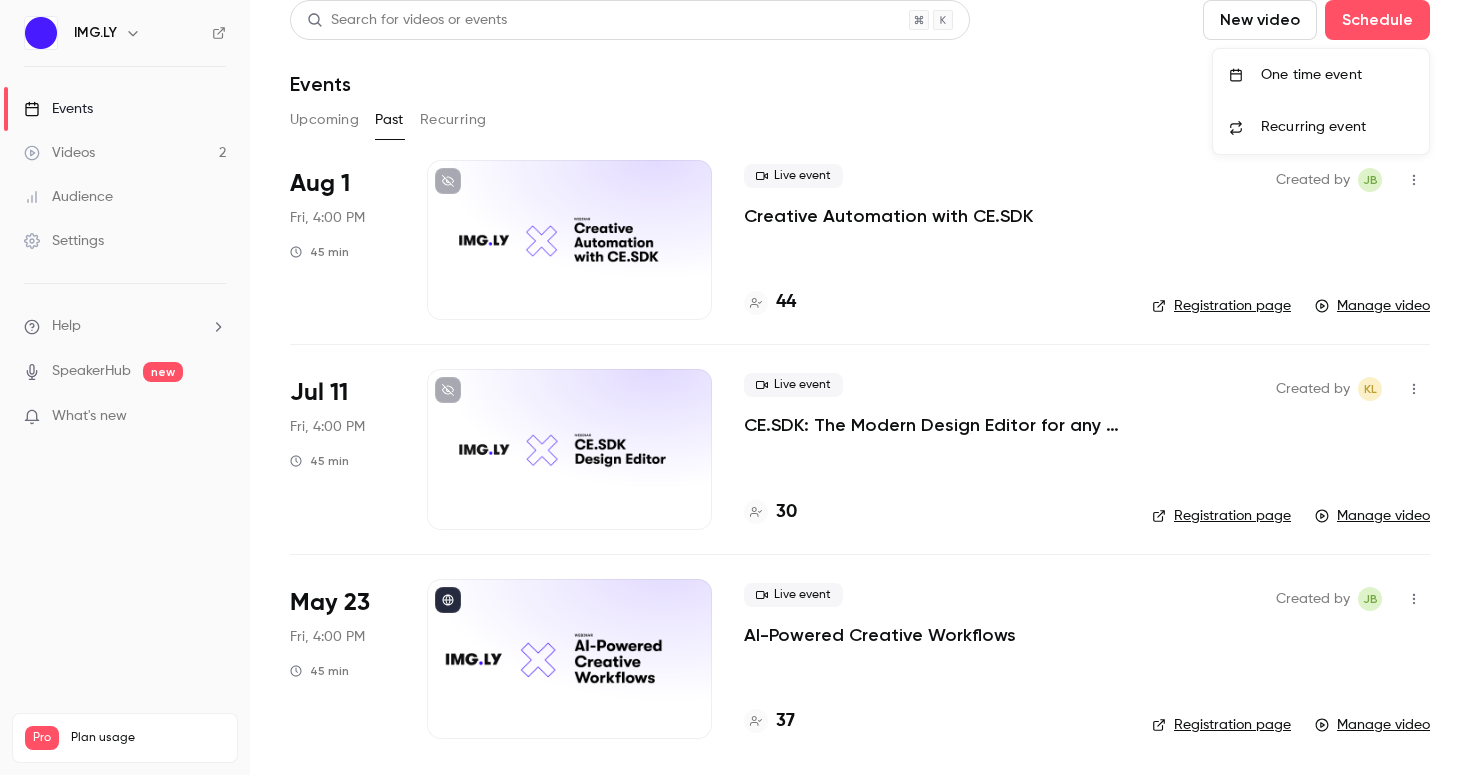 click at bounding box center [735, 387] 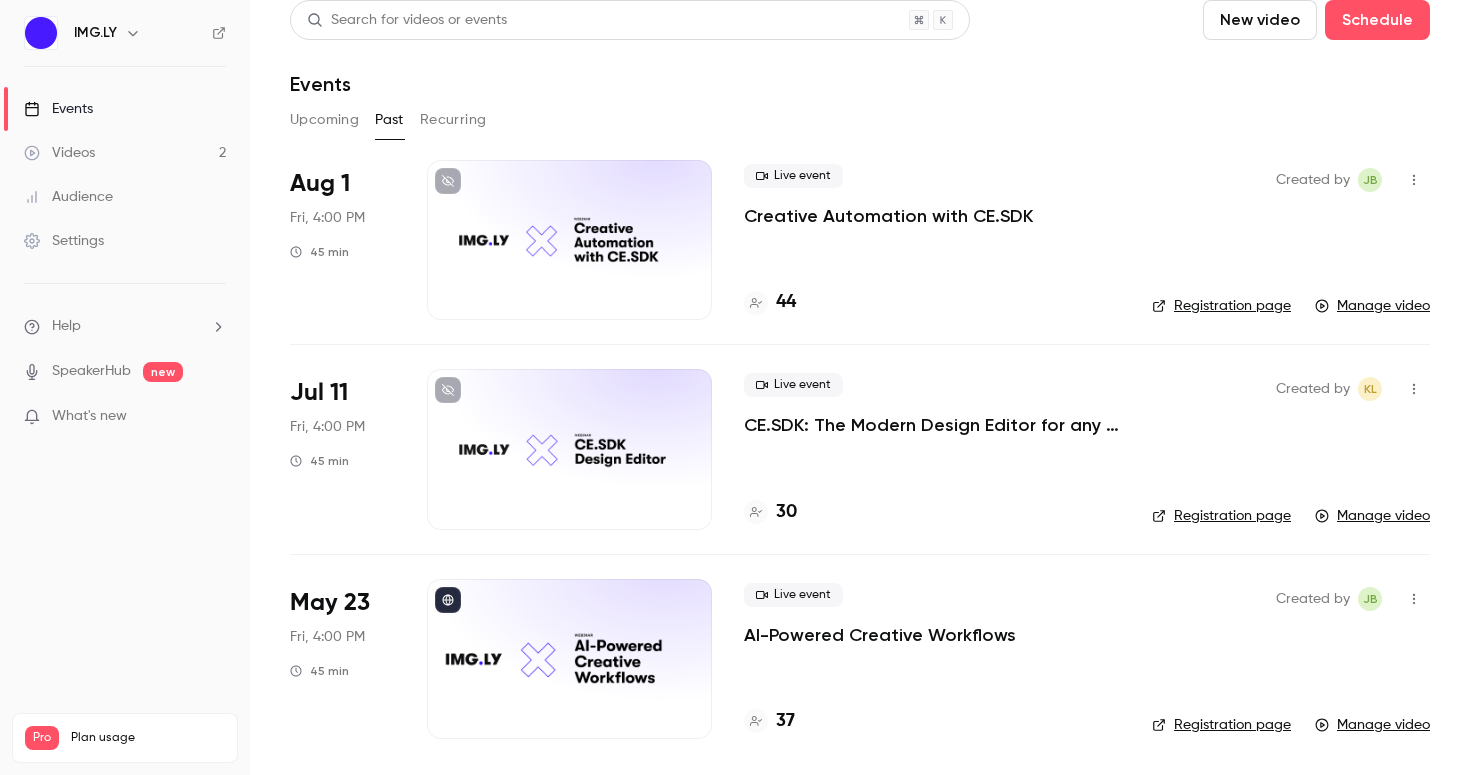 click on "CE.SDK: The Modern Design Editor for any Use Case" at bounding box center (932, 425) 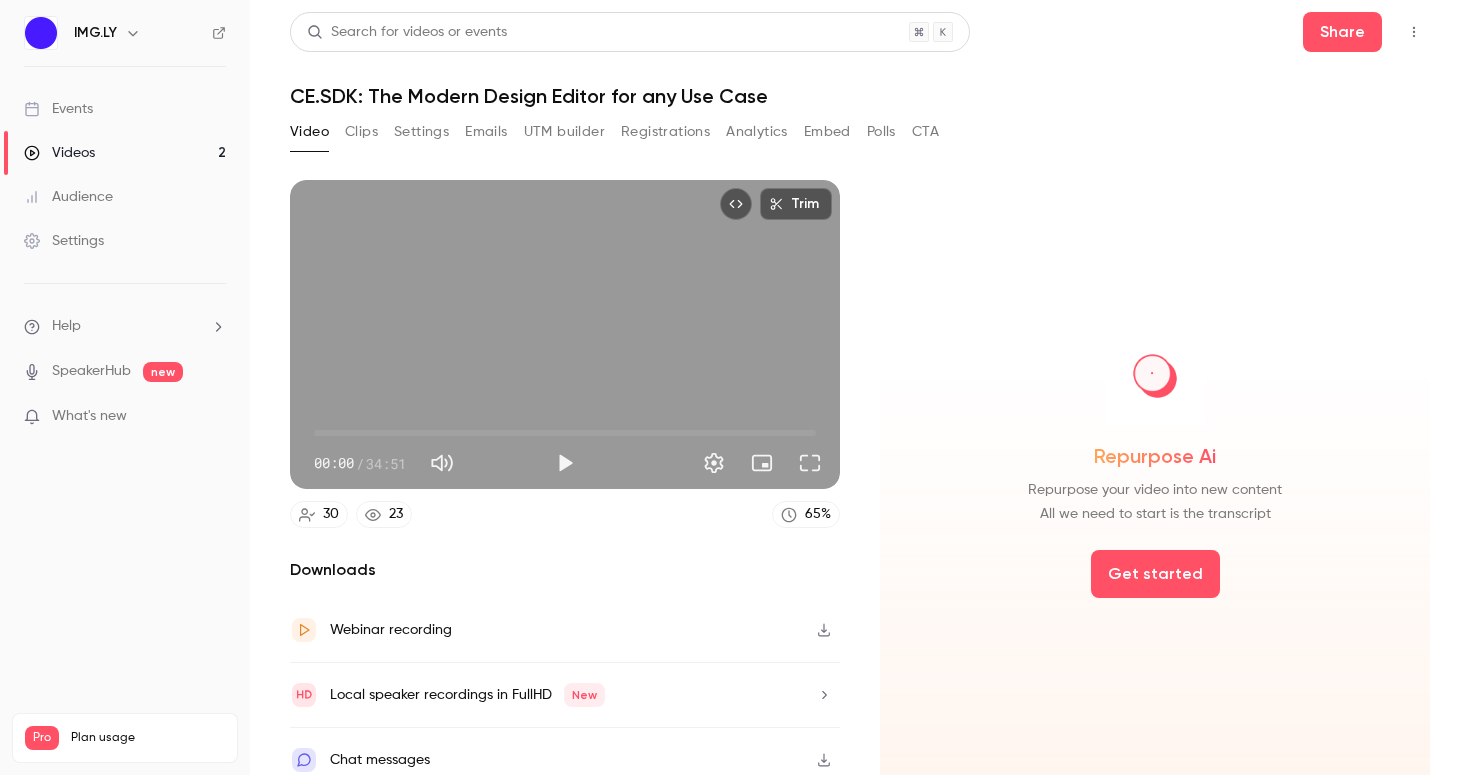 scroll, scrollTop: 0, scrollLeft: 0, axis: both 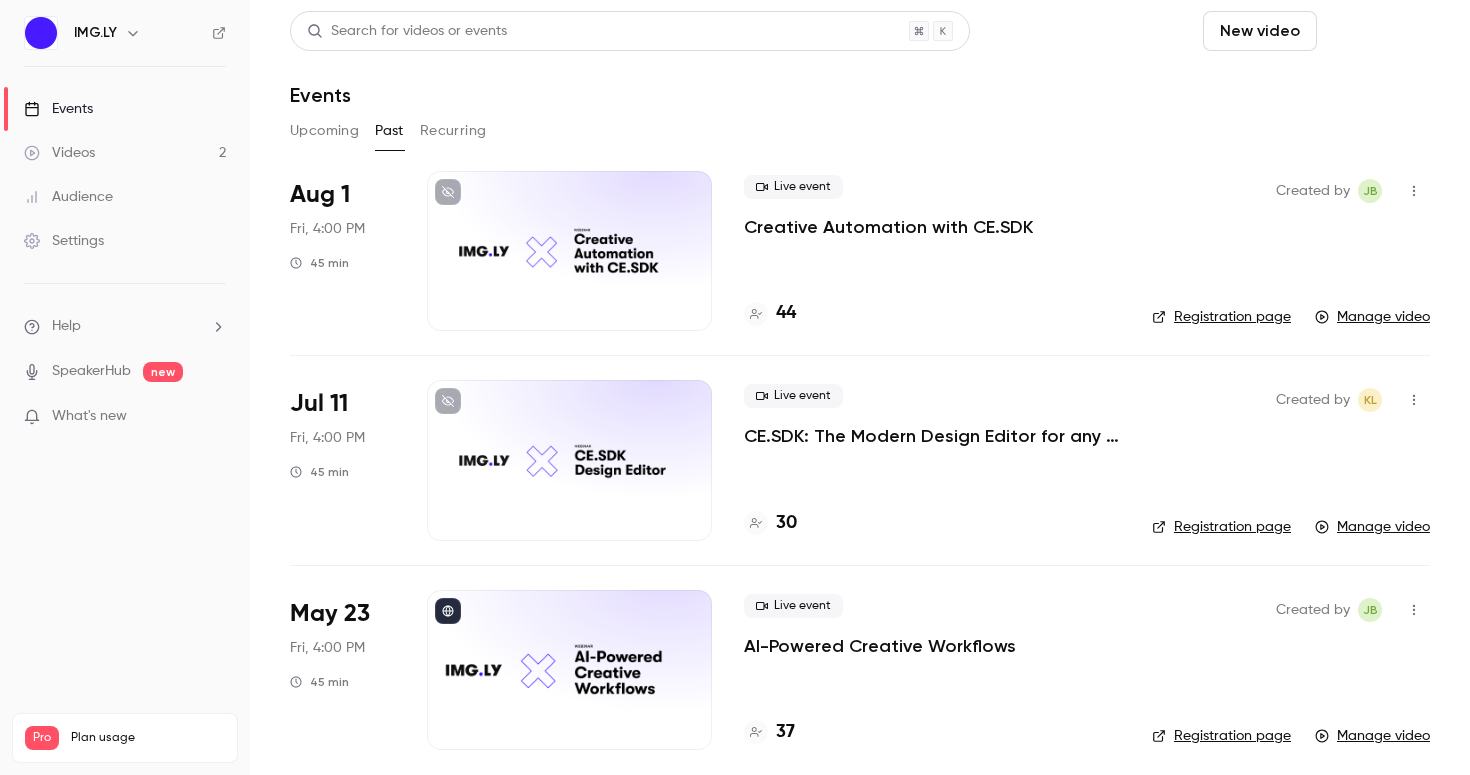 click on "Schedule" at bounding box center [1377, 31] 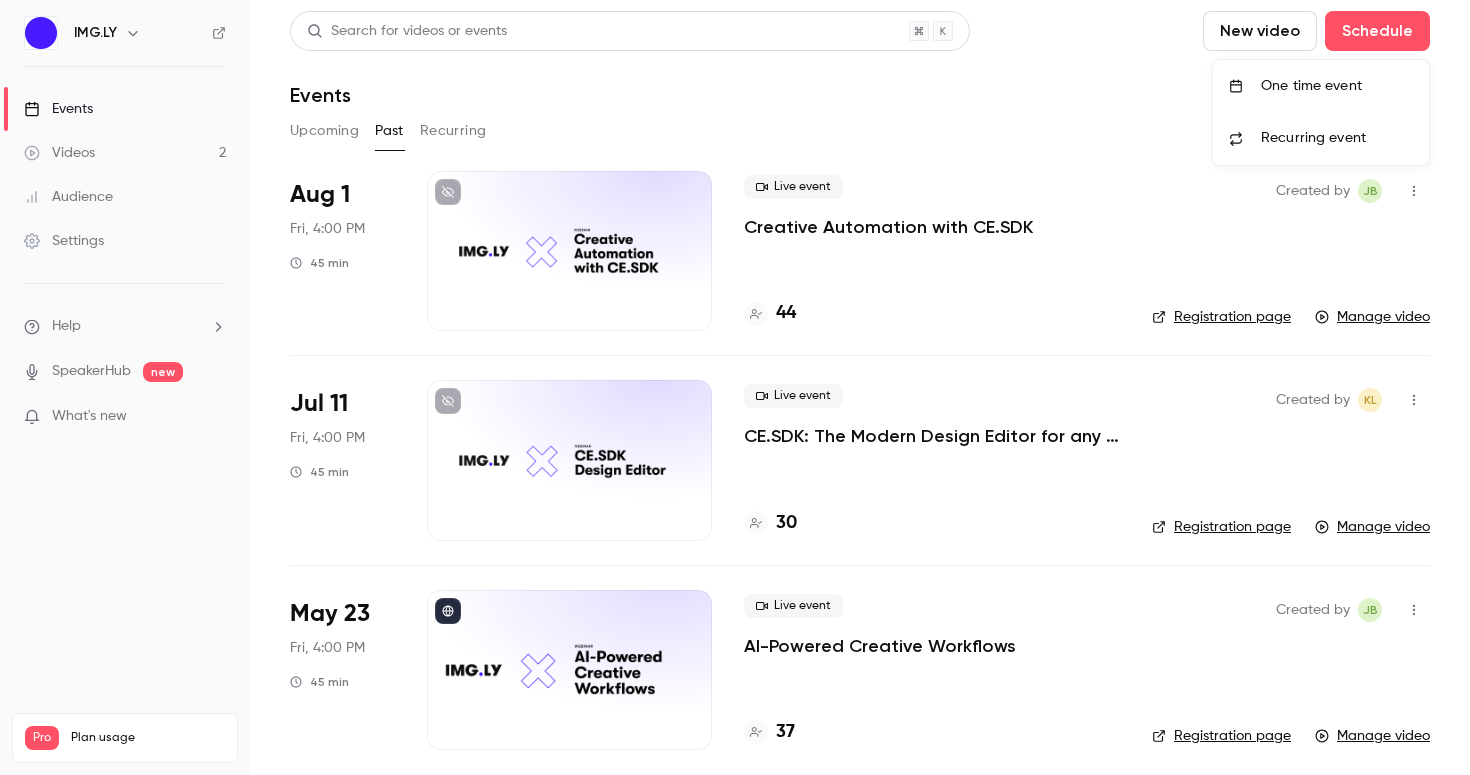 click on "One time event" at bounding box center (1337, 86) 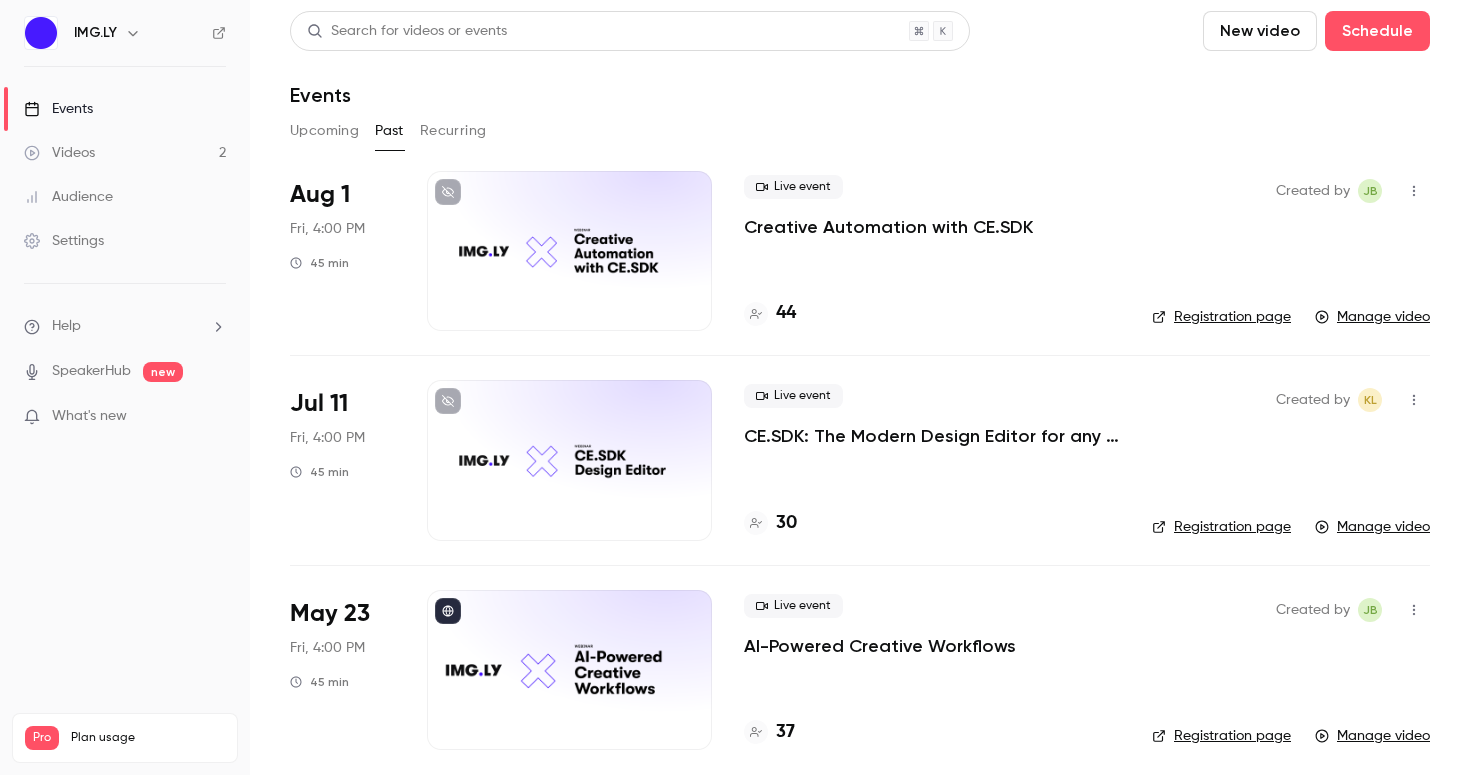 scroll, scrollTop: 0, scrollLeft: 0, axis: both 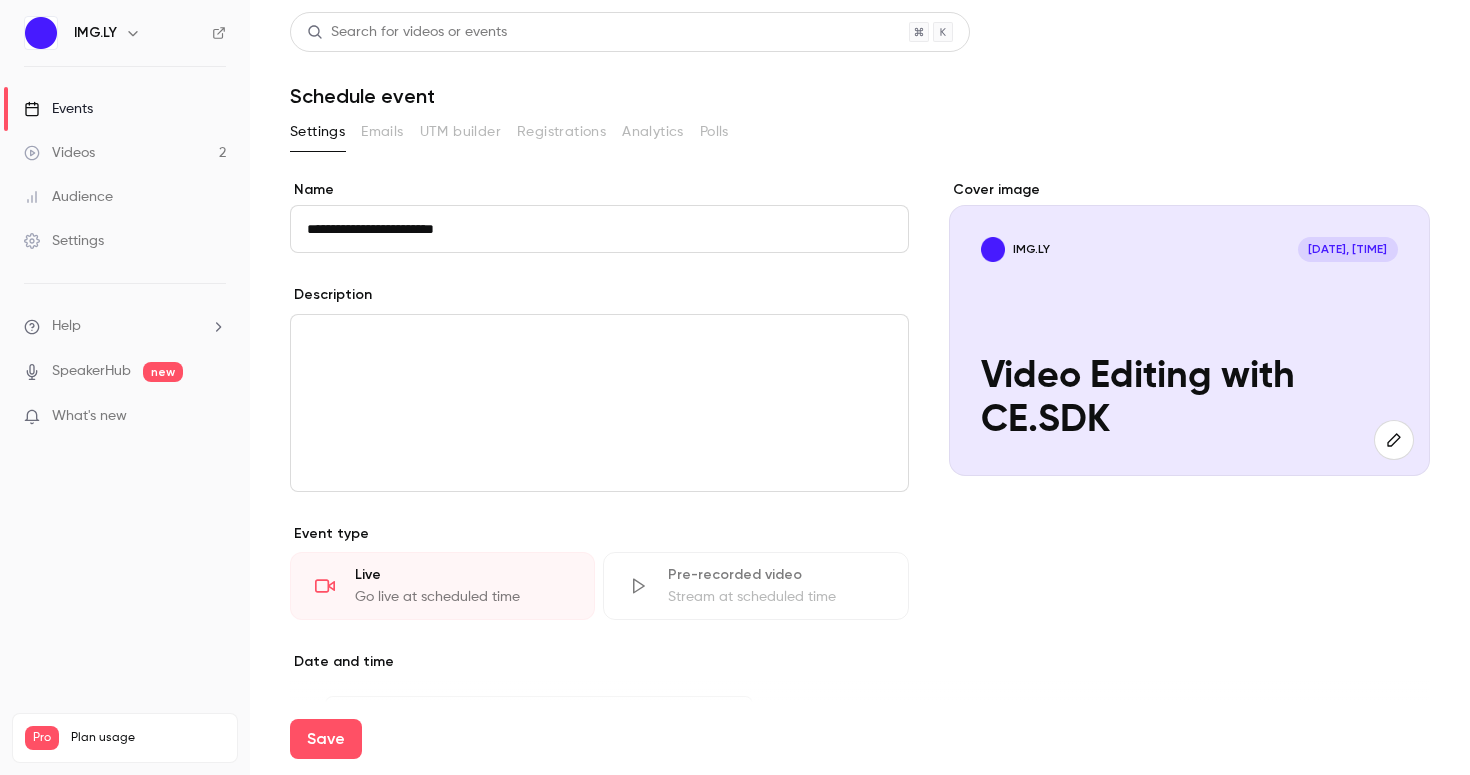 type on "**********" 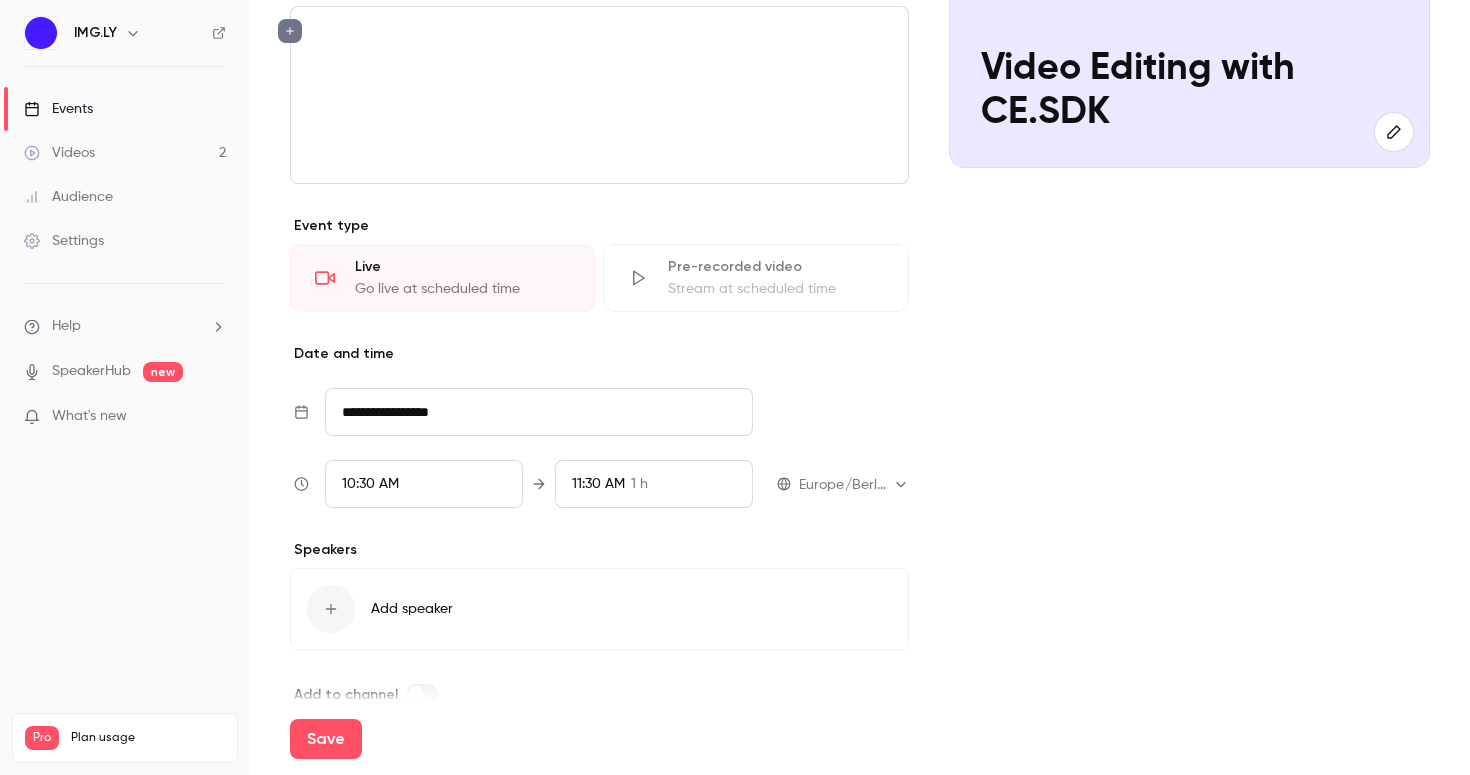 scroll, scrollTop: 315, scrollLeft: 0, axis: vertical 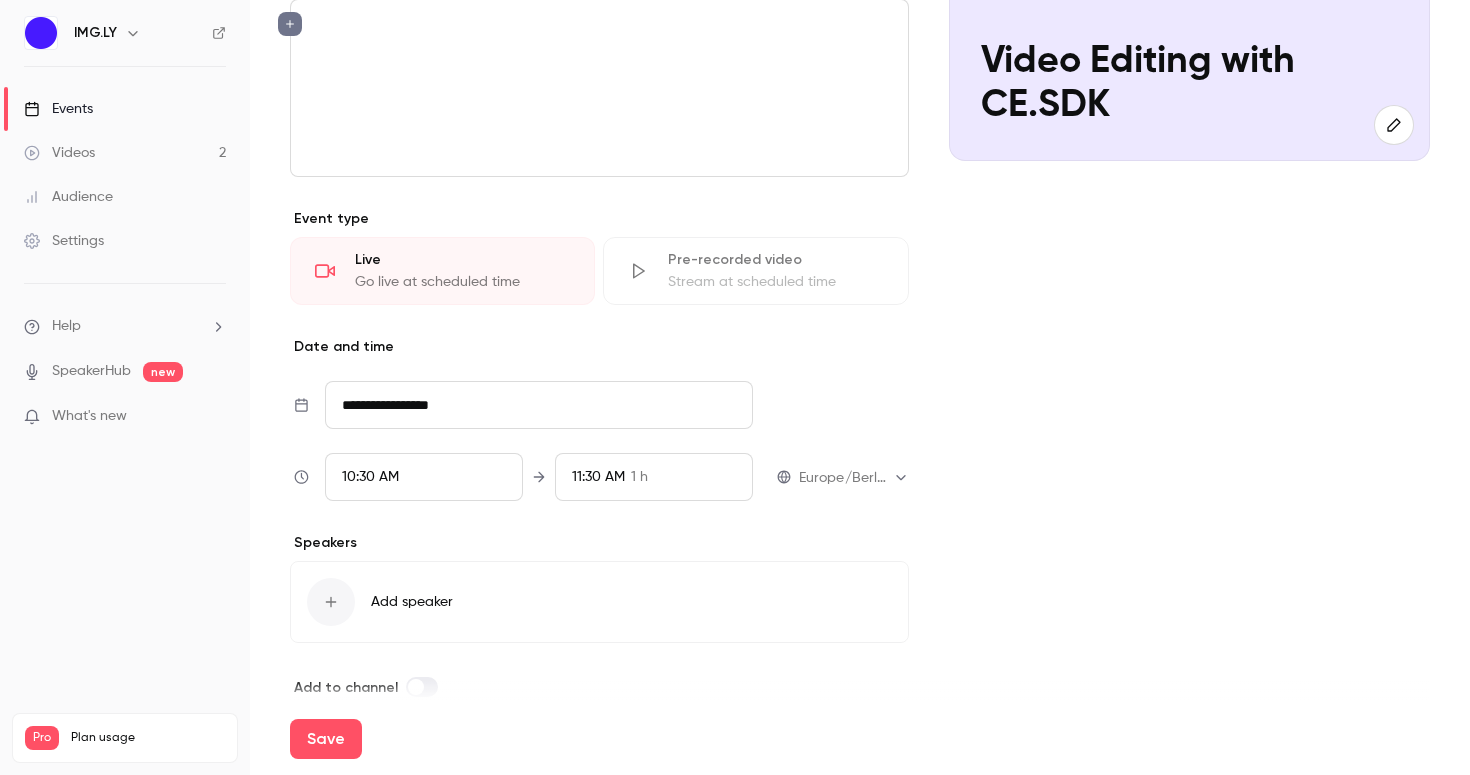 click on "**********" at bounding box center [539, 405] 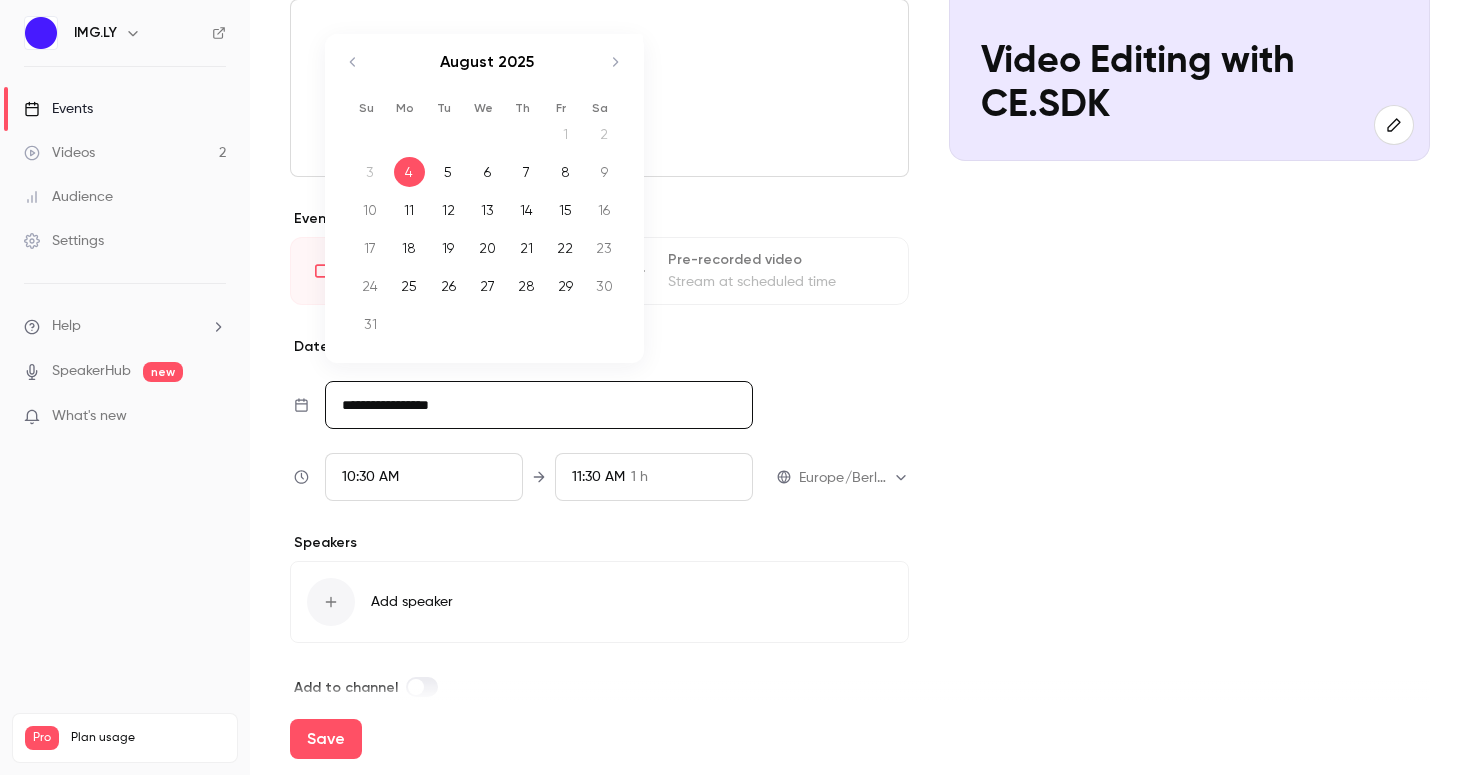click on "8" at bounding box center (565, 172) 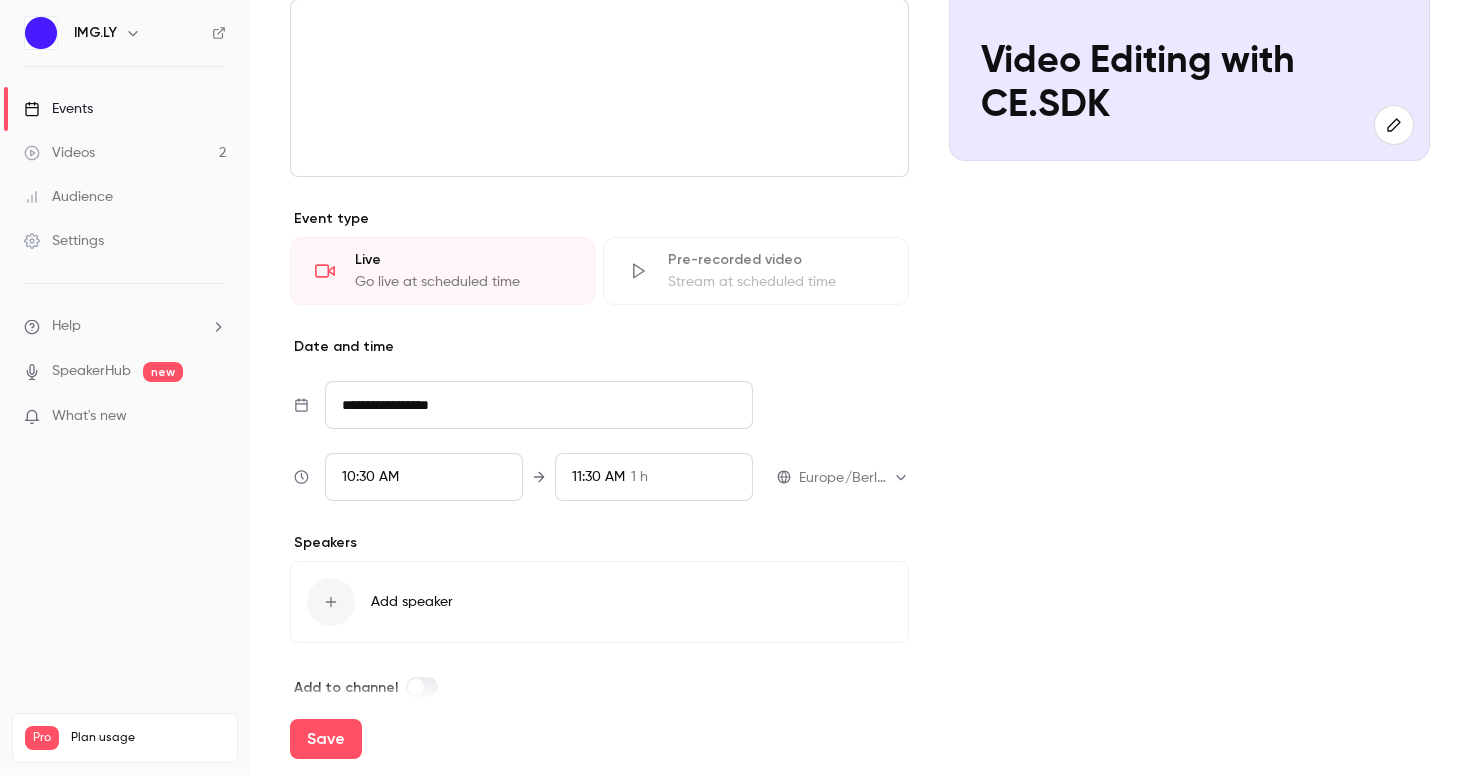 click on "10:30 AM" at bounding box center [424, 477] 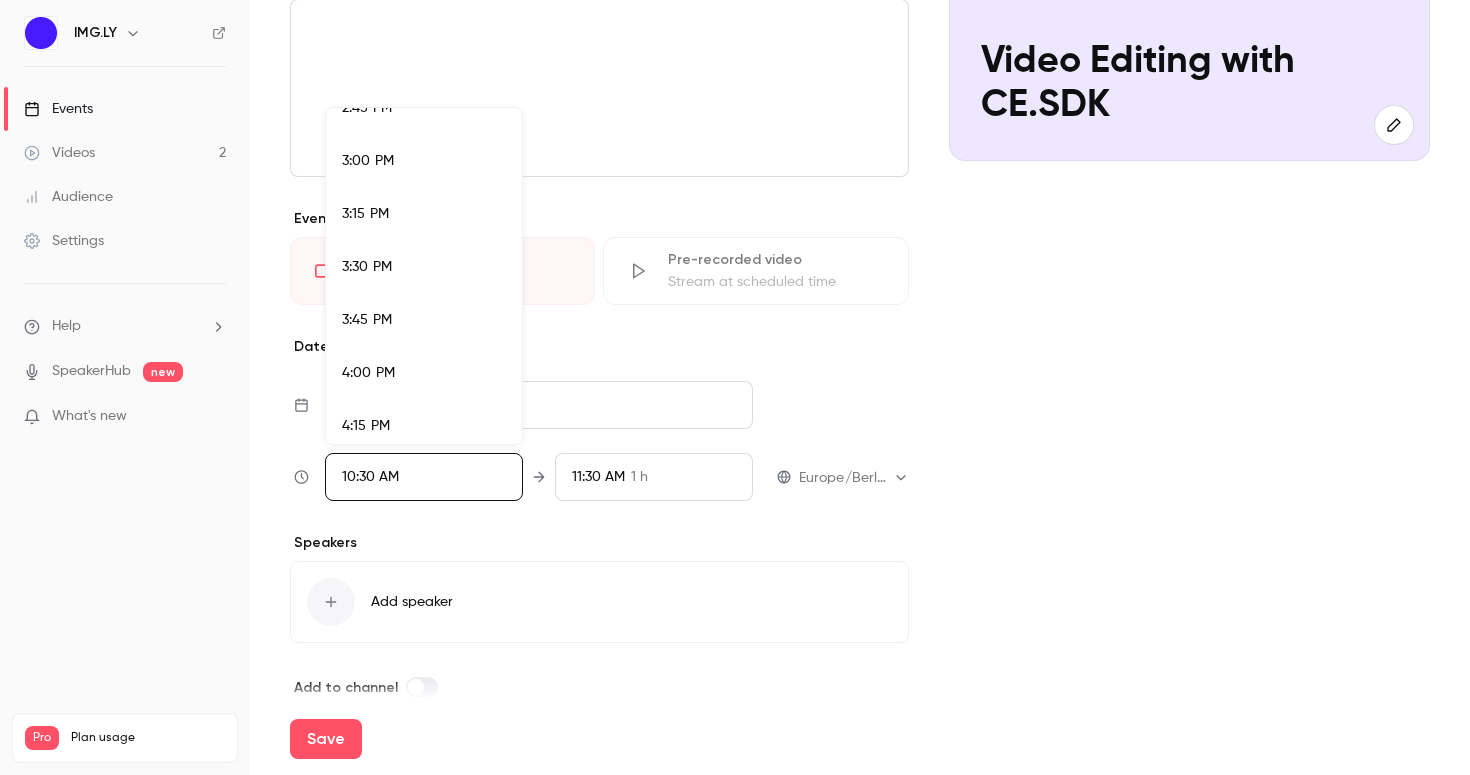 scroll, scrollTop: 3155, scrollLeft: 0, axis: vertical 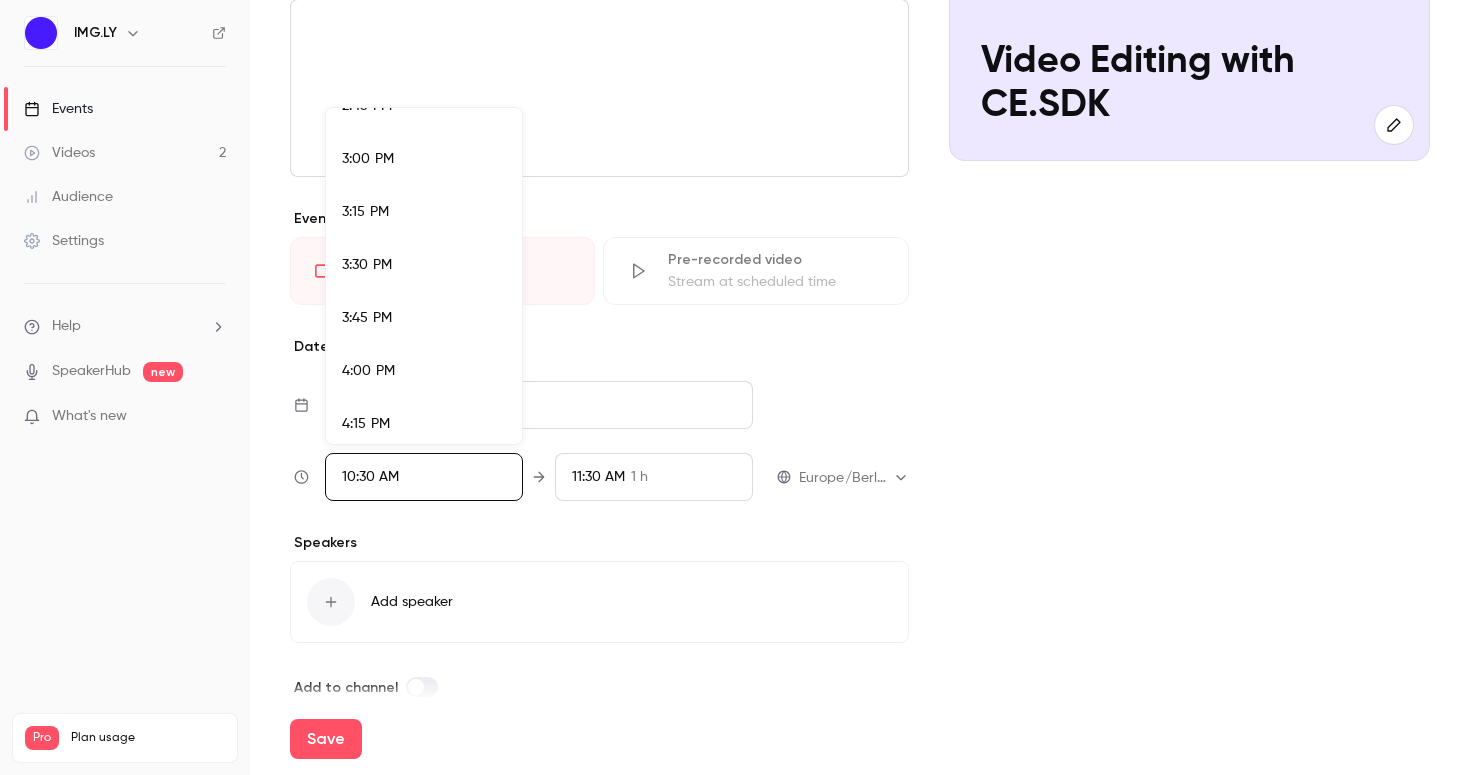 click on "4:00 PM" at bounding box center [424, 371] 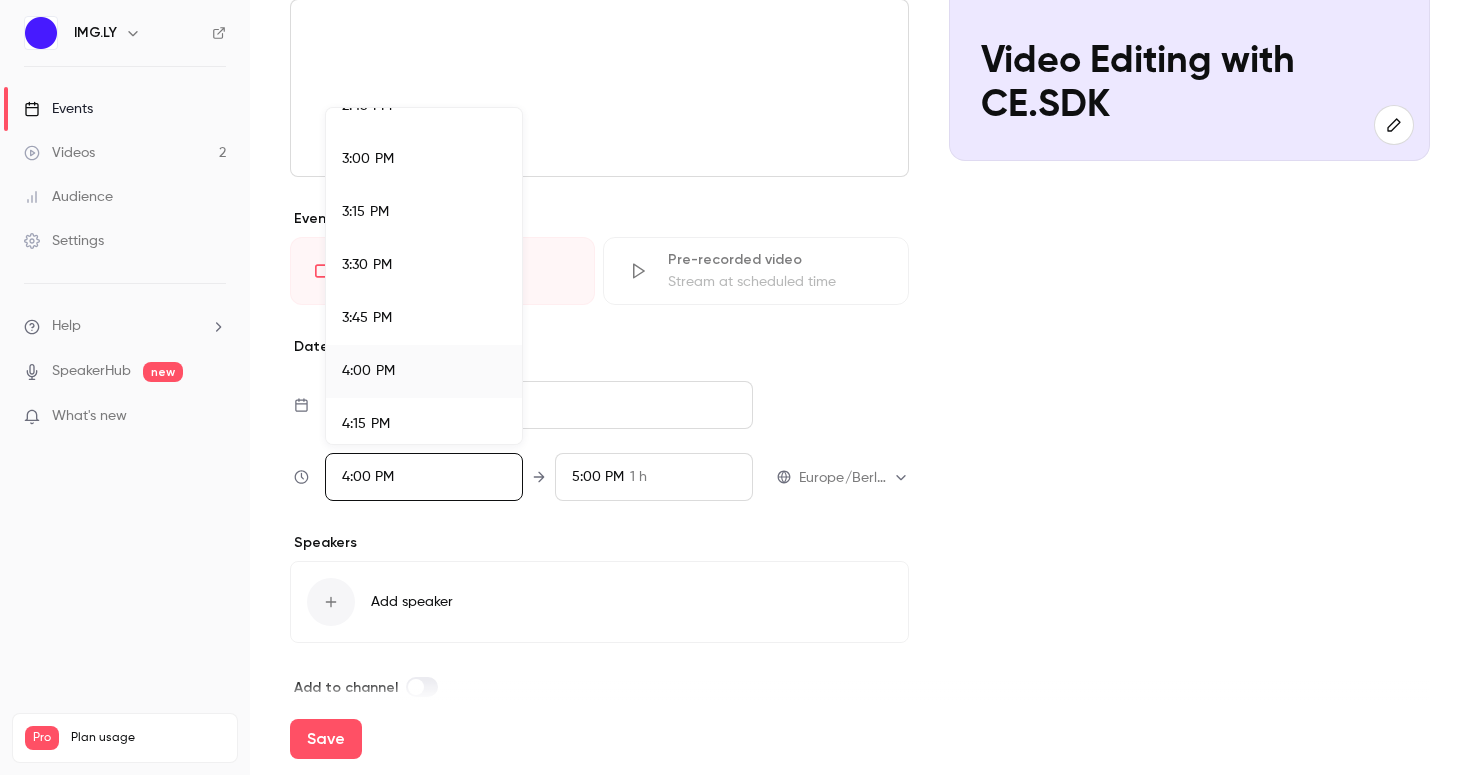 click at bounding box center (735, 387) 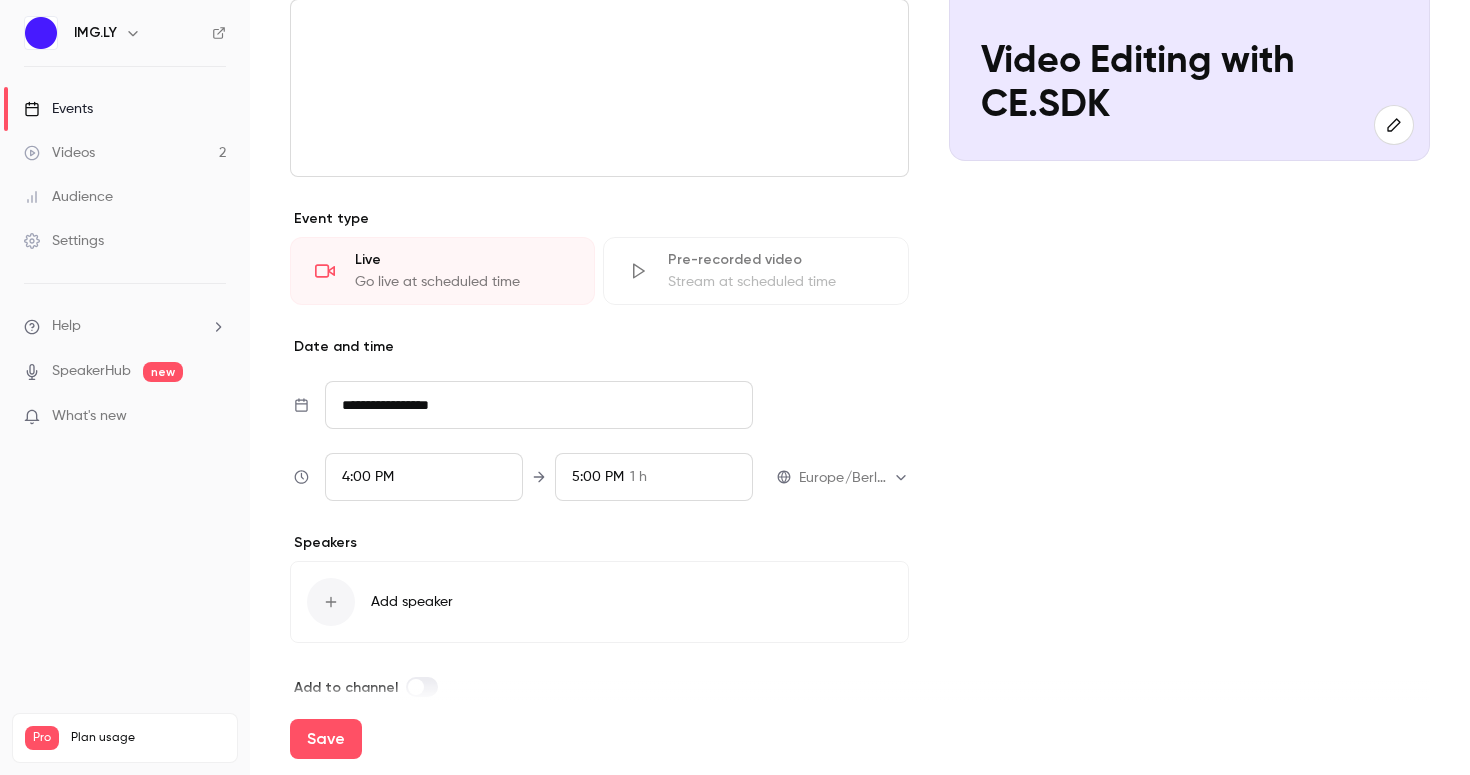click on "5:00 PM" at bounding box center [598, 477] 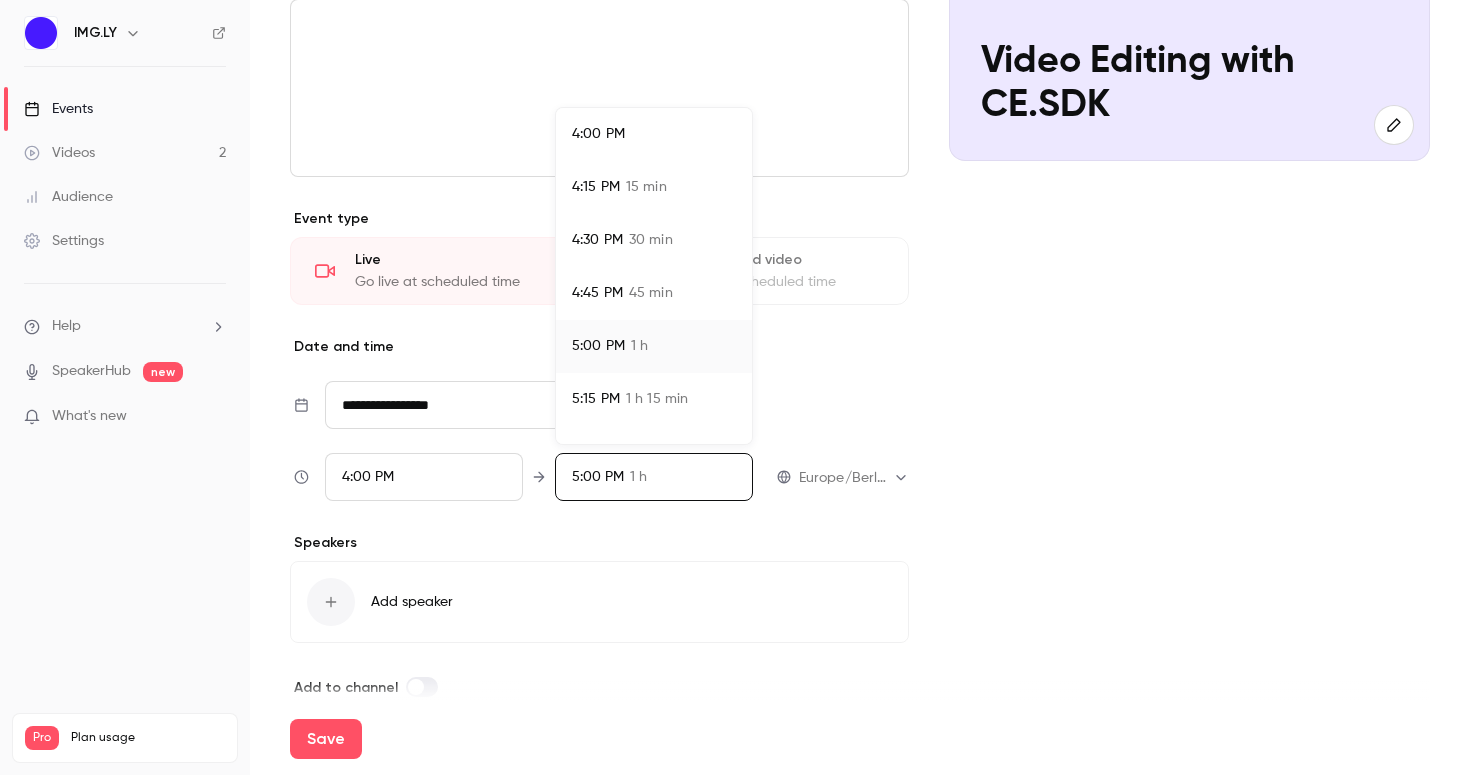 click on "4:45 PM 45 min" at bounding box center (654, 293) 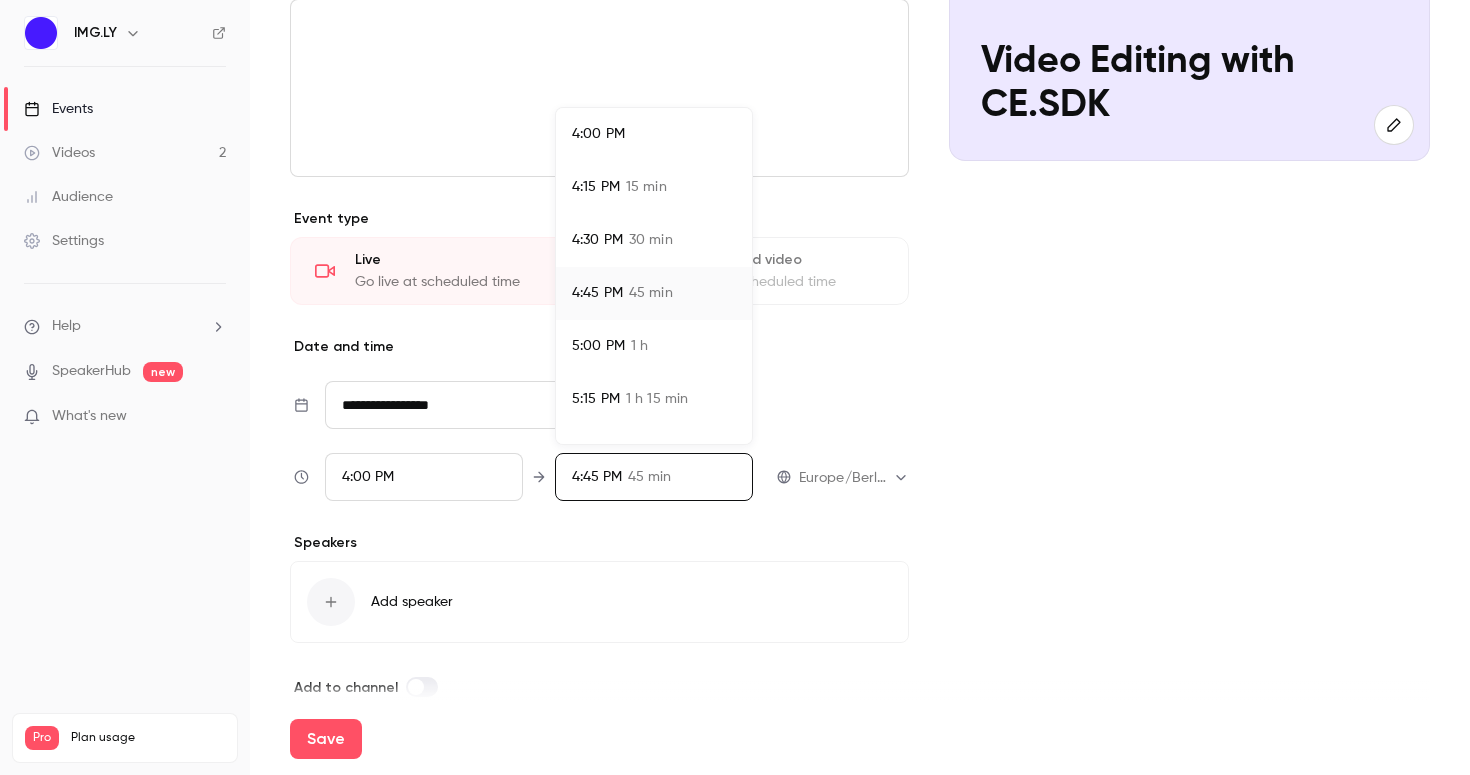 click at bounding box center [735, 387] 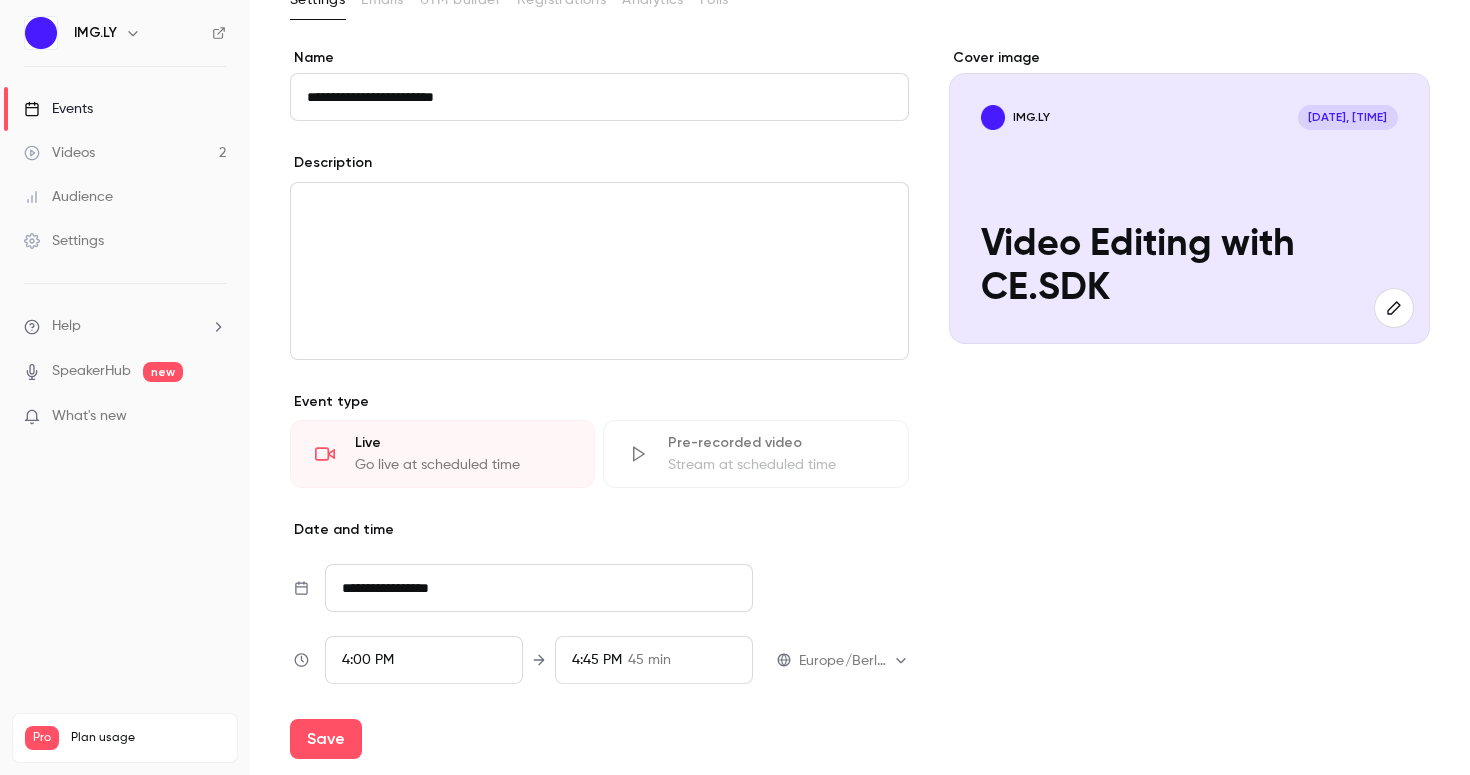 scroll, scrollTop: 0, scrollLeft: 0, axis: both 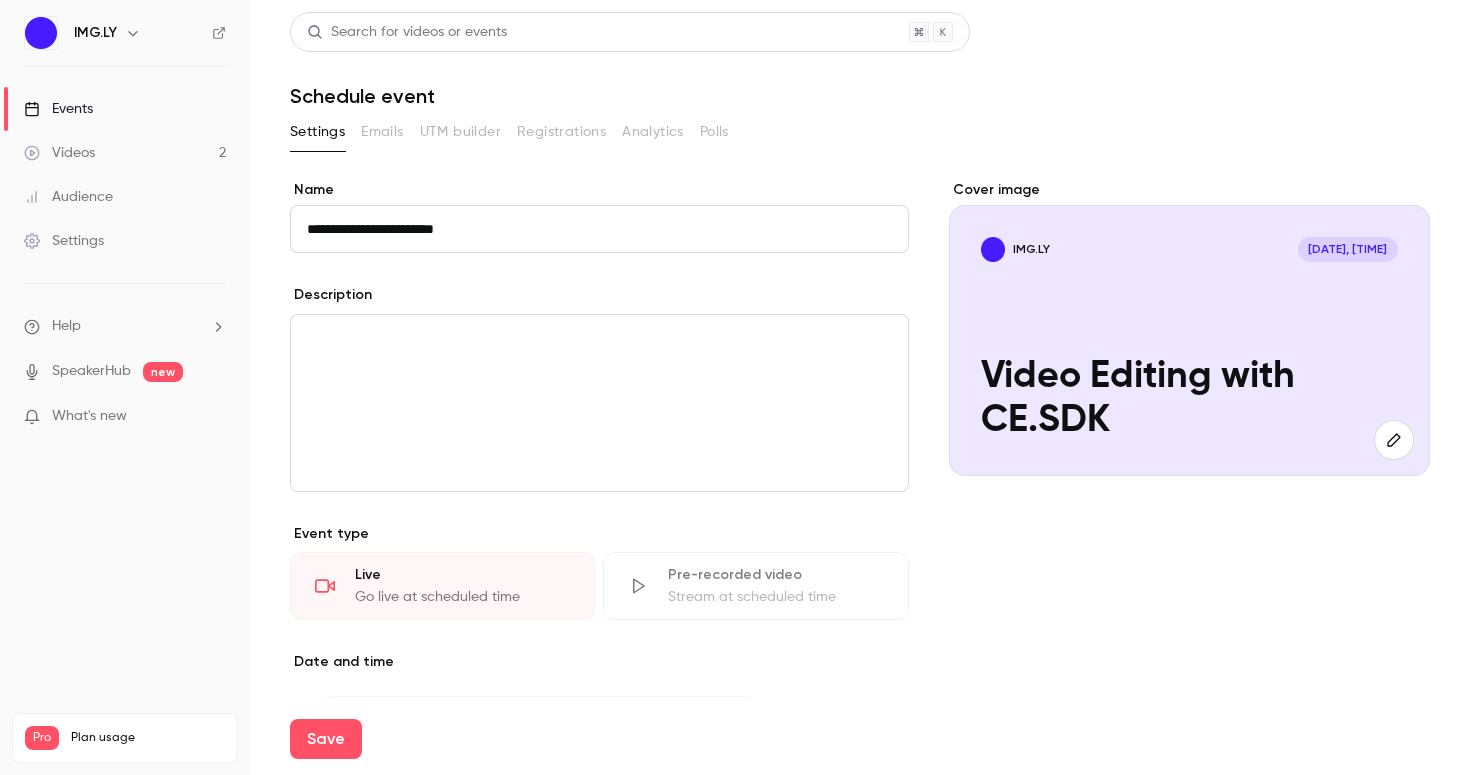 click at bounding box center (599, 339) 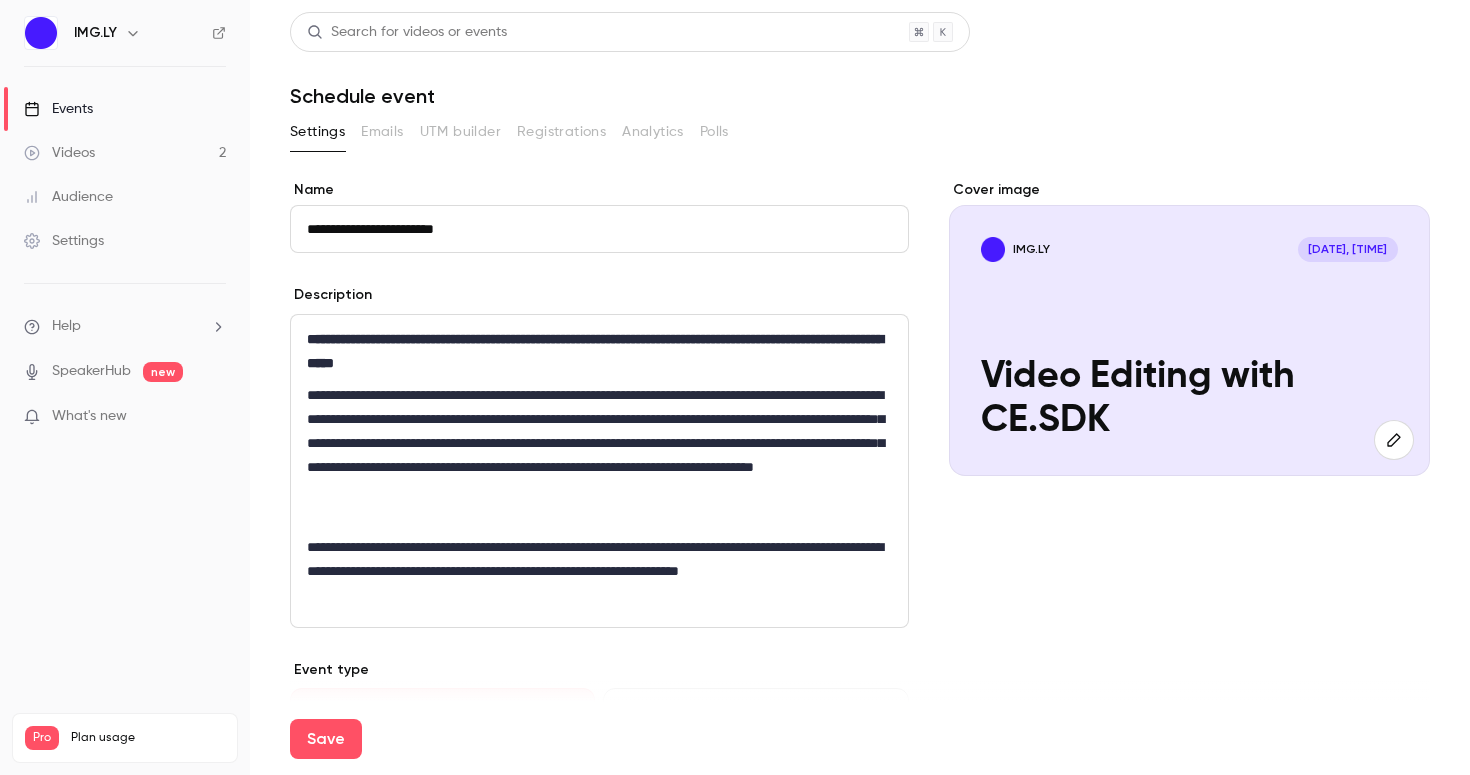 scroll, scrollTop: 0, scrollLeft: 0, axis: both 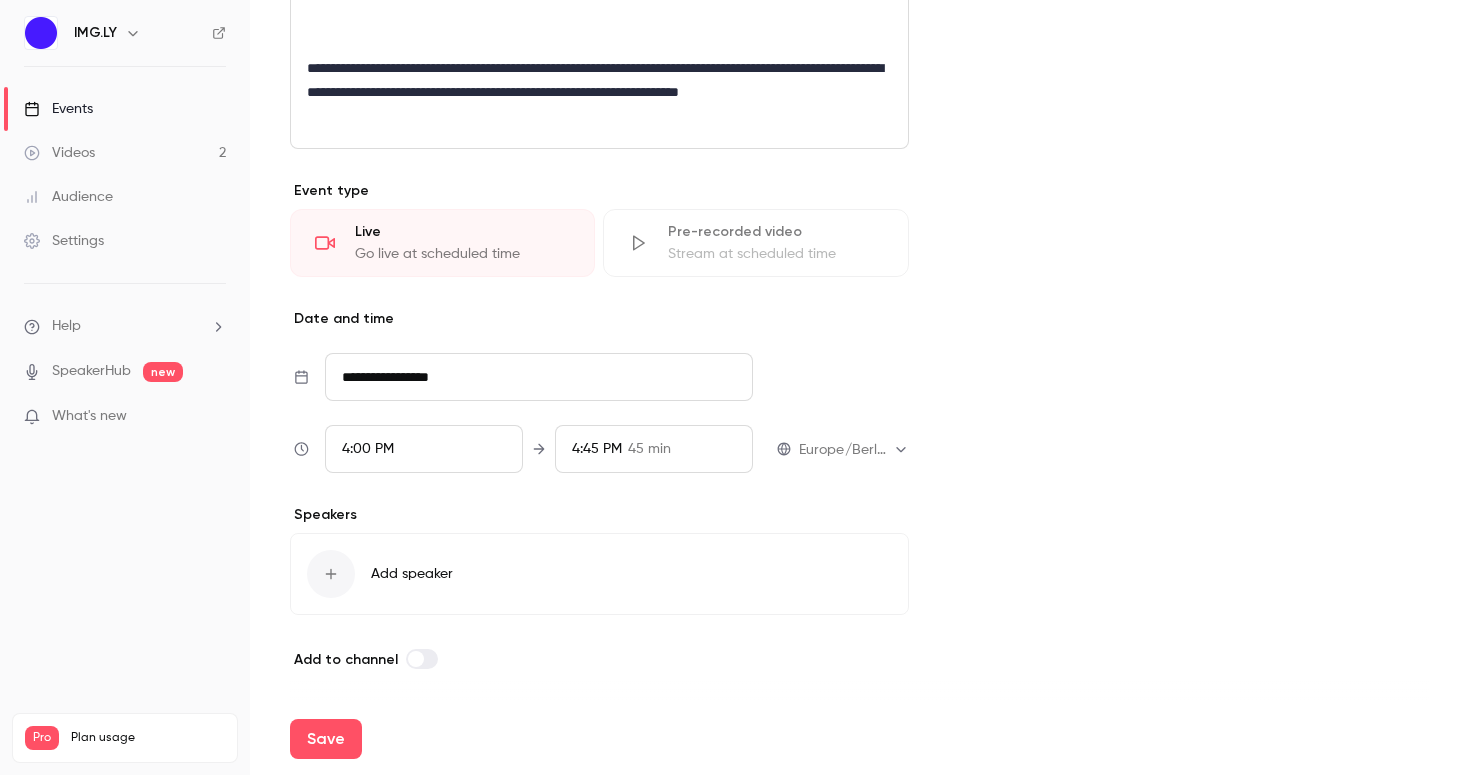 click at bounding box center [331, 574] 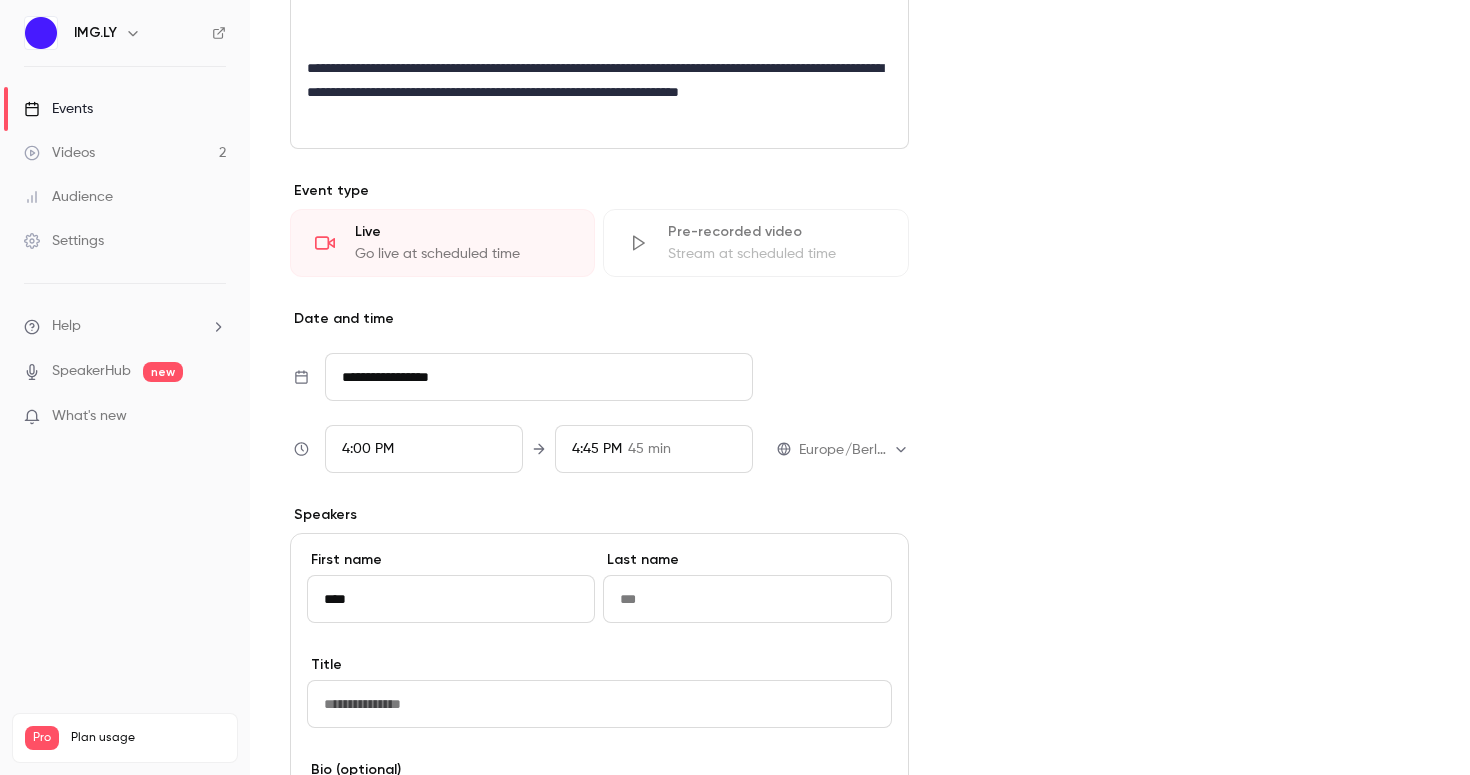 type on "*****" 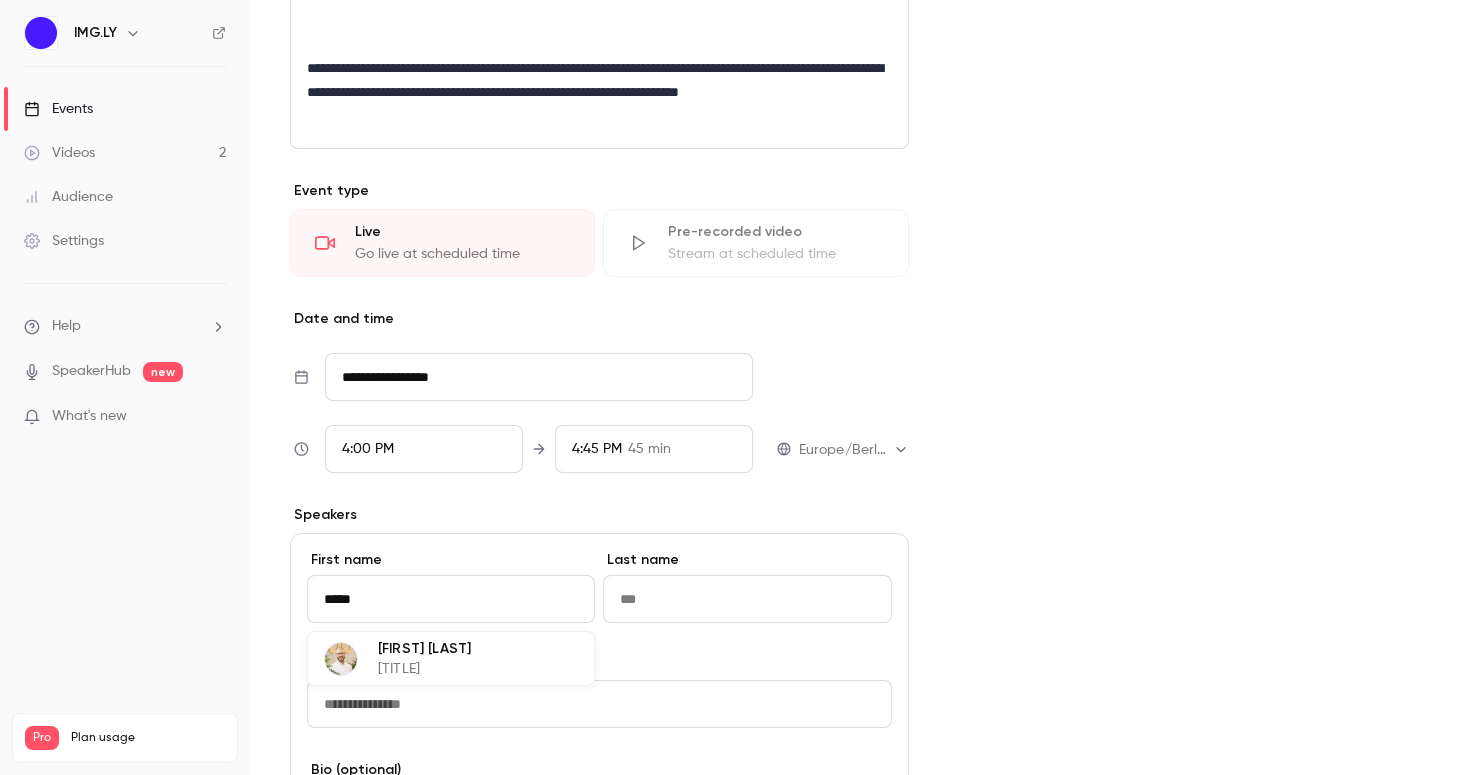 click on "[TITLE]" at bounding box center [424, 669] 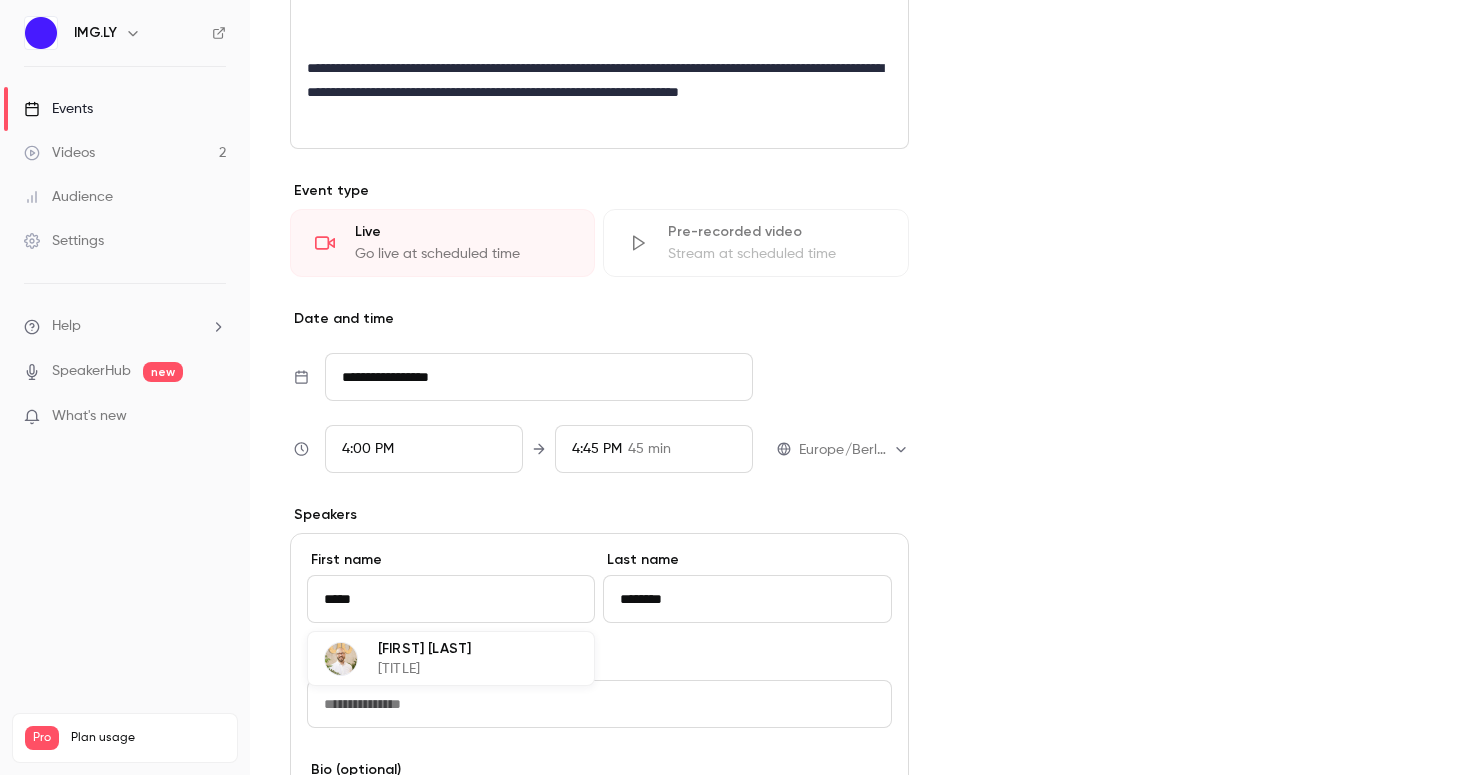 type on "**********" 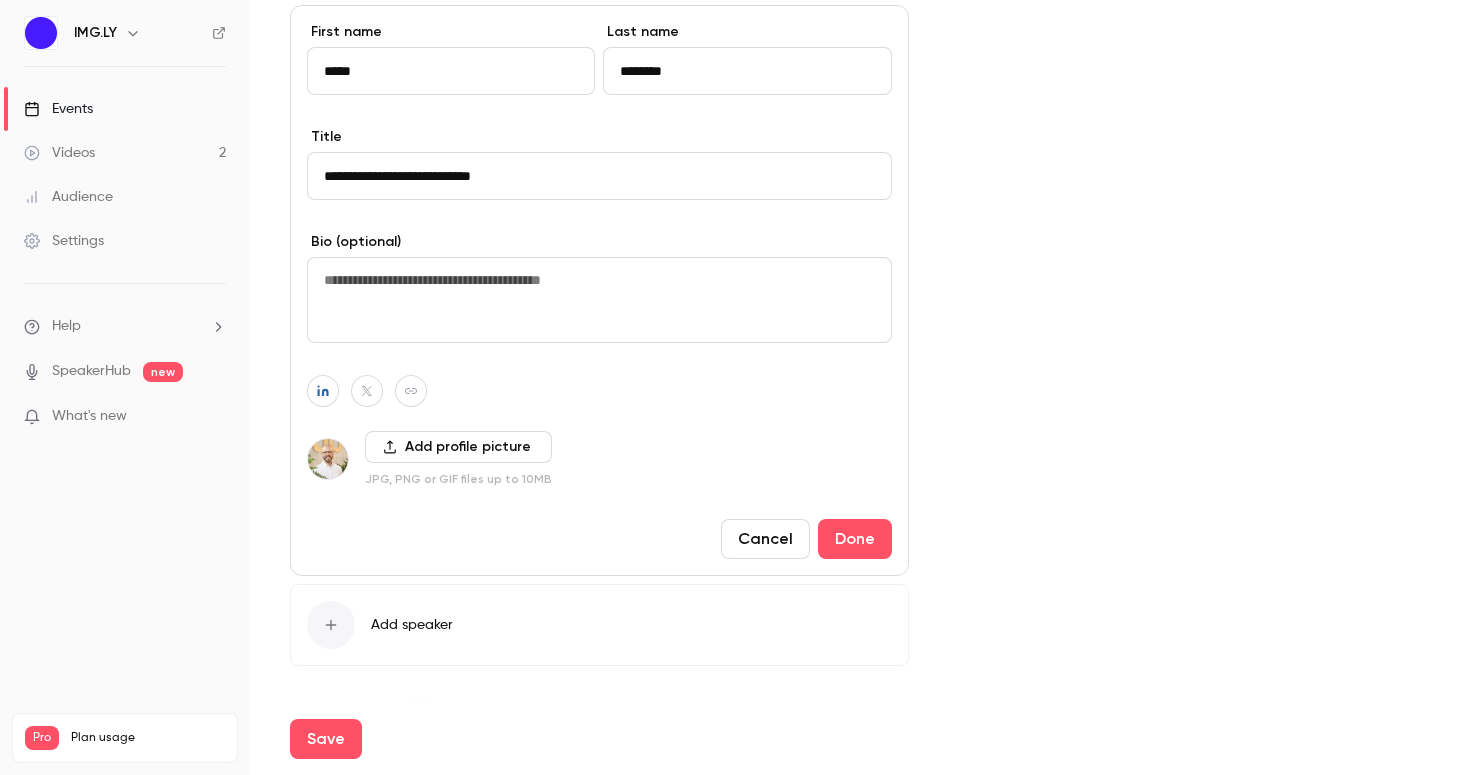 scroll, scrollTop: 1021, scrollLeft: 0, axis: vertical 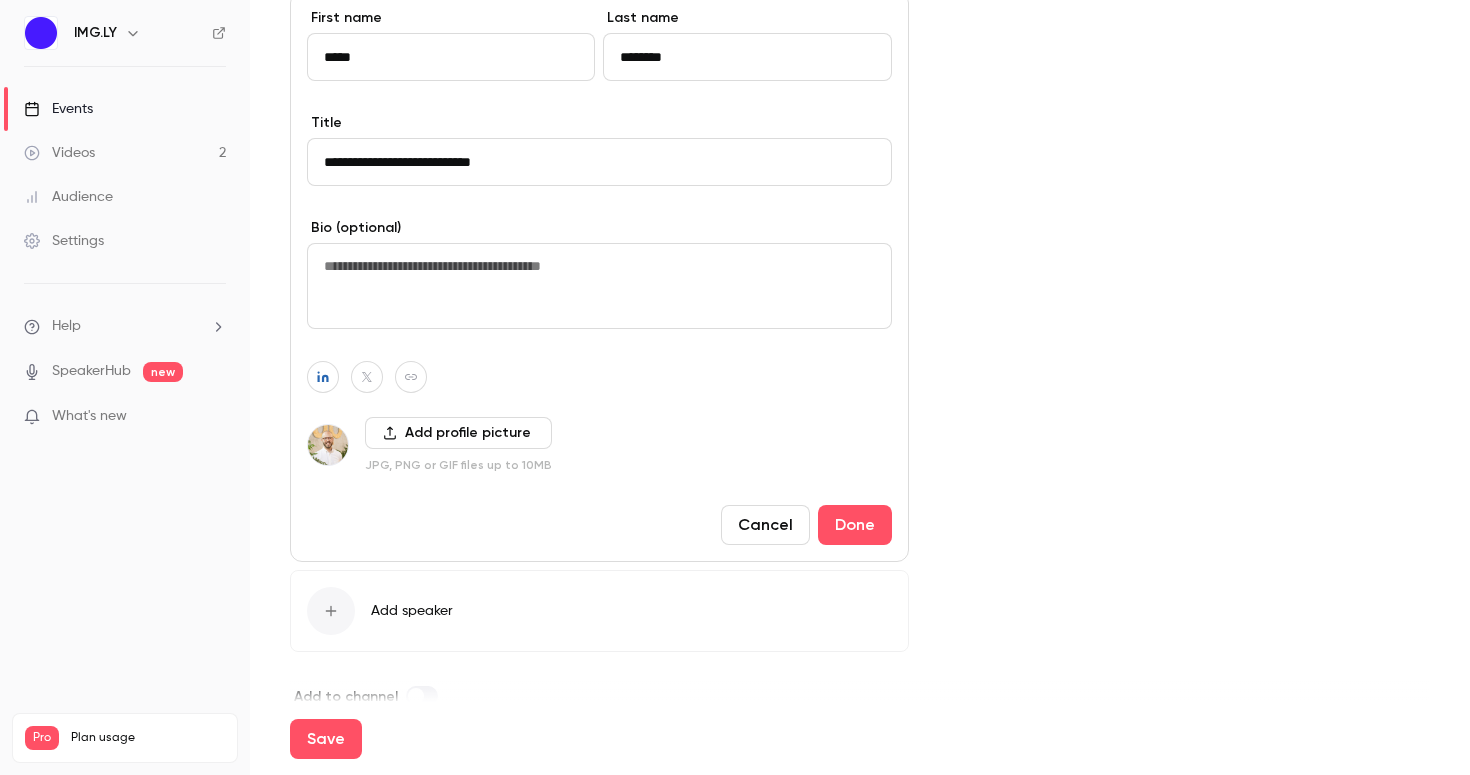 type on "*****" 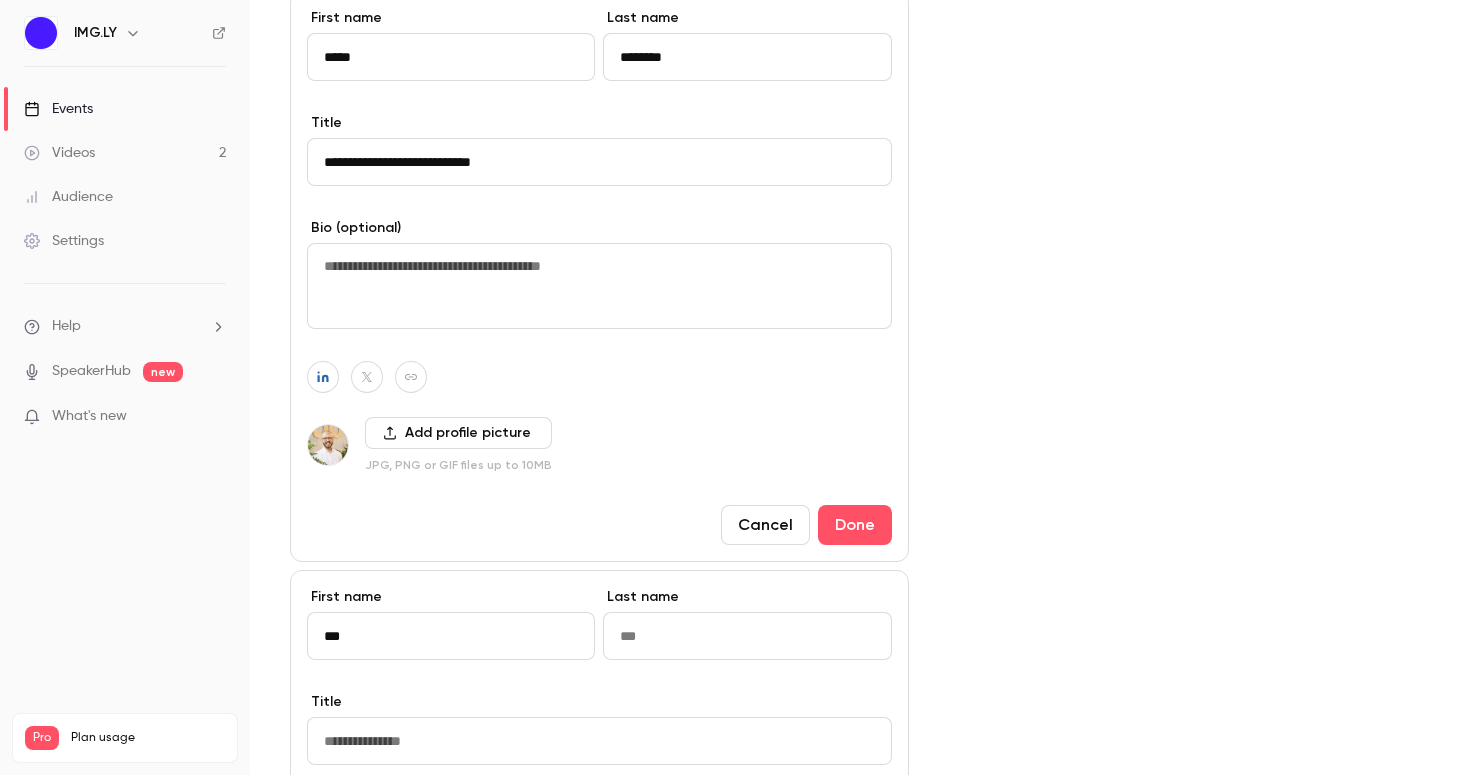 scroll, scrollTop: 95, scrollLeft: 0, axis: vertical 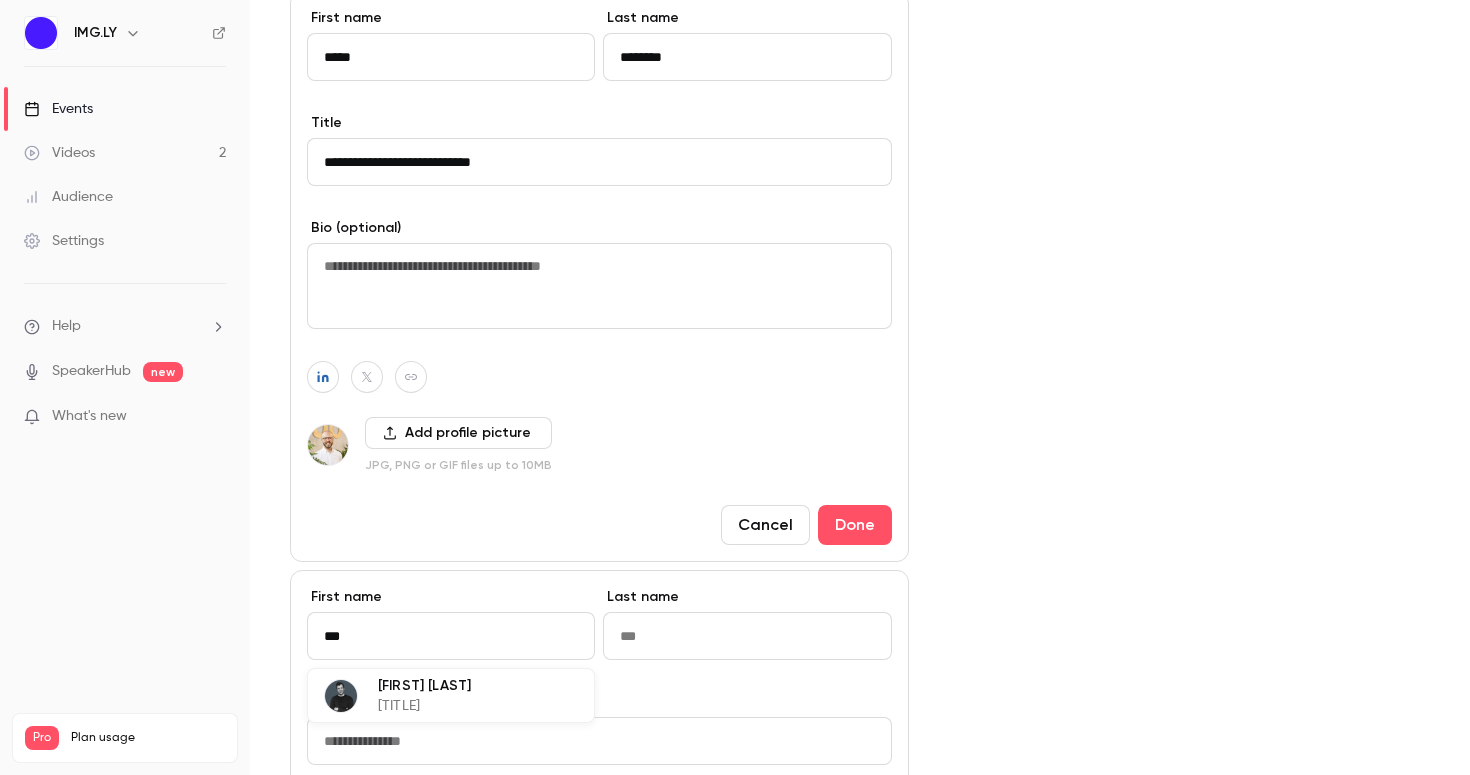 type on "***" 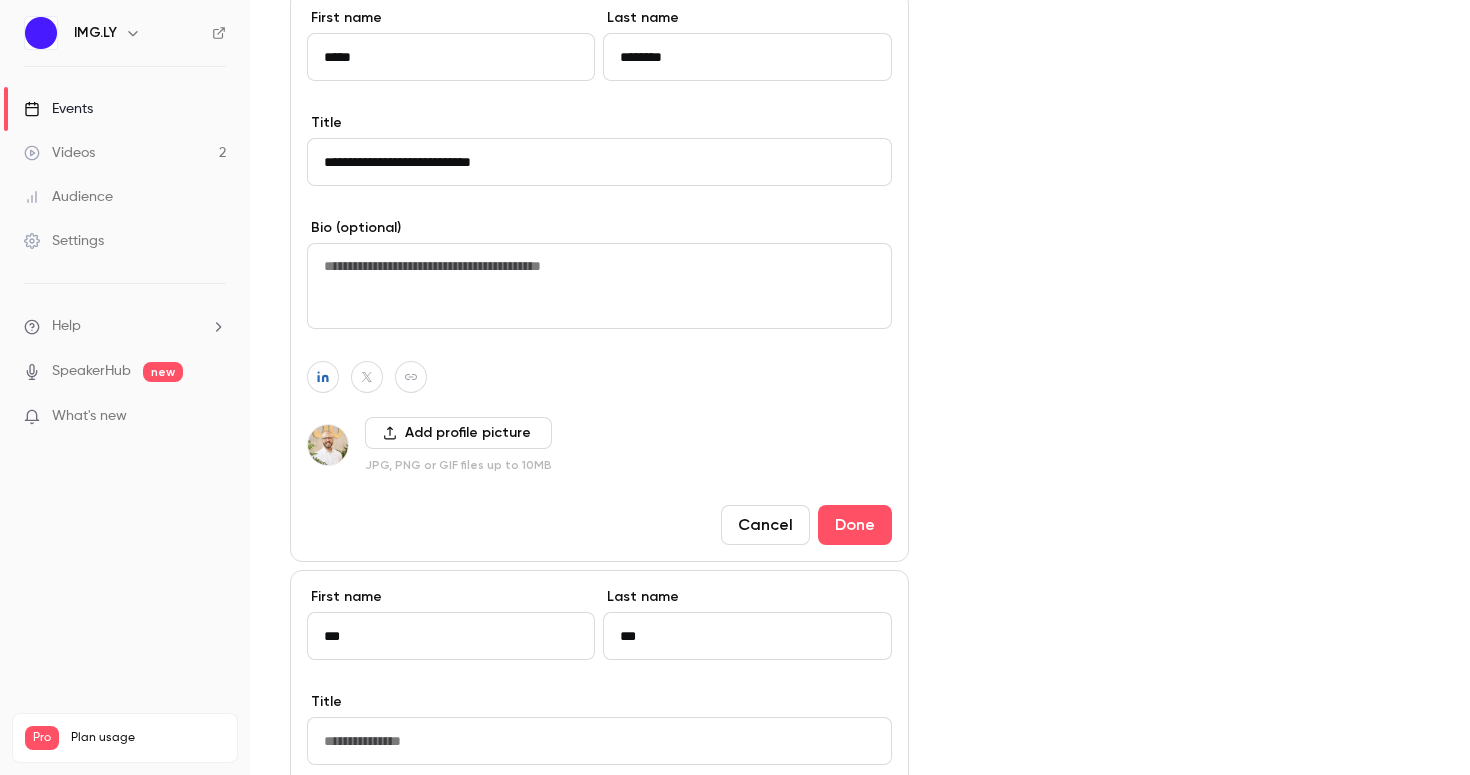 scroll, scrollTop: 95, scrollLeft: 0, axis: vertical 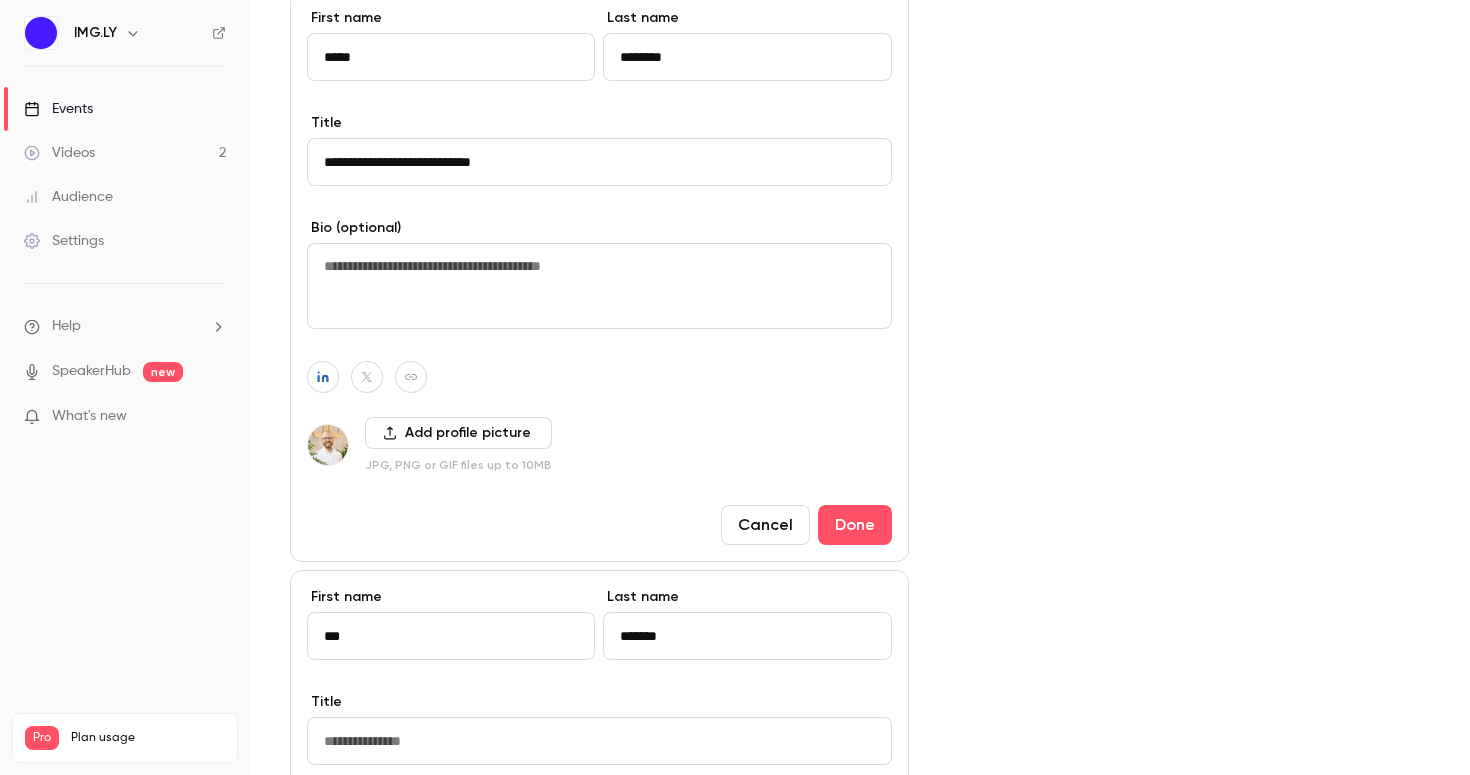 click on "[DATE], [TIME] [PRODUCT]" at bounding box center (1189, 223) 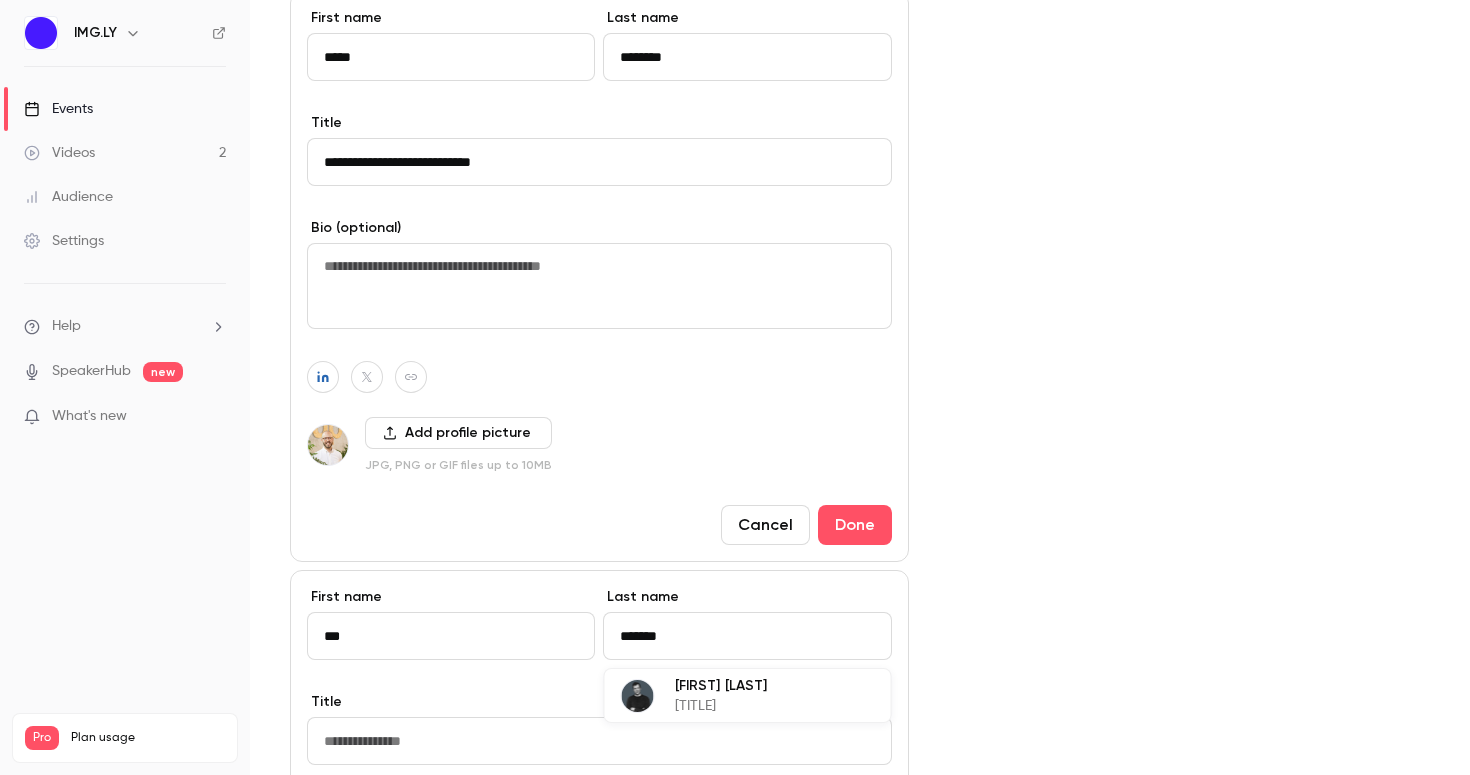 scroll, scrollTop: 95, scrollLeft: 0, axis: vertical 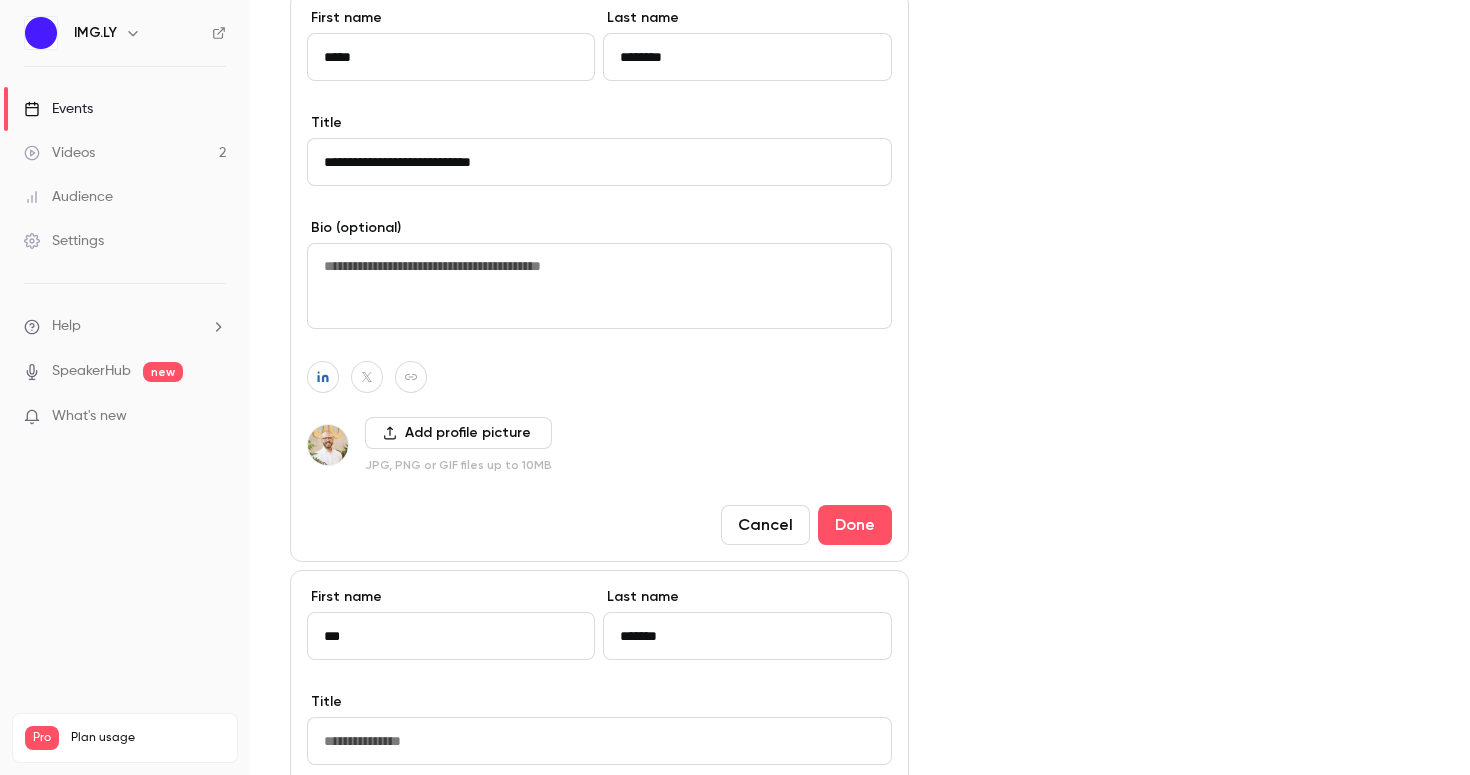click on "***" at bounding box center [451, 636] 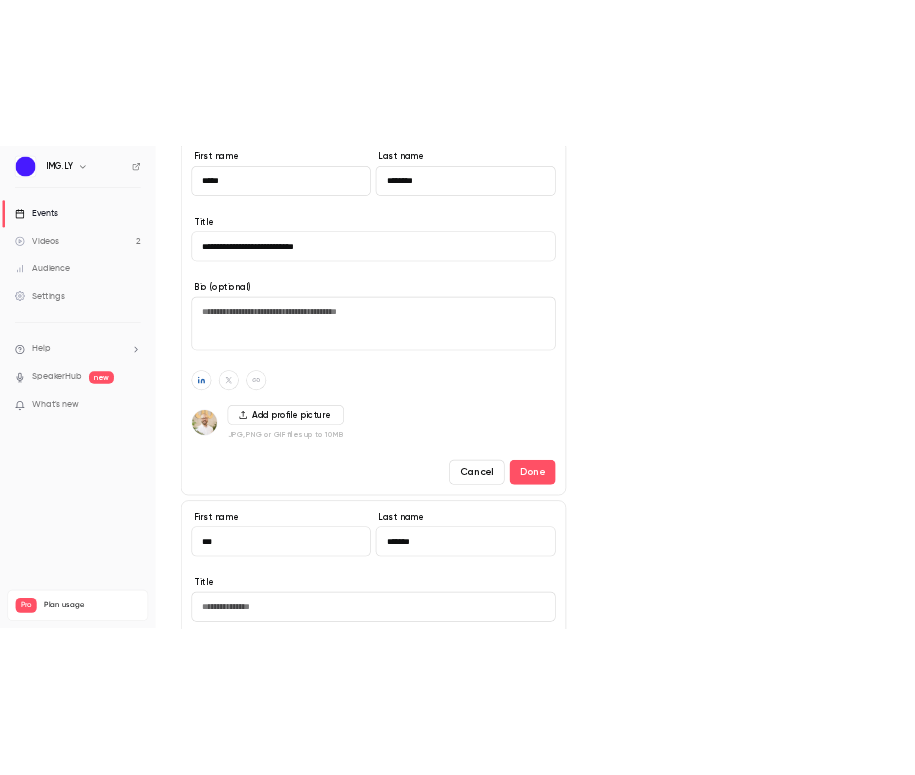 scroll, scrollTop: 0, scrollLeft: 0, axis: both 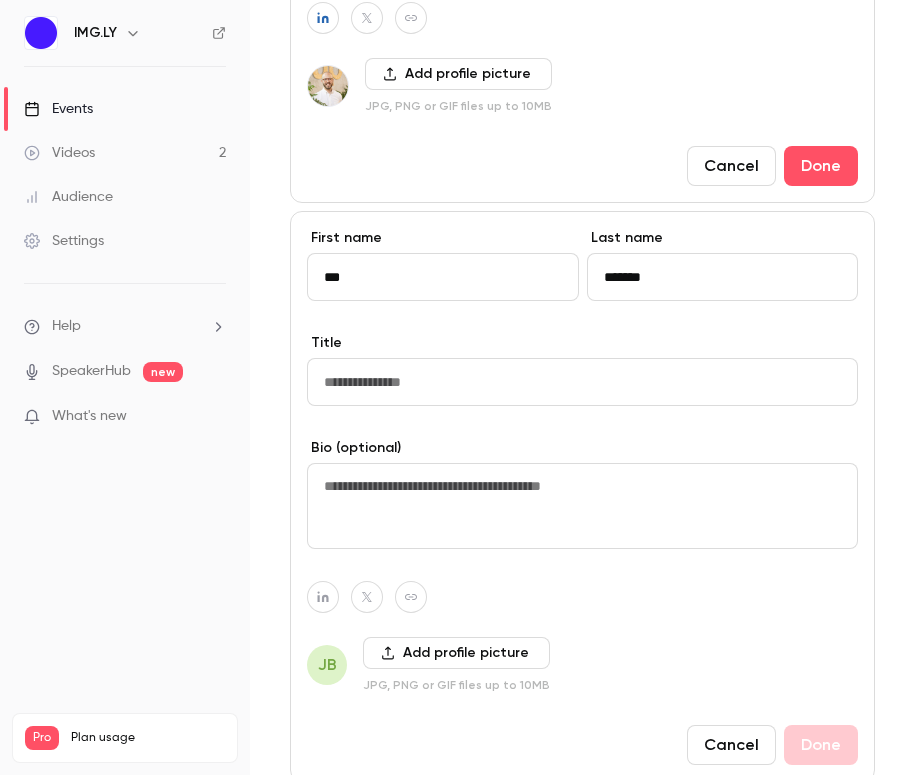 click on "***" at bounding box center (443, 277) 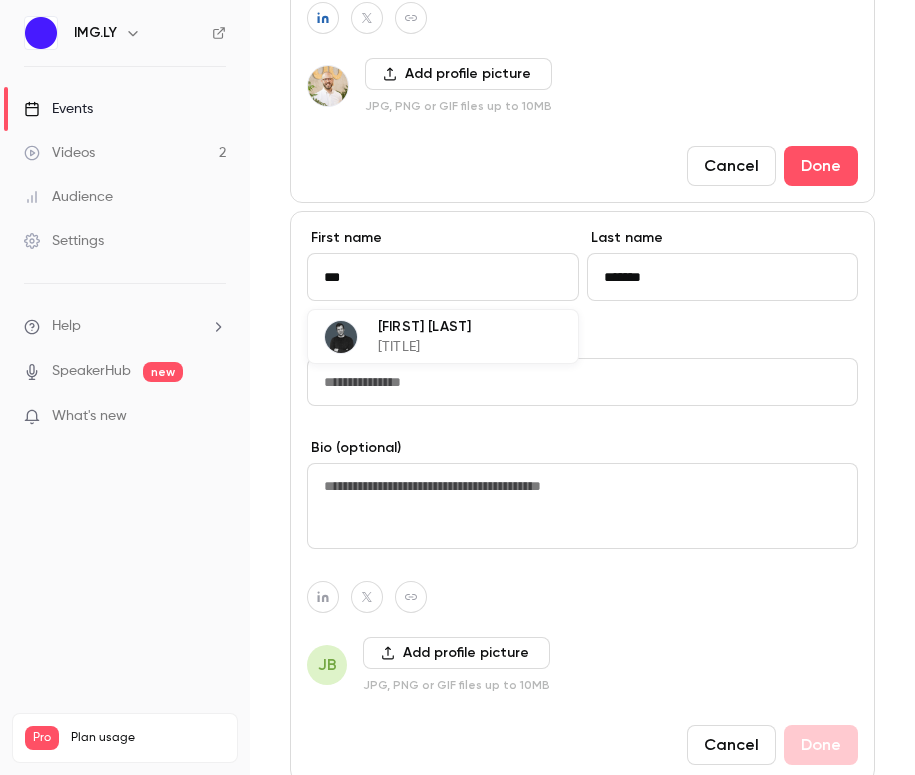 click on "***" at bounding box center [443, 277] 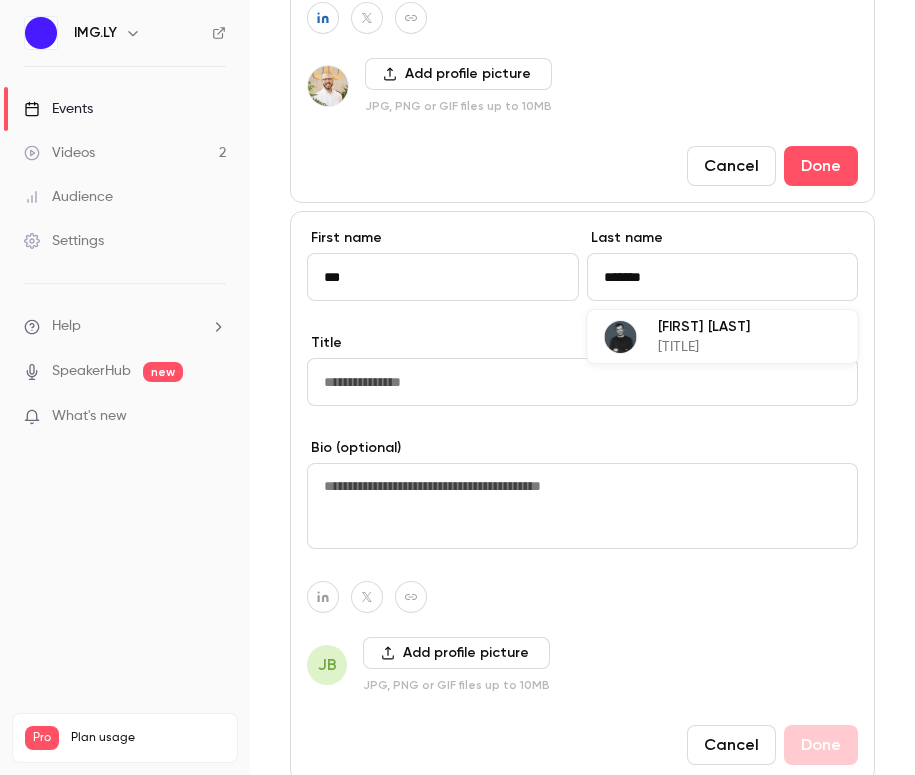 click on "[FIRST] [LAST]" at bounding box center (704, 326) 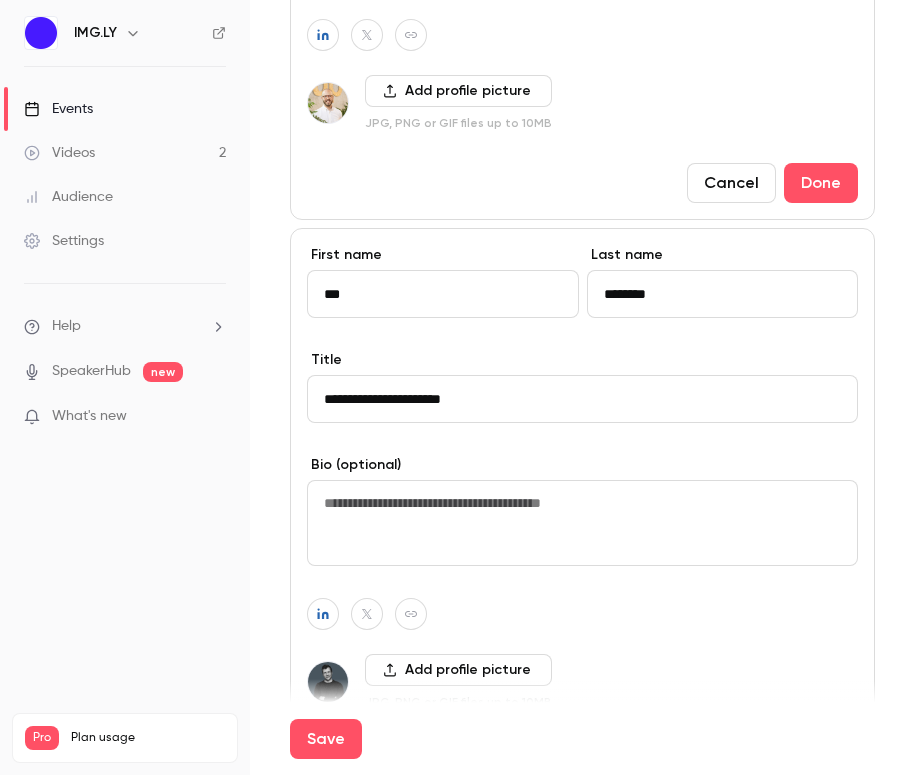 scroll, scrollTop: 2023, scrollLeft: 0, axis: vertical 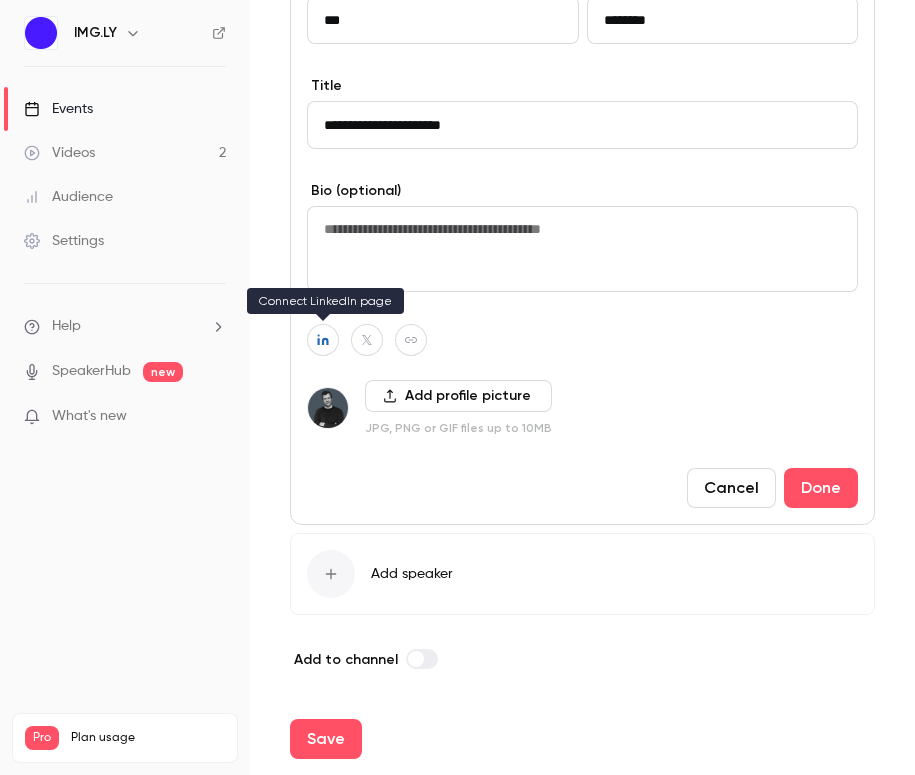 type on "********" 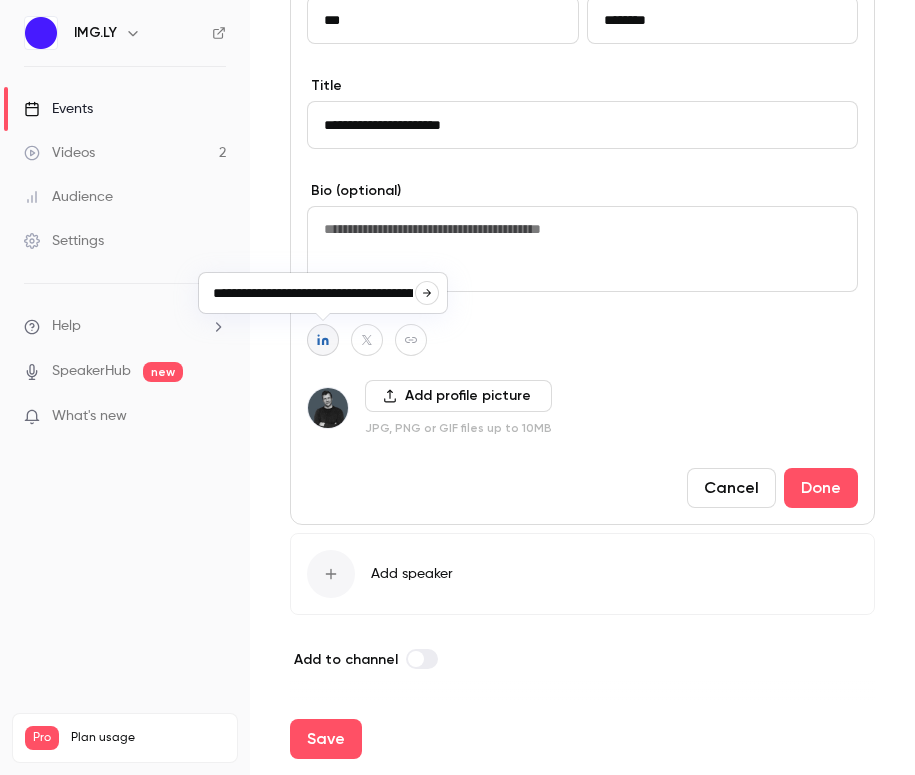 scroll, scrollTop: 0, scrollLeft: 120, axis: horizontal 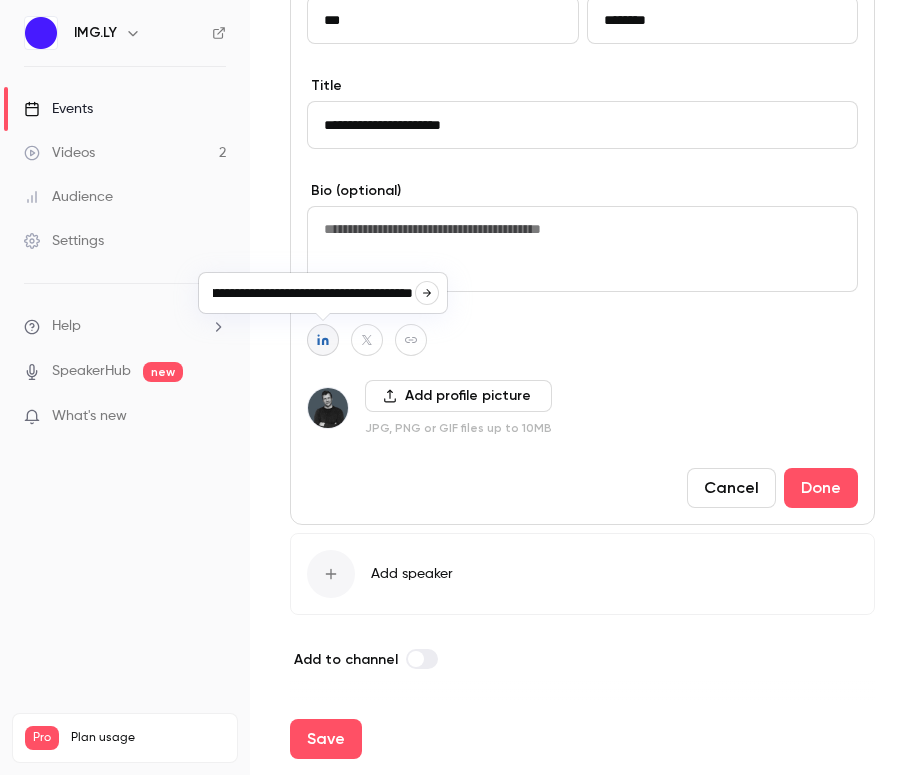 click at bounding box center (582, 340) 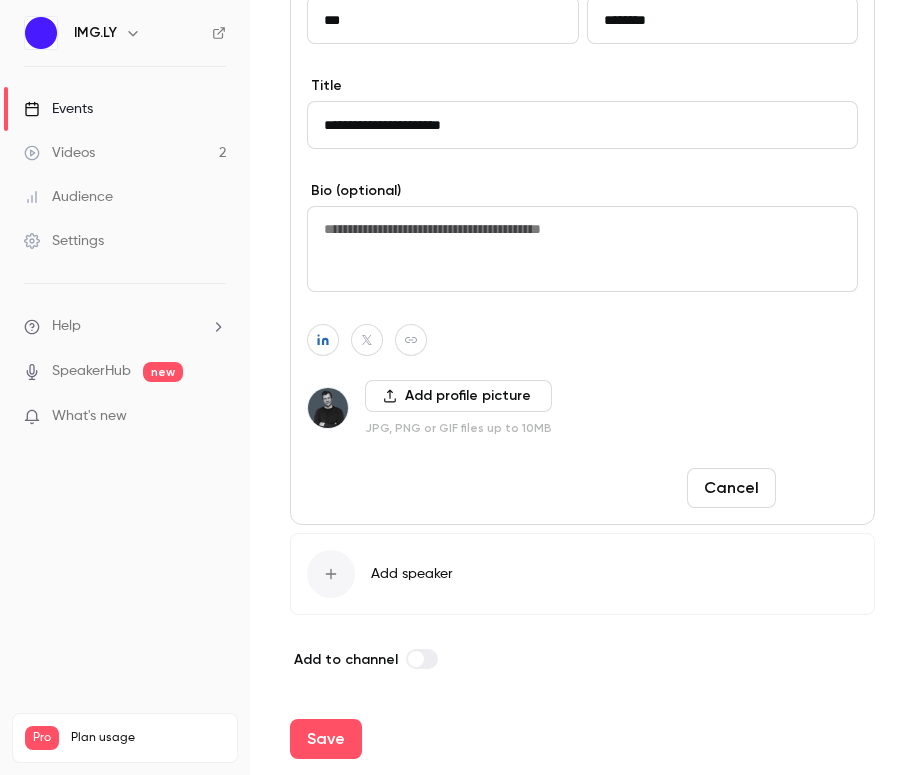 click on "Done" at bounding box center (821, 488) 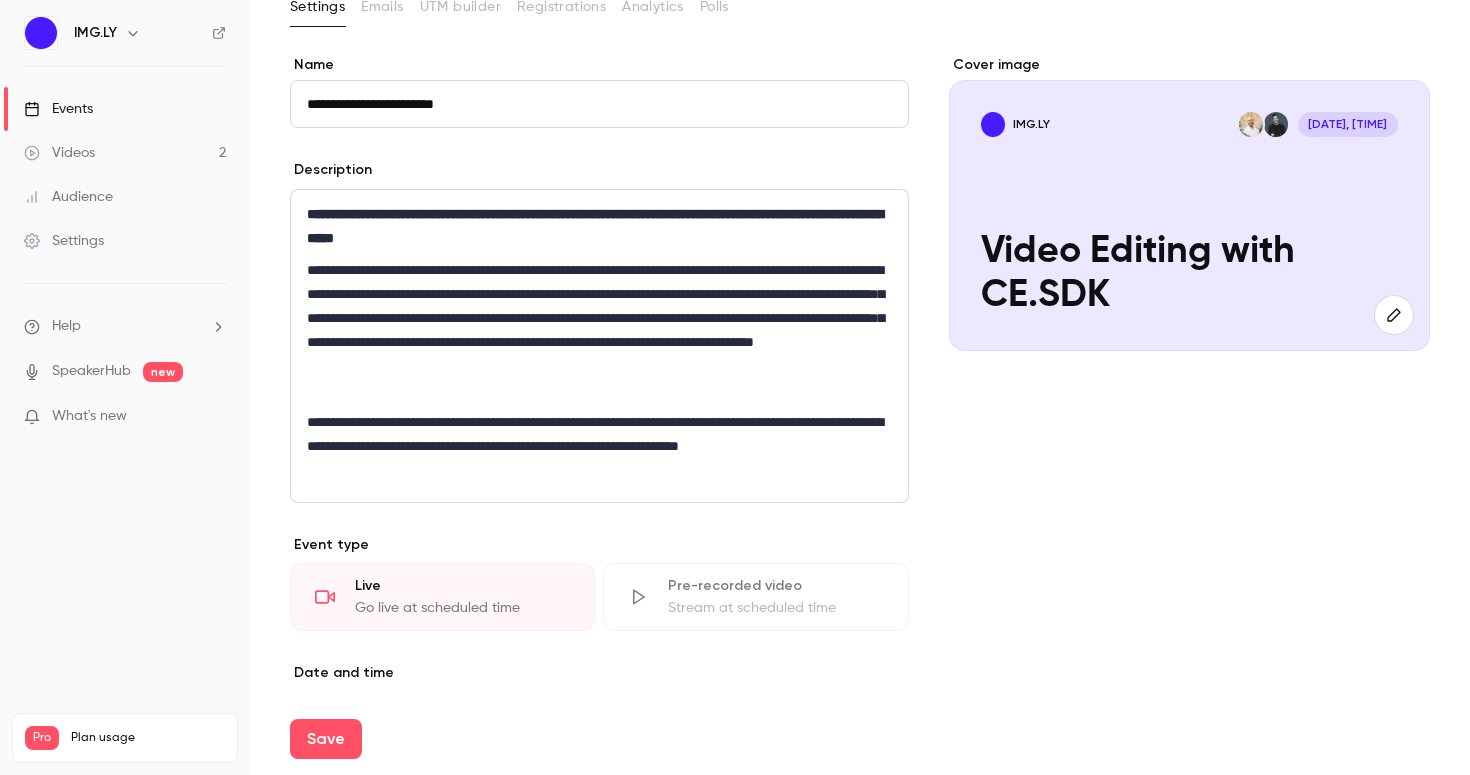 scroll, scrollTop: 0, scrollLeft: 0, axis: both 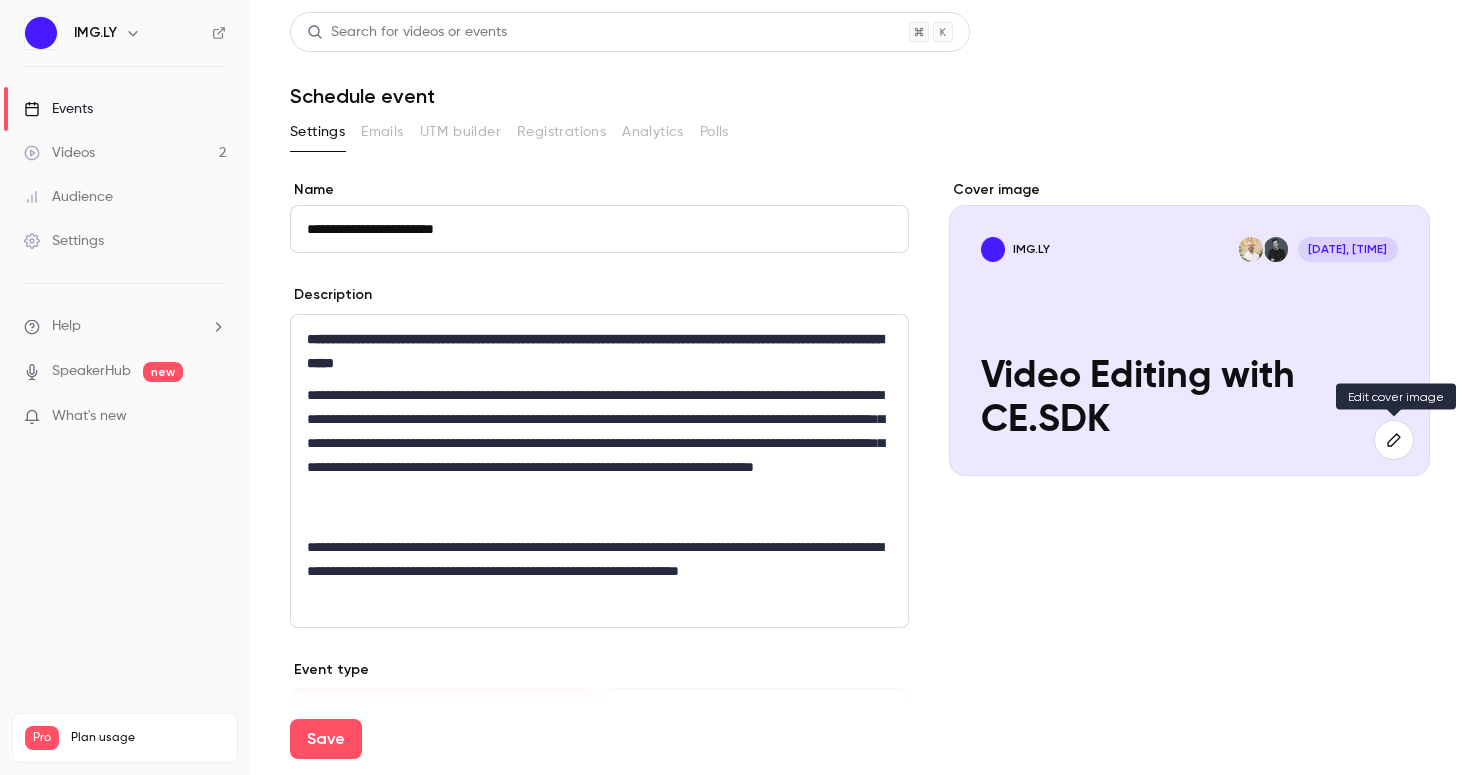 click 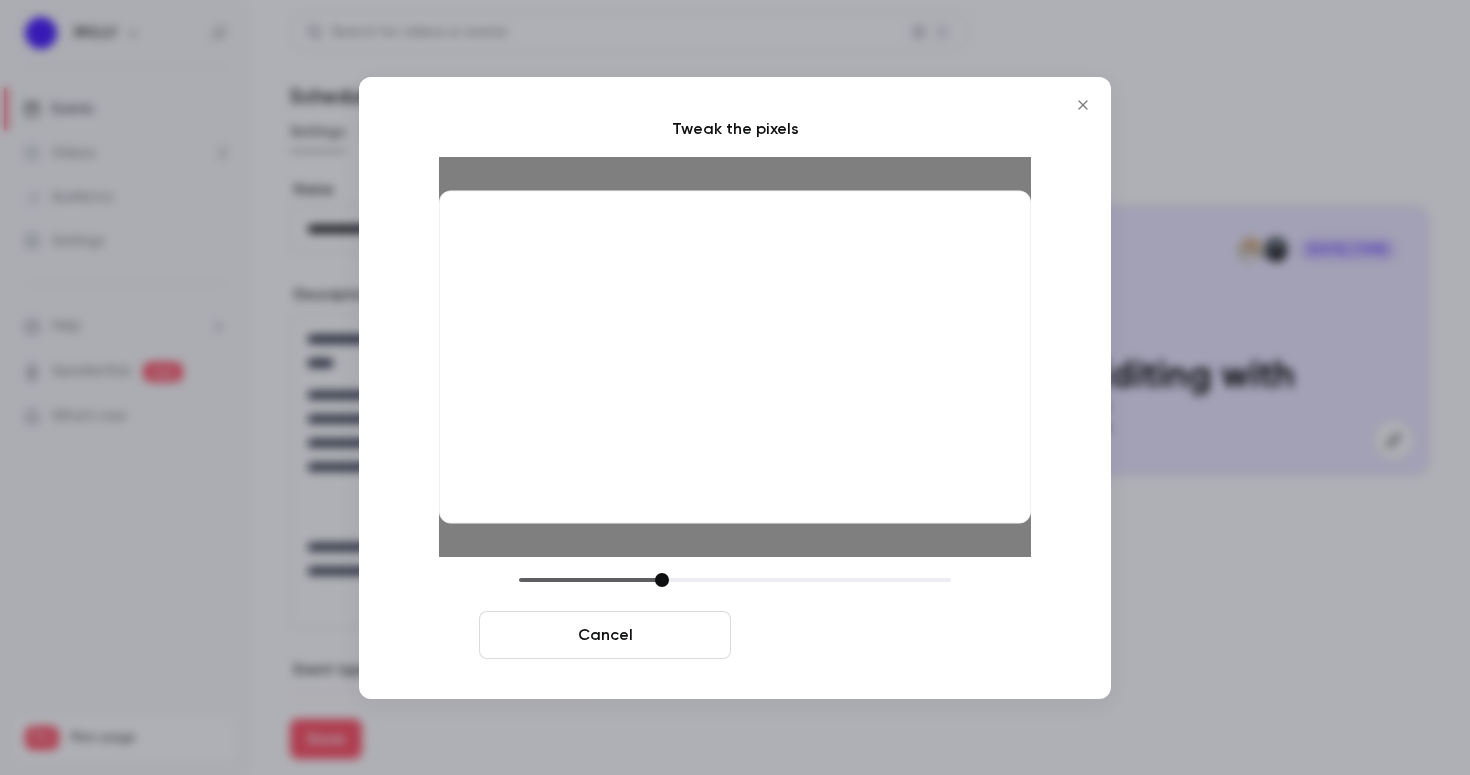 click on "Crop and save" at bounding box center (865, 635) 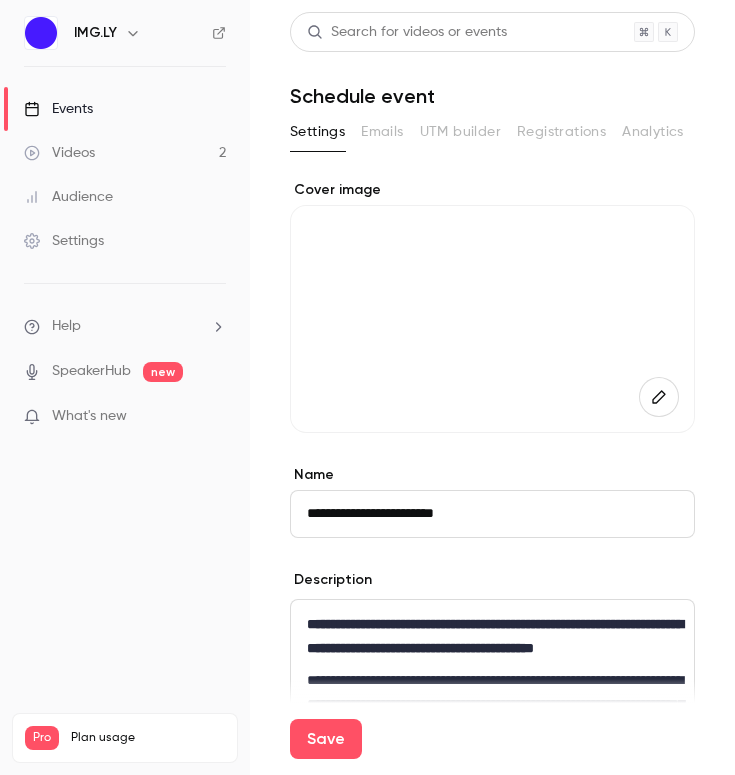 type 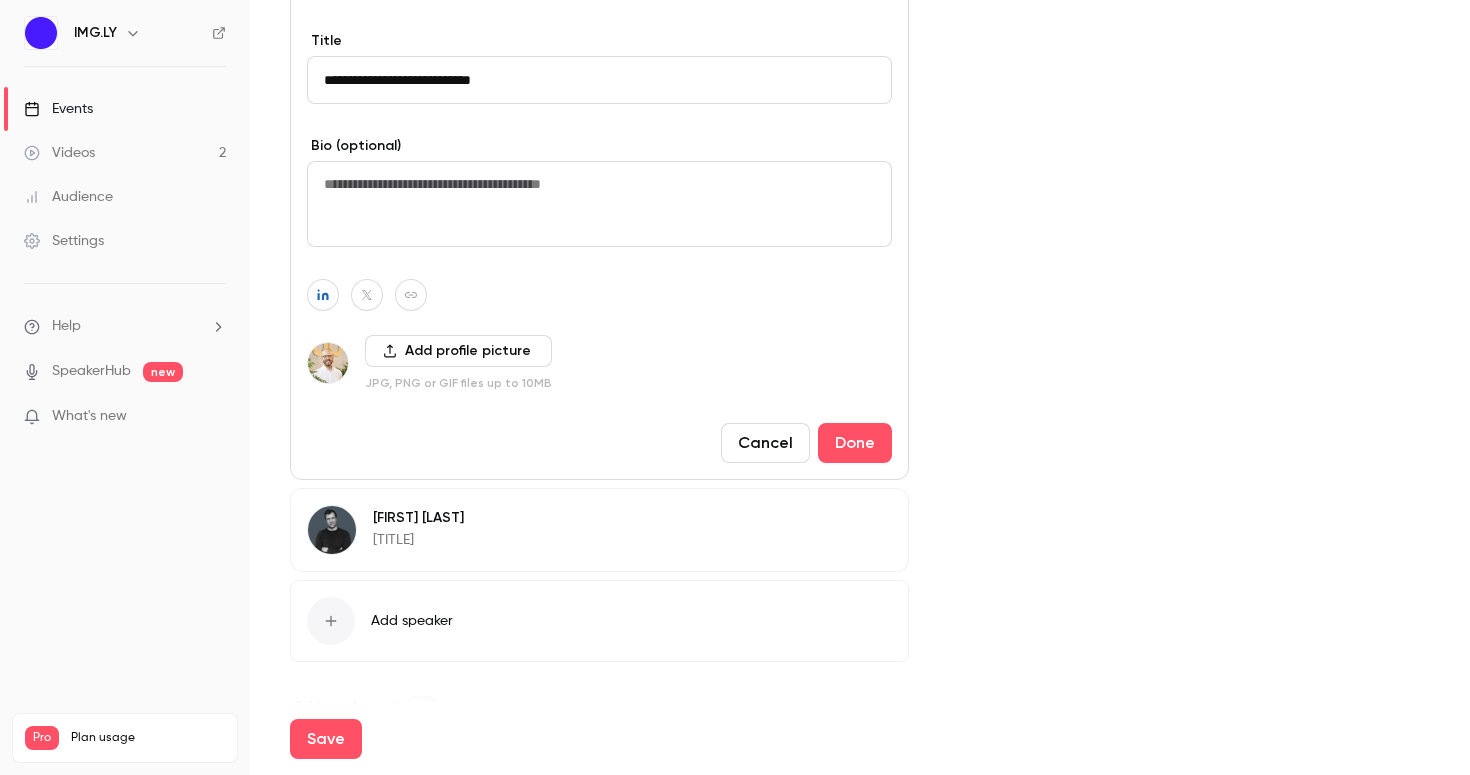 scroll, scrollTop: 1150, scrollLeft: 0, axis: vertical 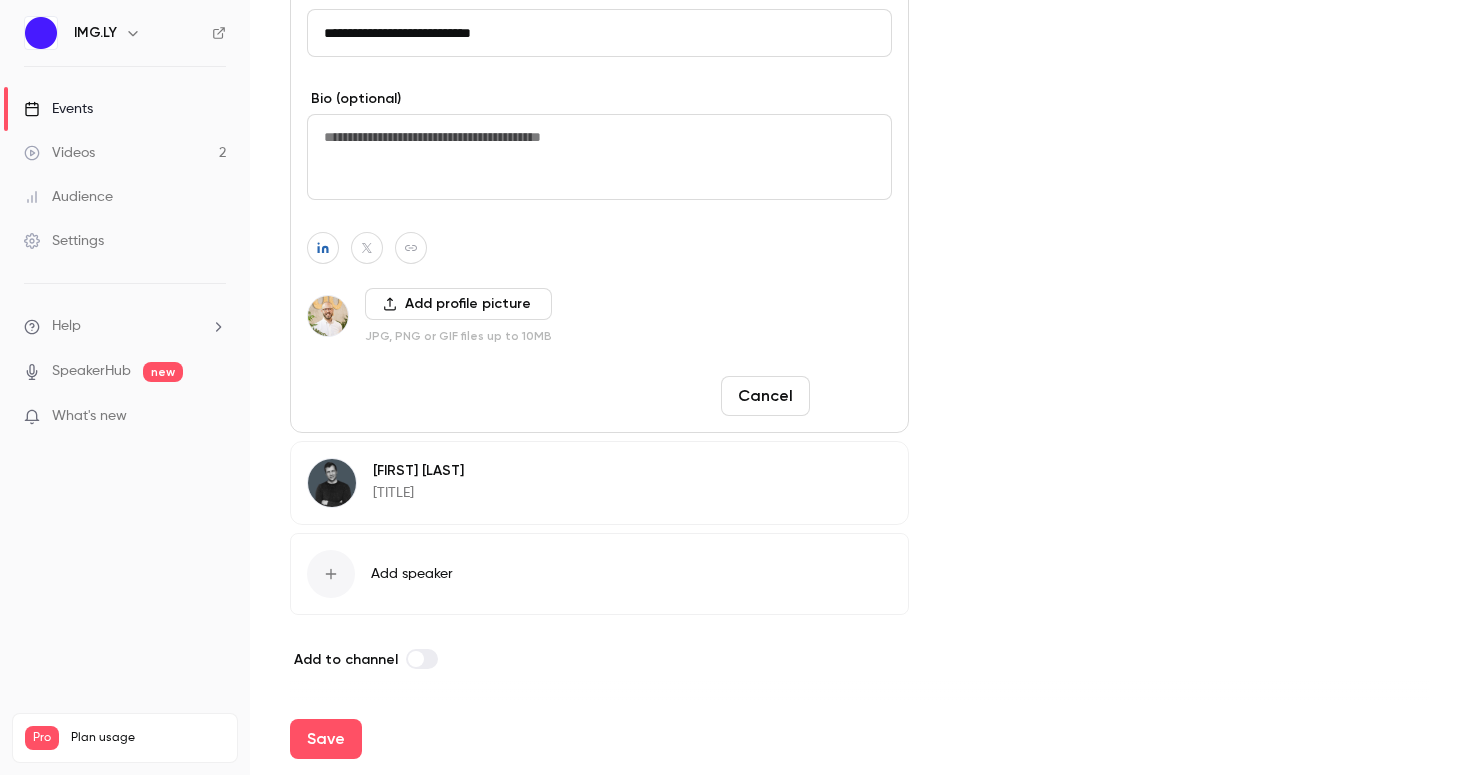 click on "Done" at bounding box center (855, 396) 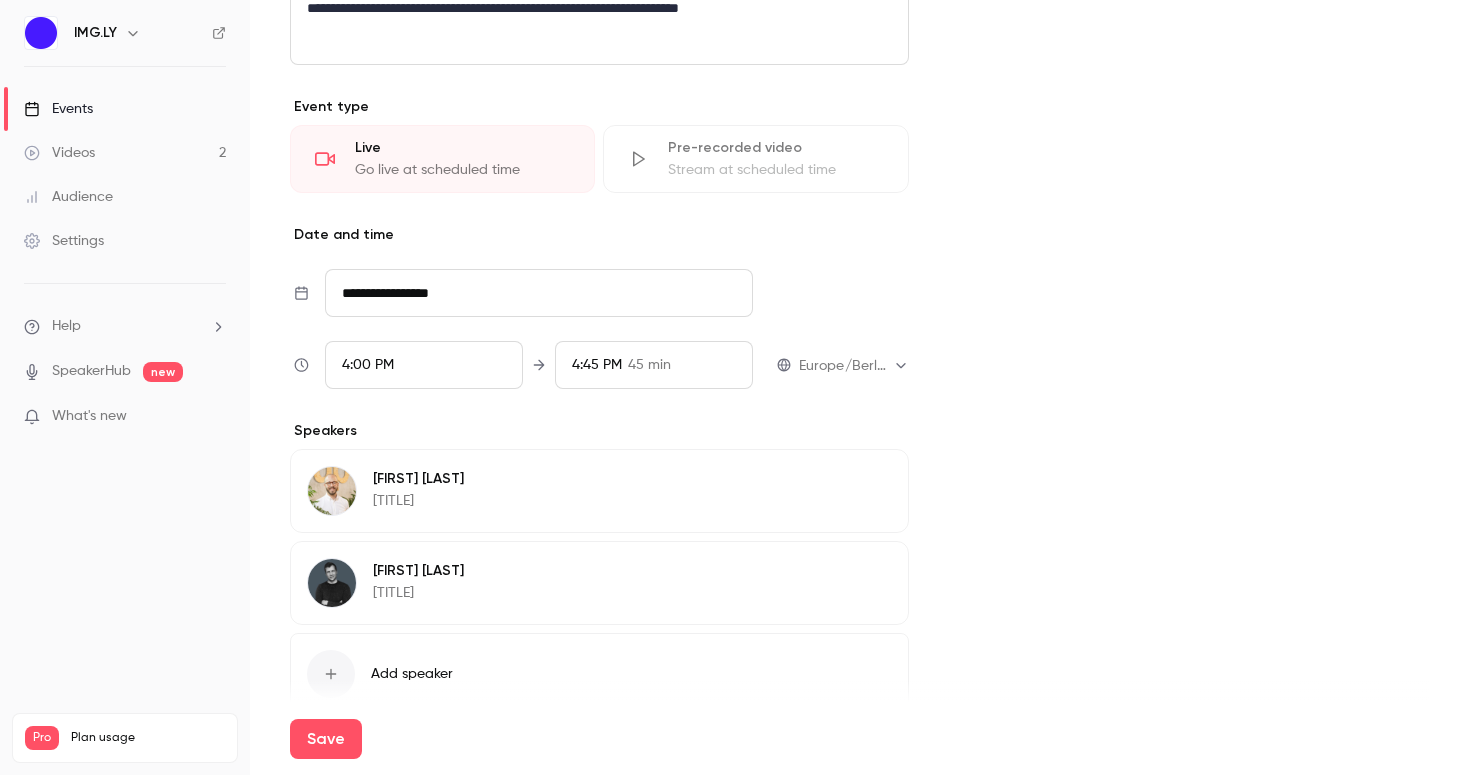 scroll, scrollTop: 663, scrollLeft: 0, axis: vertical 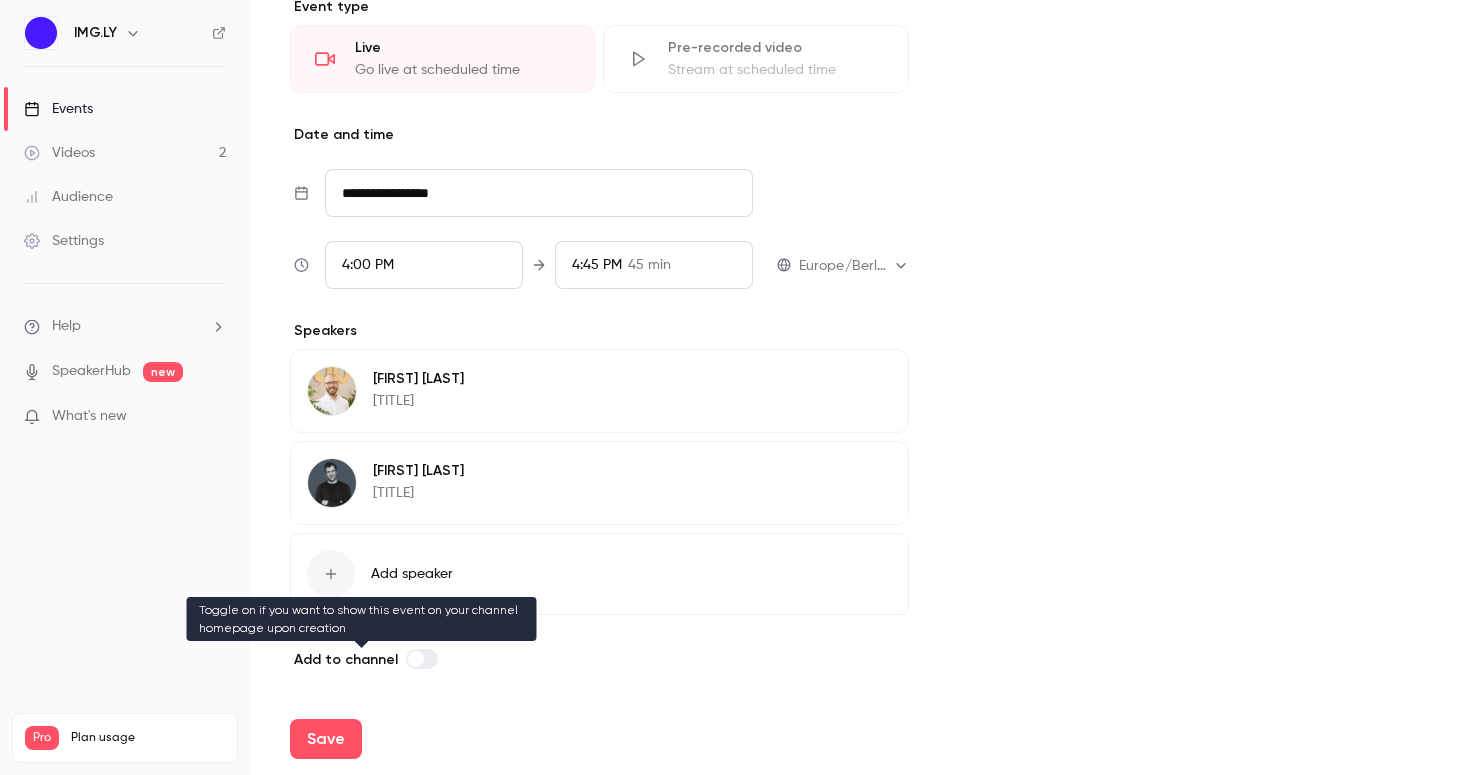 click at bounding box center (422, 659) 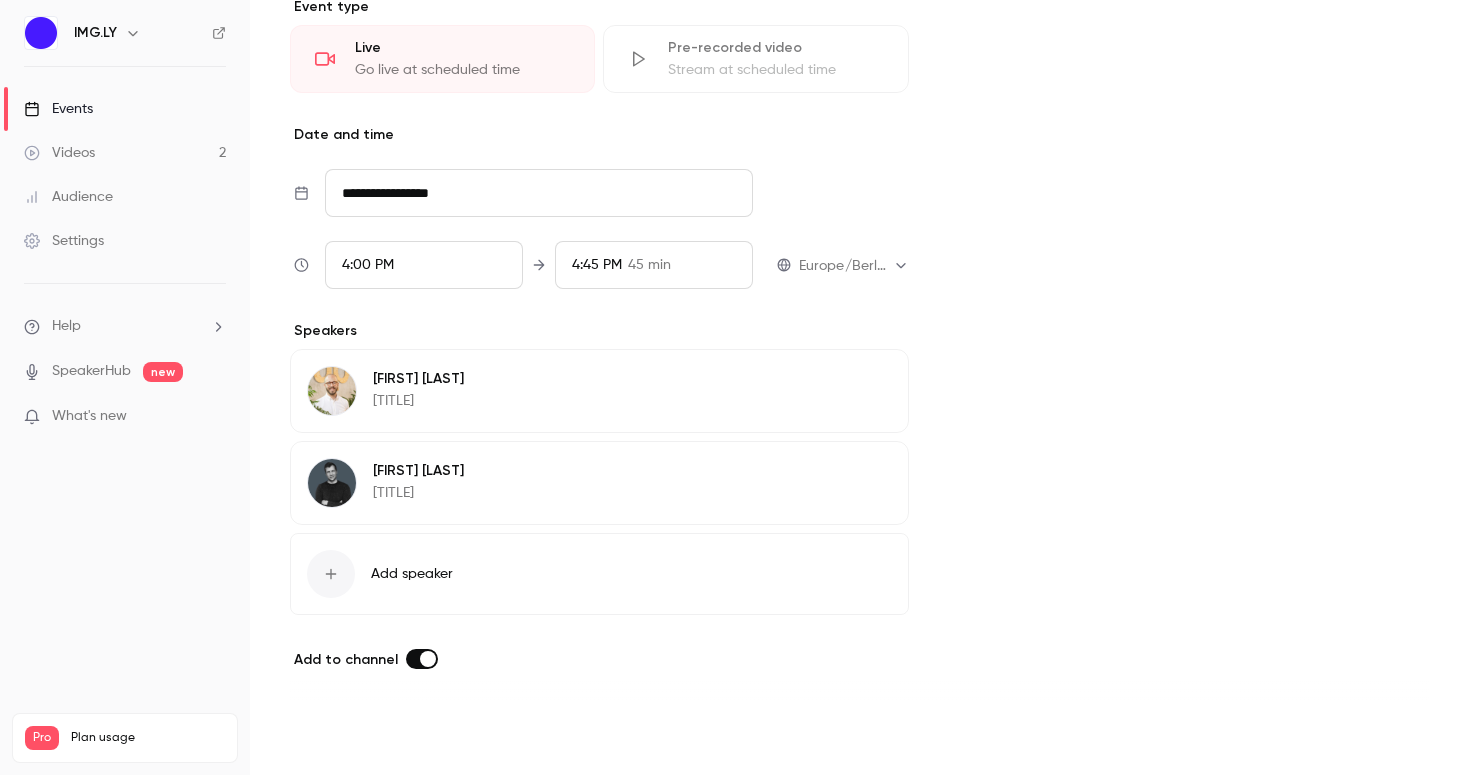 click on "Save" at bounding box center (326, 739) 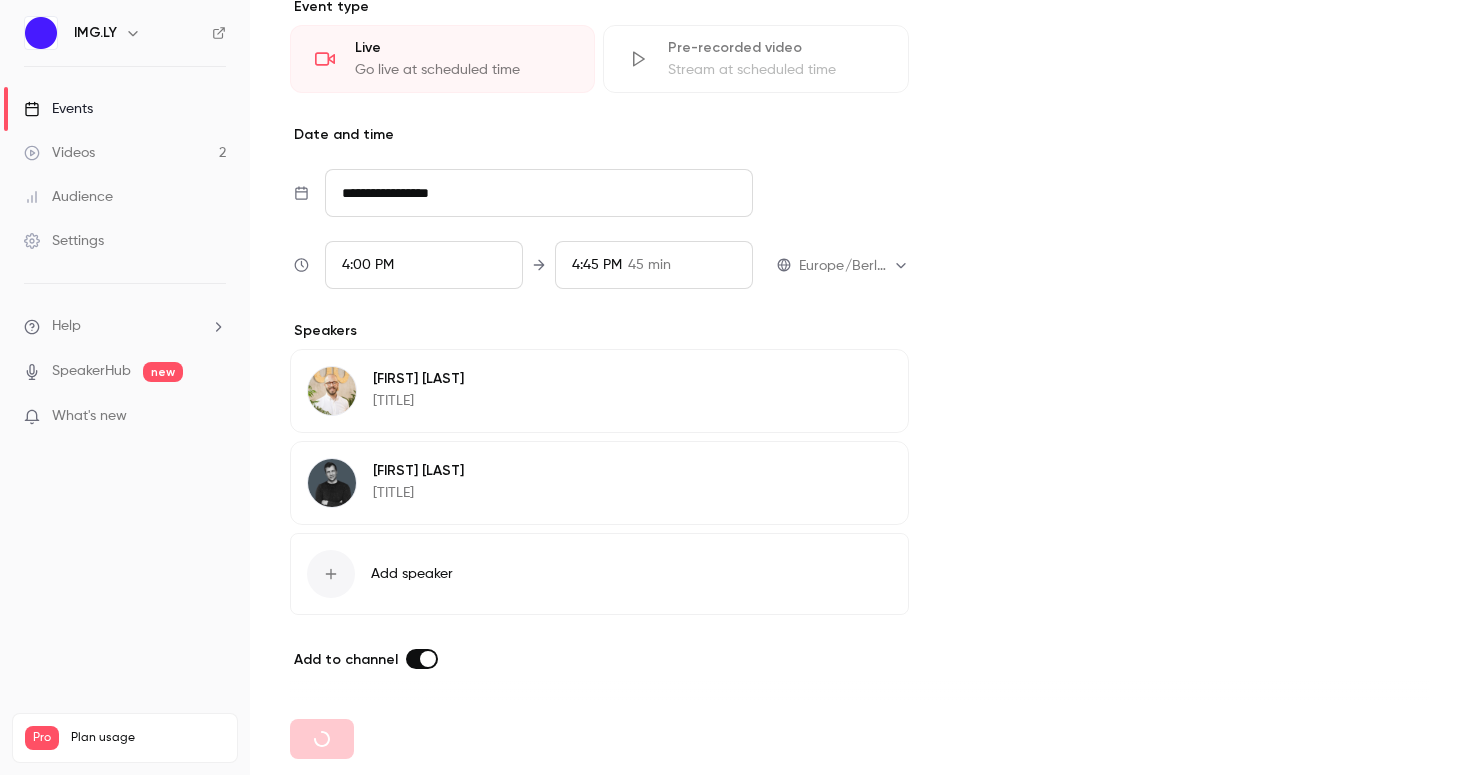 type 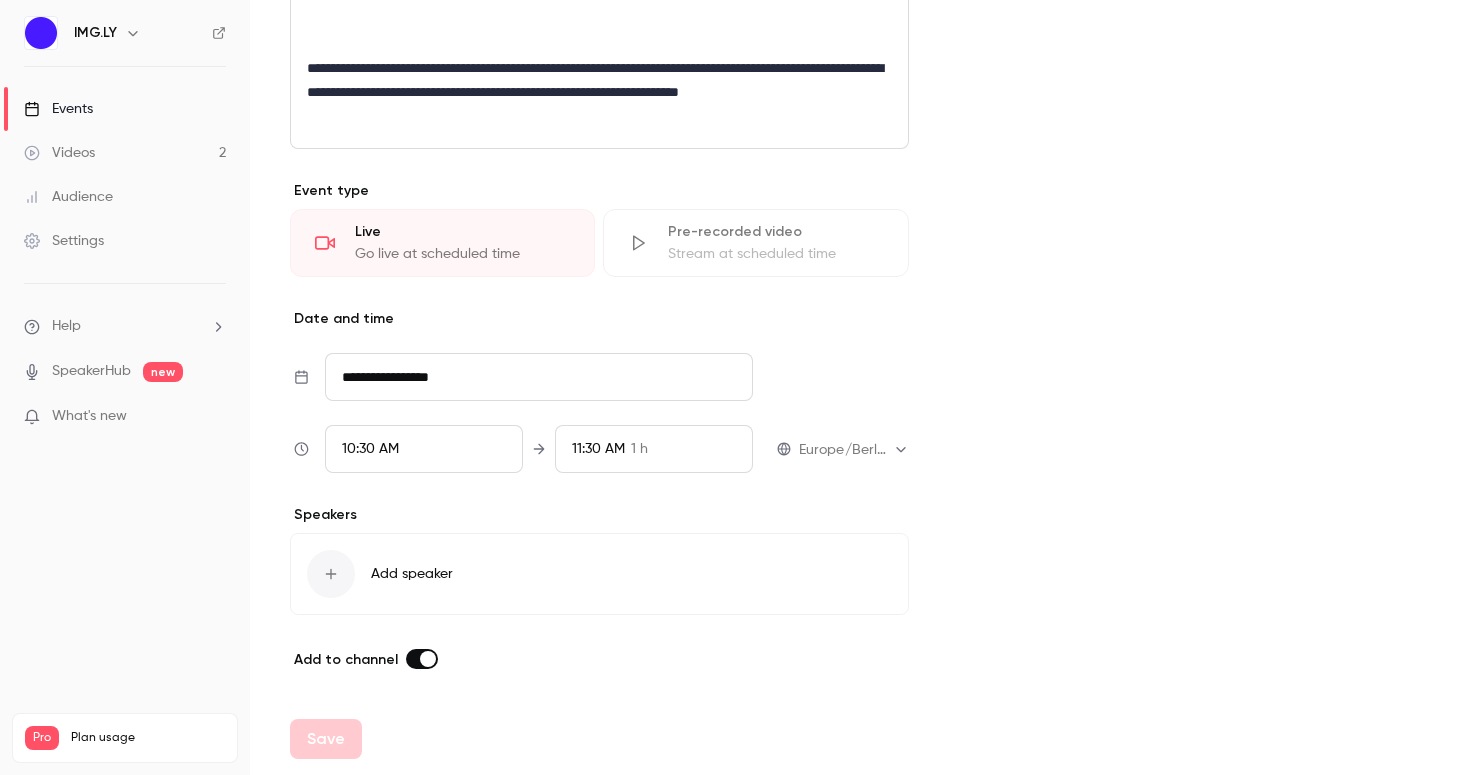 scroll, scrollTop: 479, scrollLeft: 0, axis: vertical 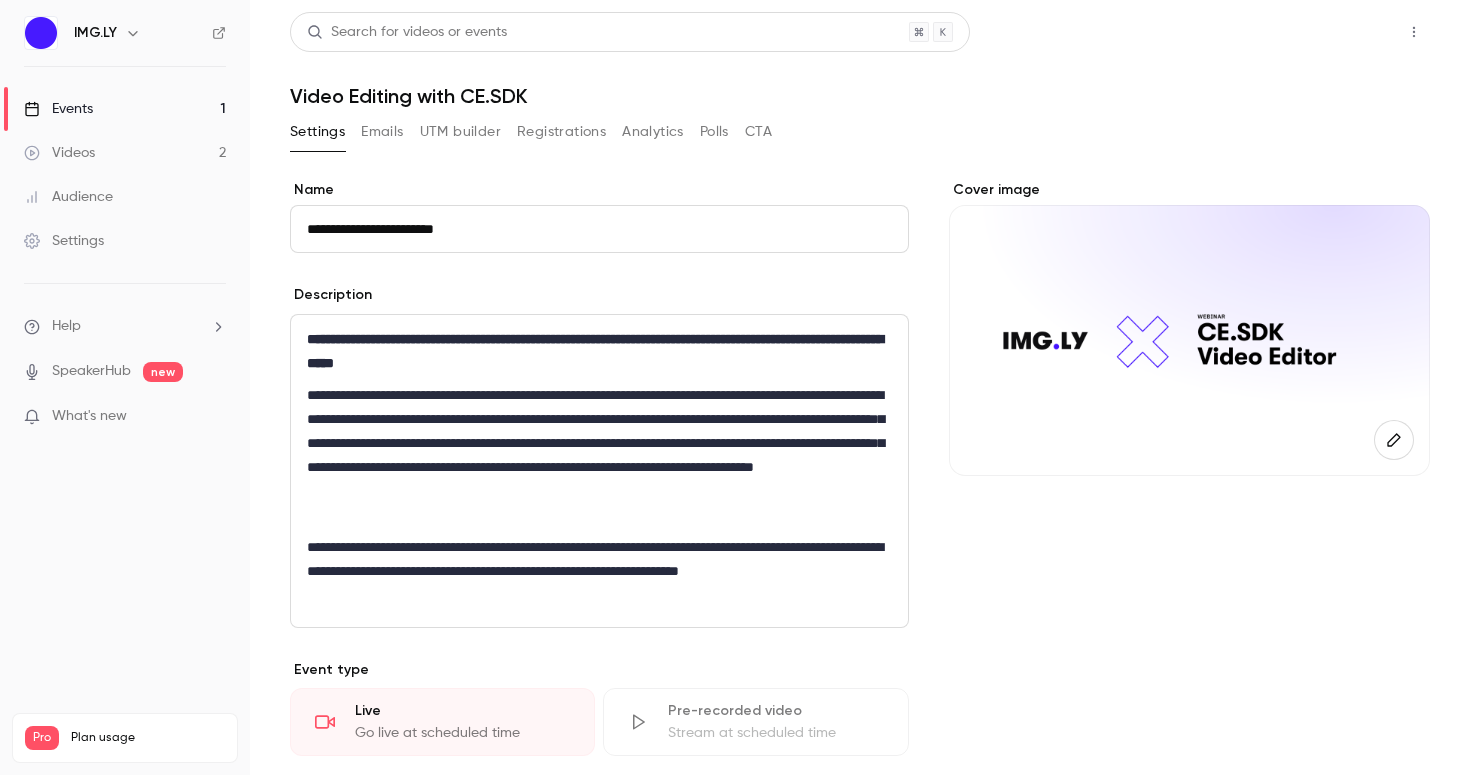 click on "Share" at bounding box center [1342, 32] 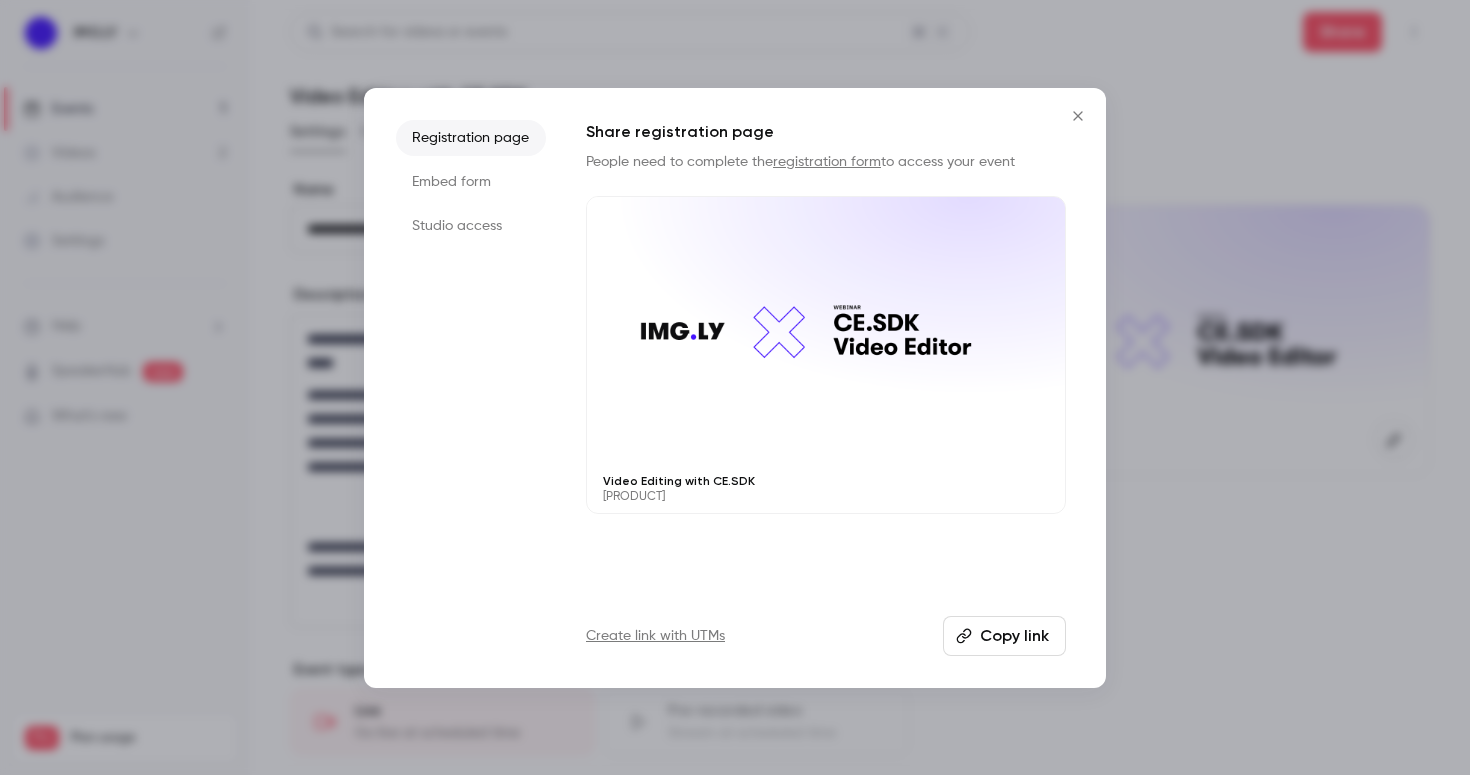 click on "Copy link" at bounding box center [1004, 636] 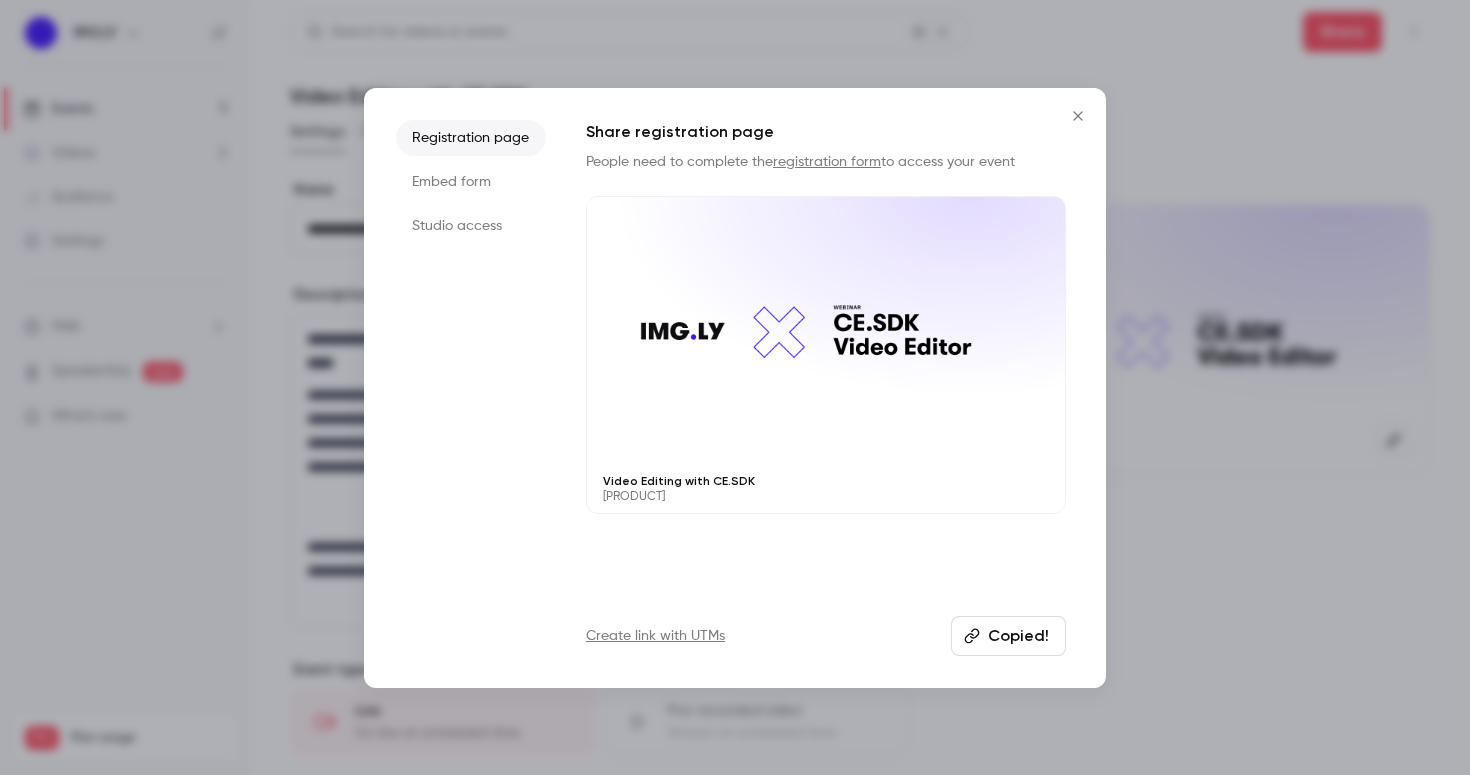 type 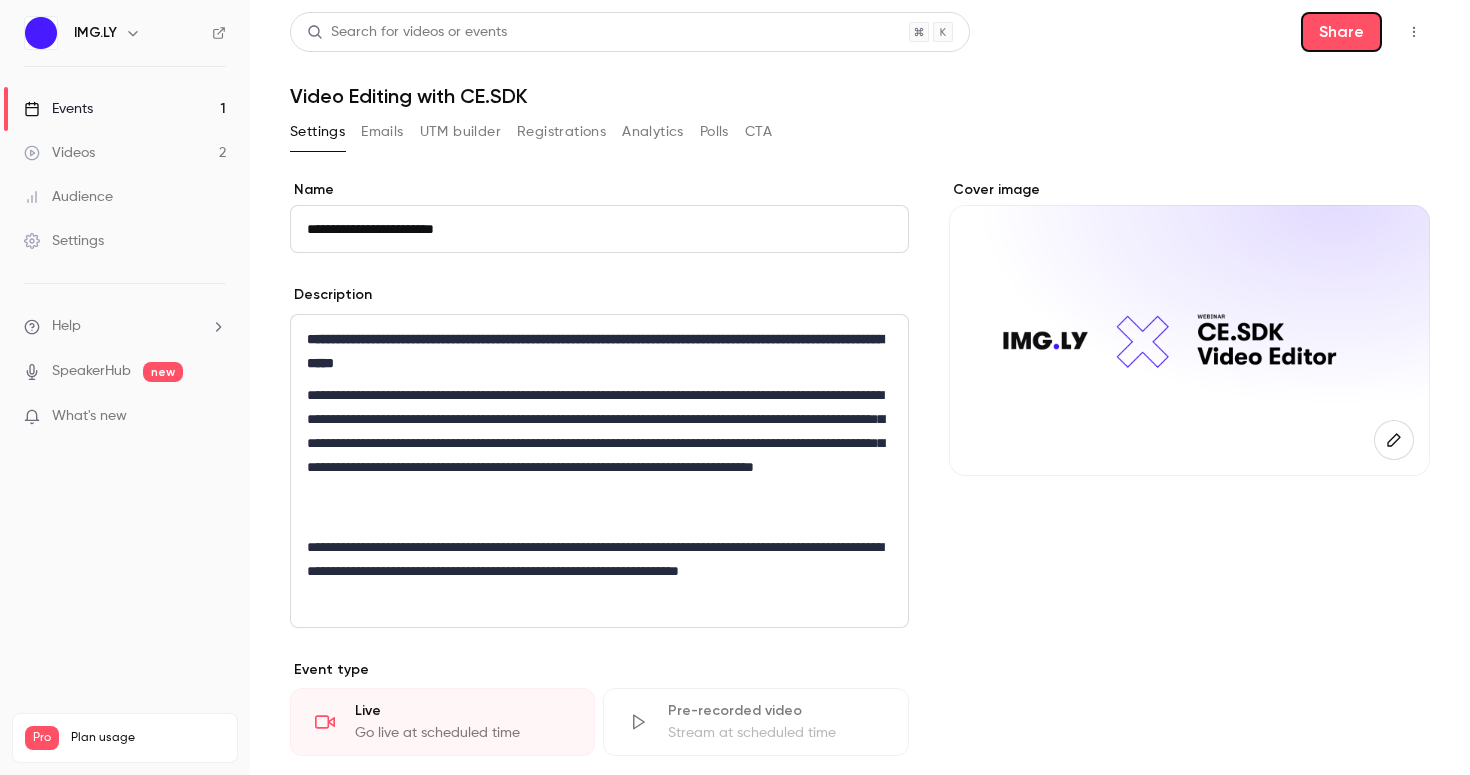 type 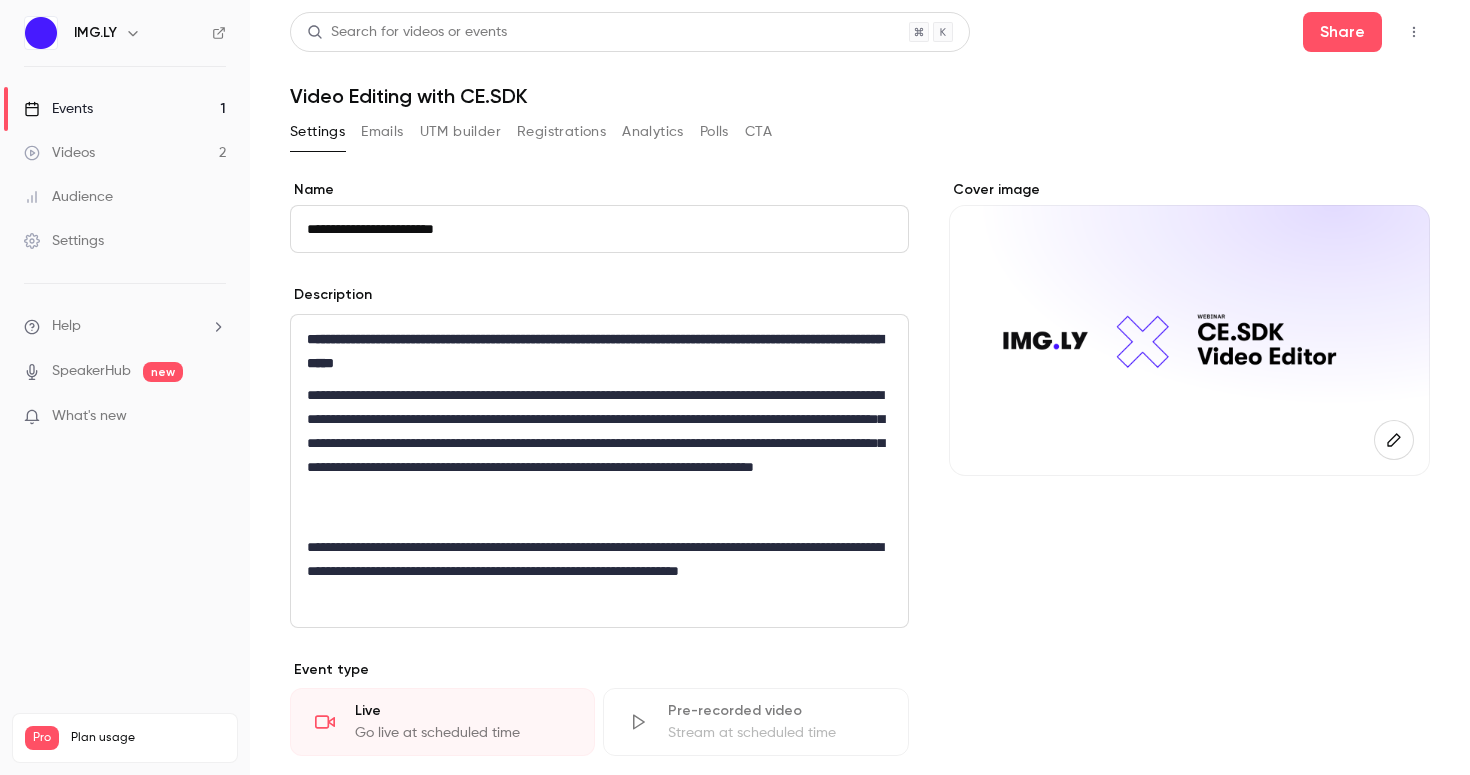 click on "Events 1" at bounding box center [125, 109] 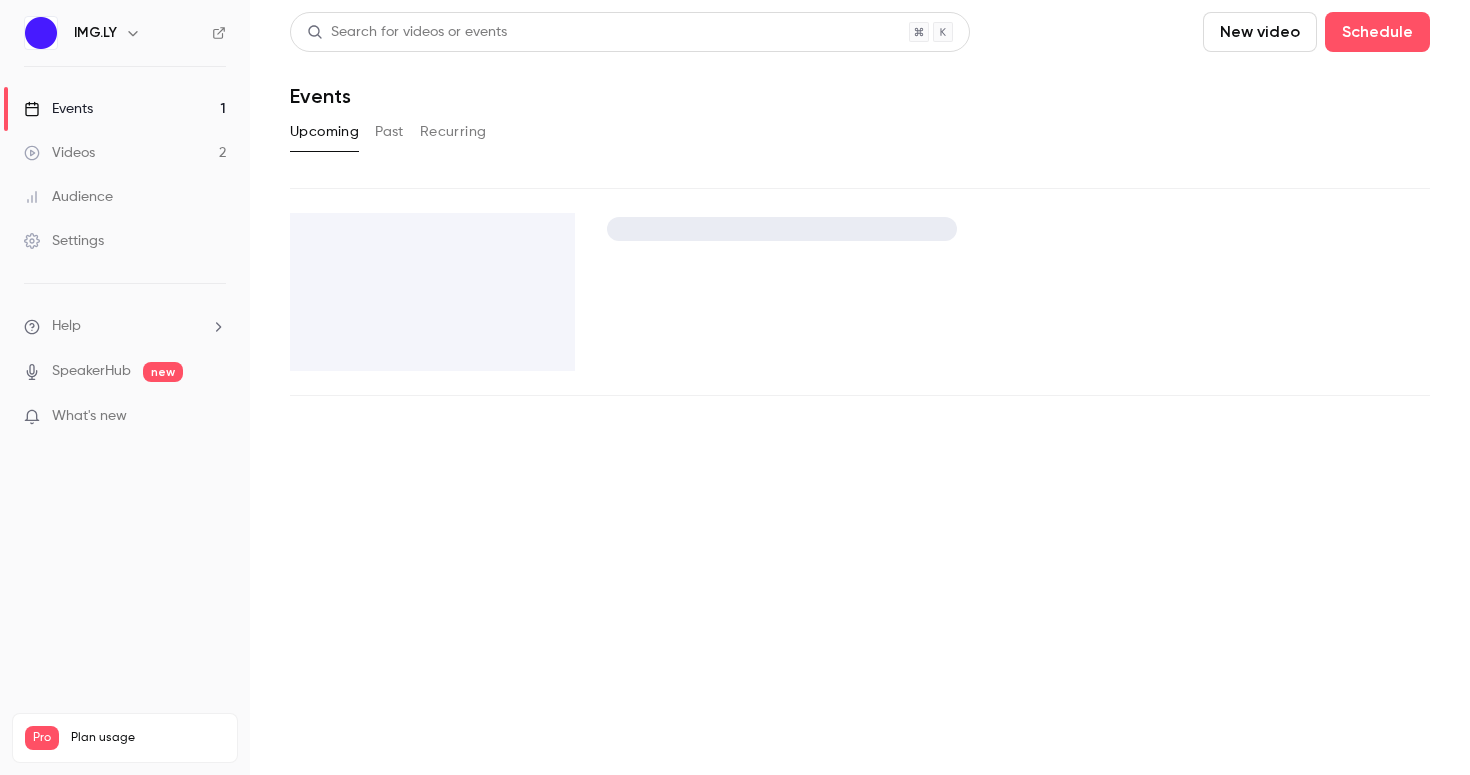 scroll, scrollTop: 0, scrollLeft: 0, axis: both 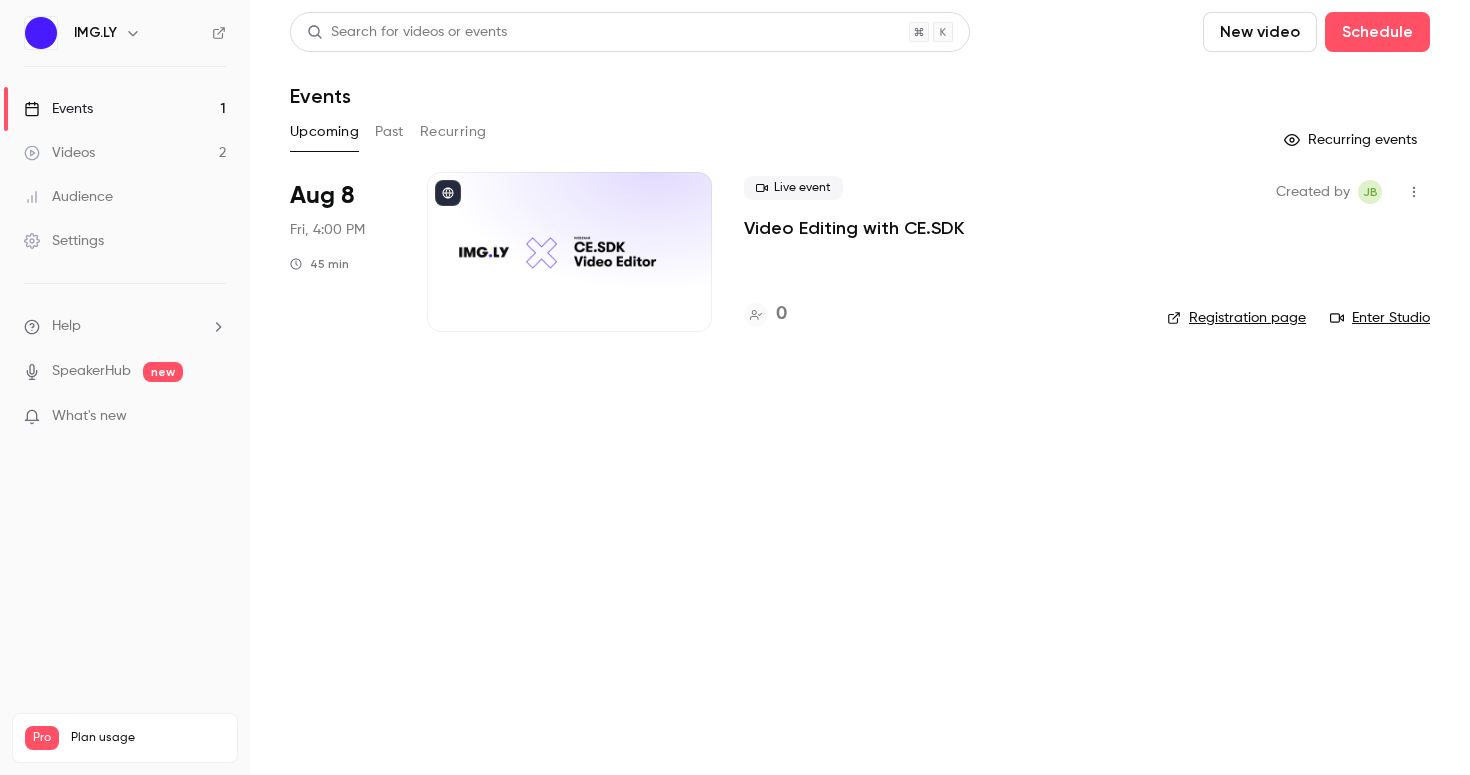 click on "Registration page" at bounding box center (1236, 318) 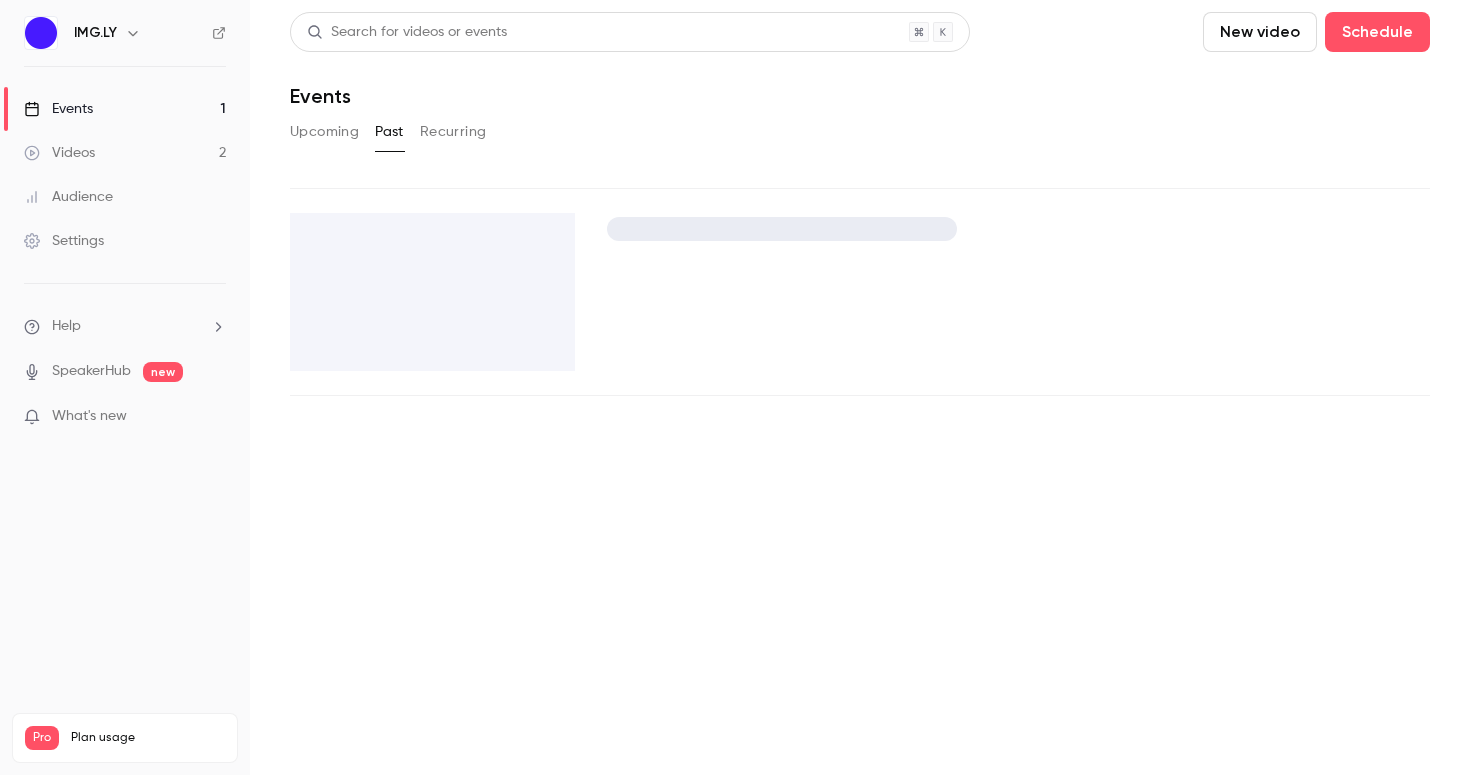 type 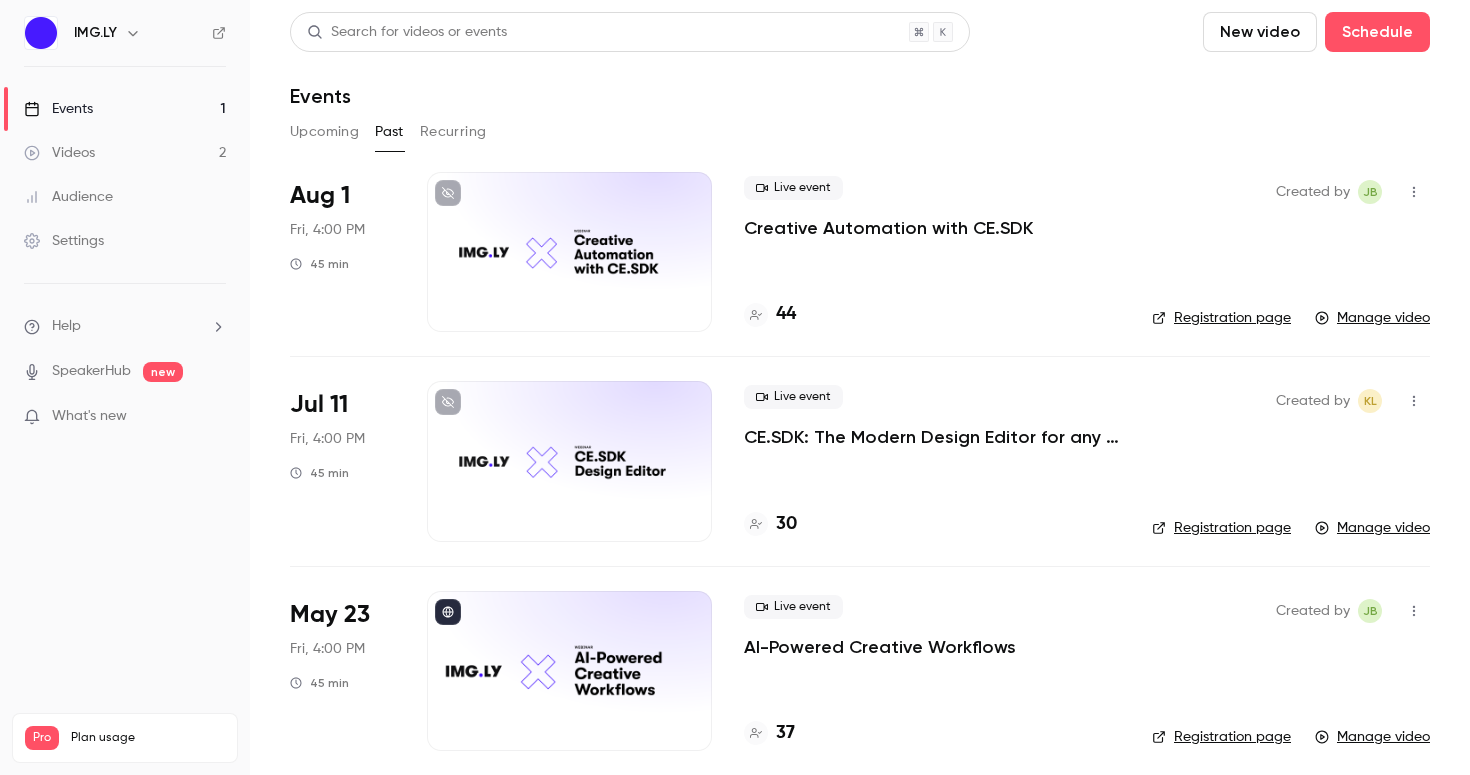 scroll, scrollTop: 0, scrollLeft: 0, axis: both 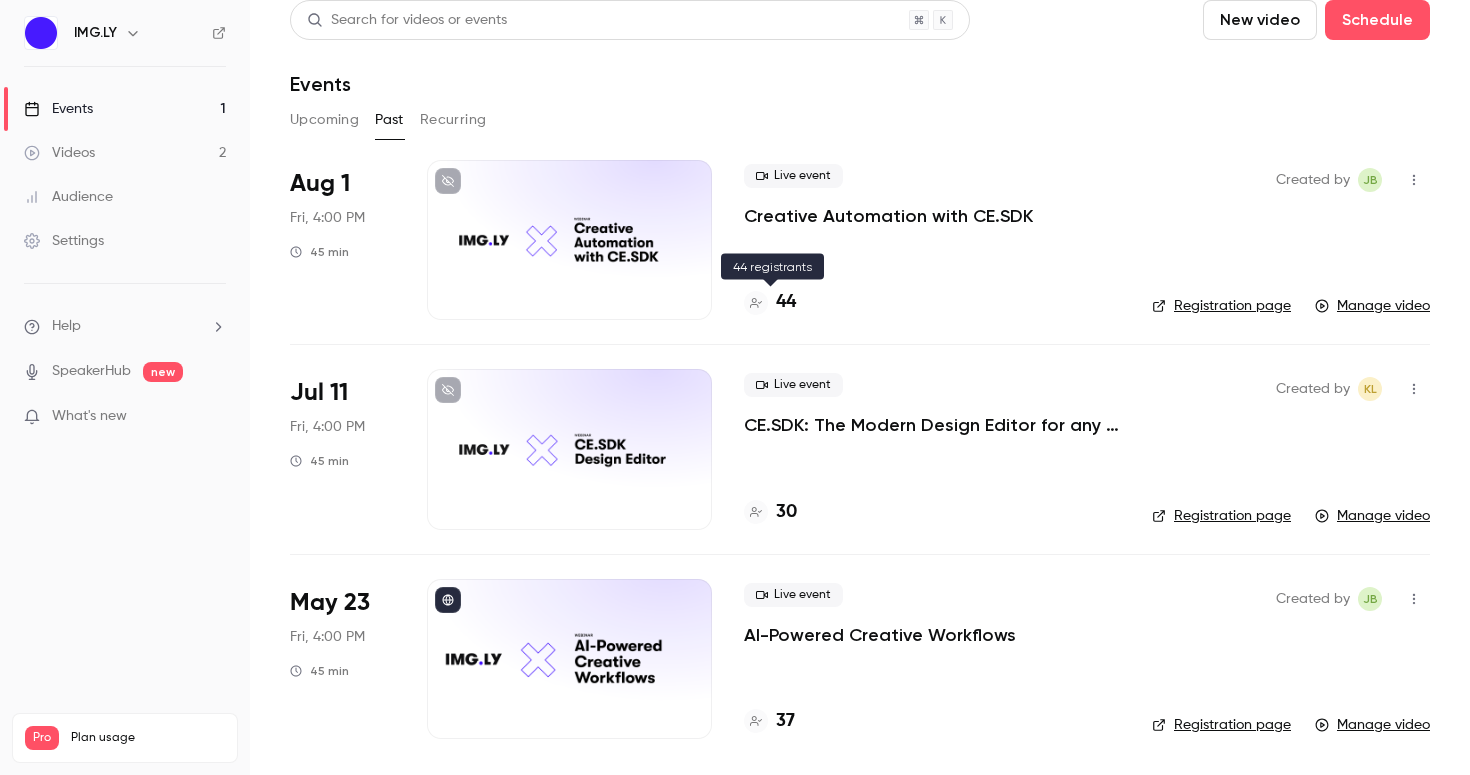 click on "44" at bounding box center (786, 302) 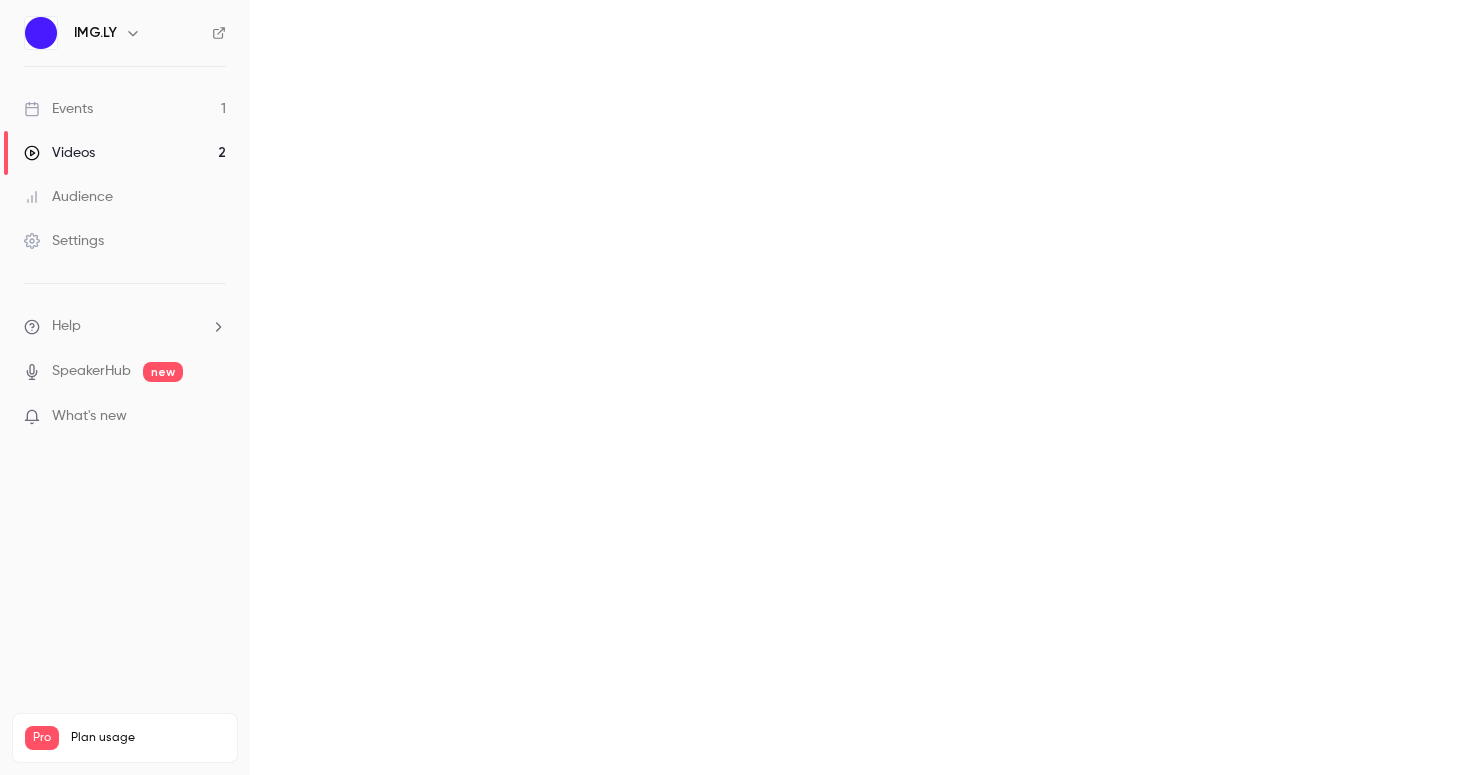 scroll, scrollTop: 0, scrollLeft: 0, axis: both 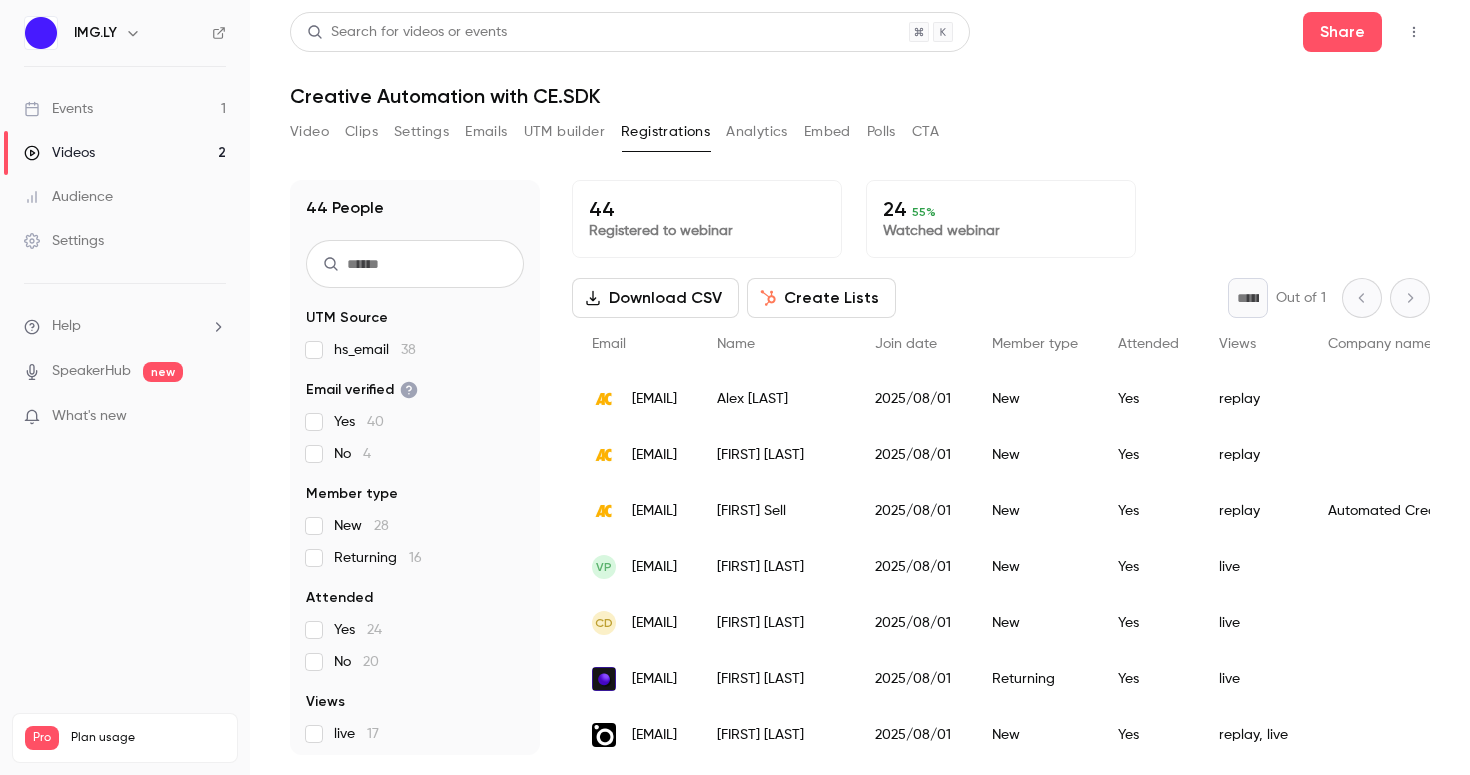 click on "Create Lists" at bounding box center [821, 298] 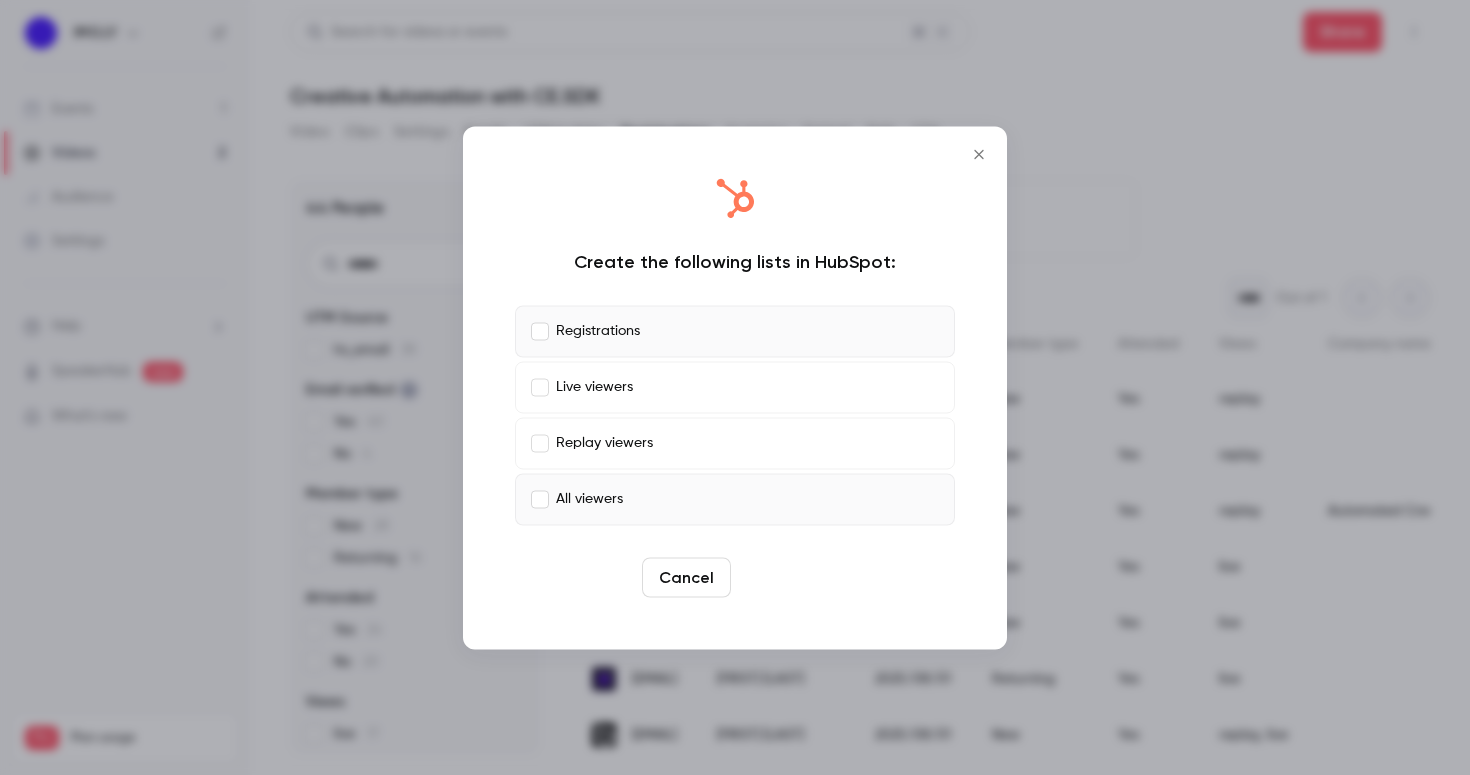 click on "Create" at bounding box center [784, 577] 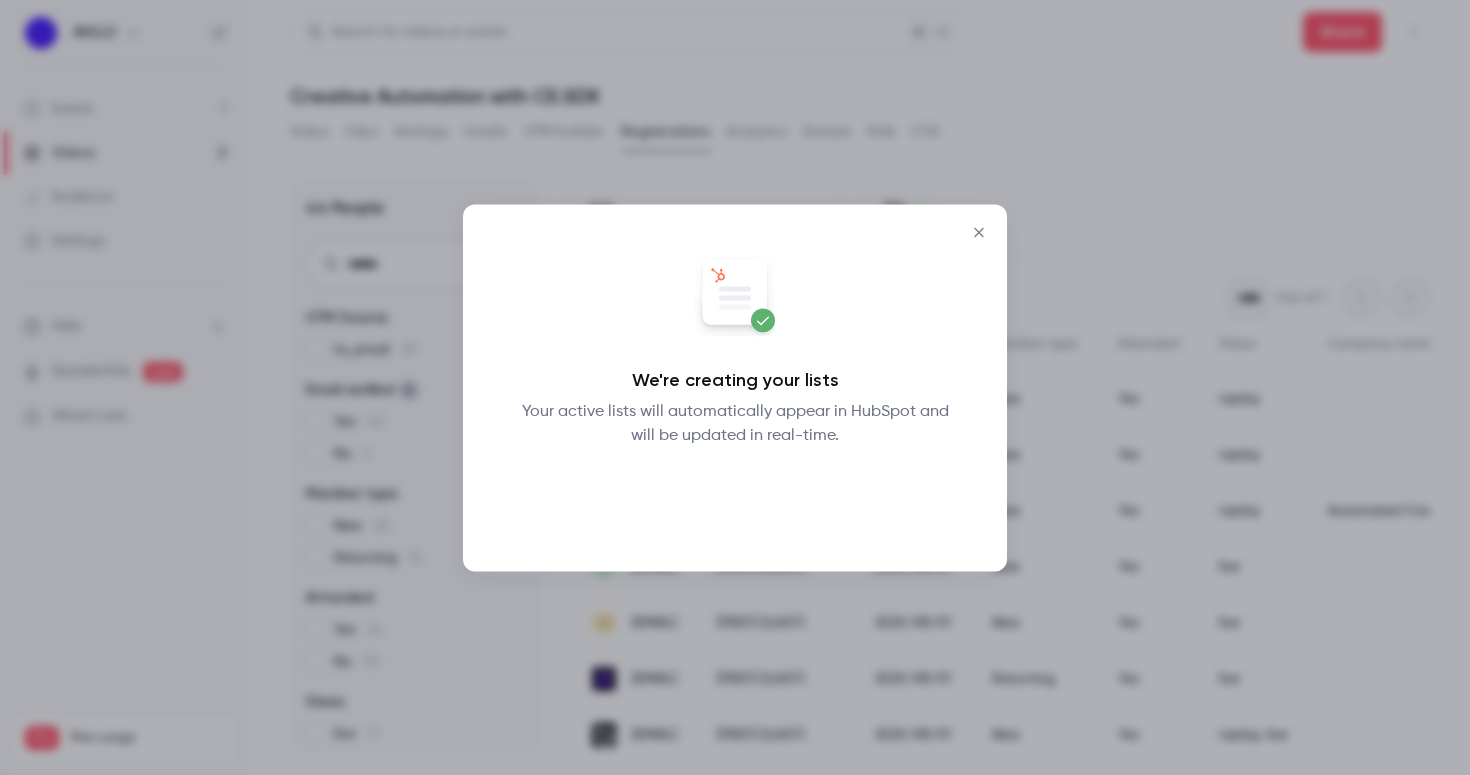 click on "Okay" at bounding box center (735, 499) 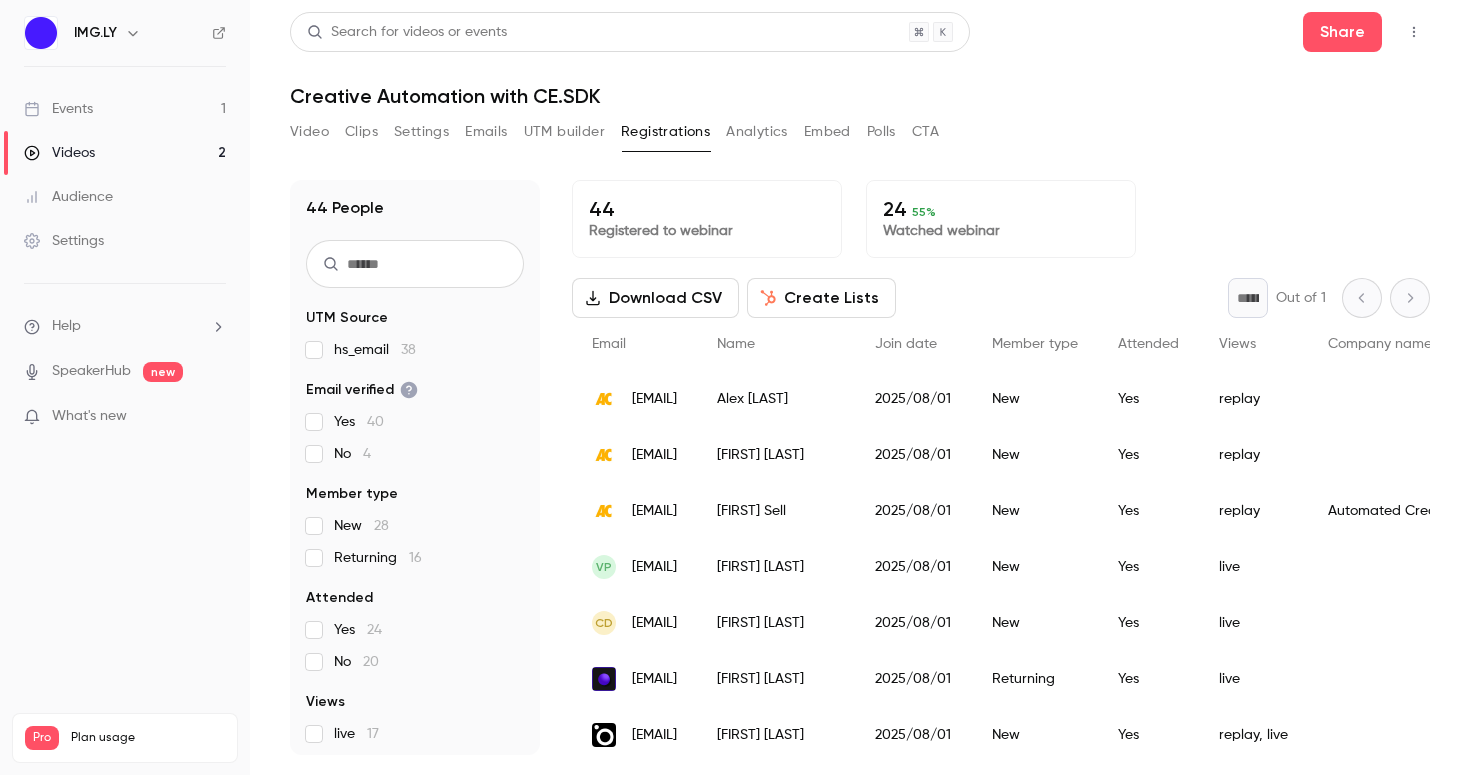 type 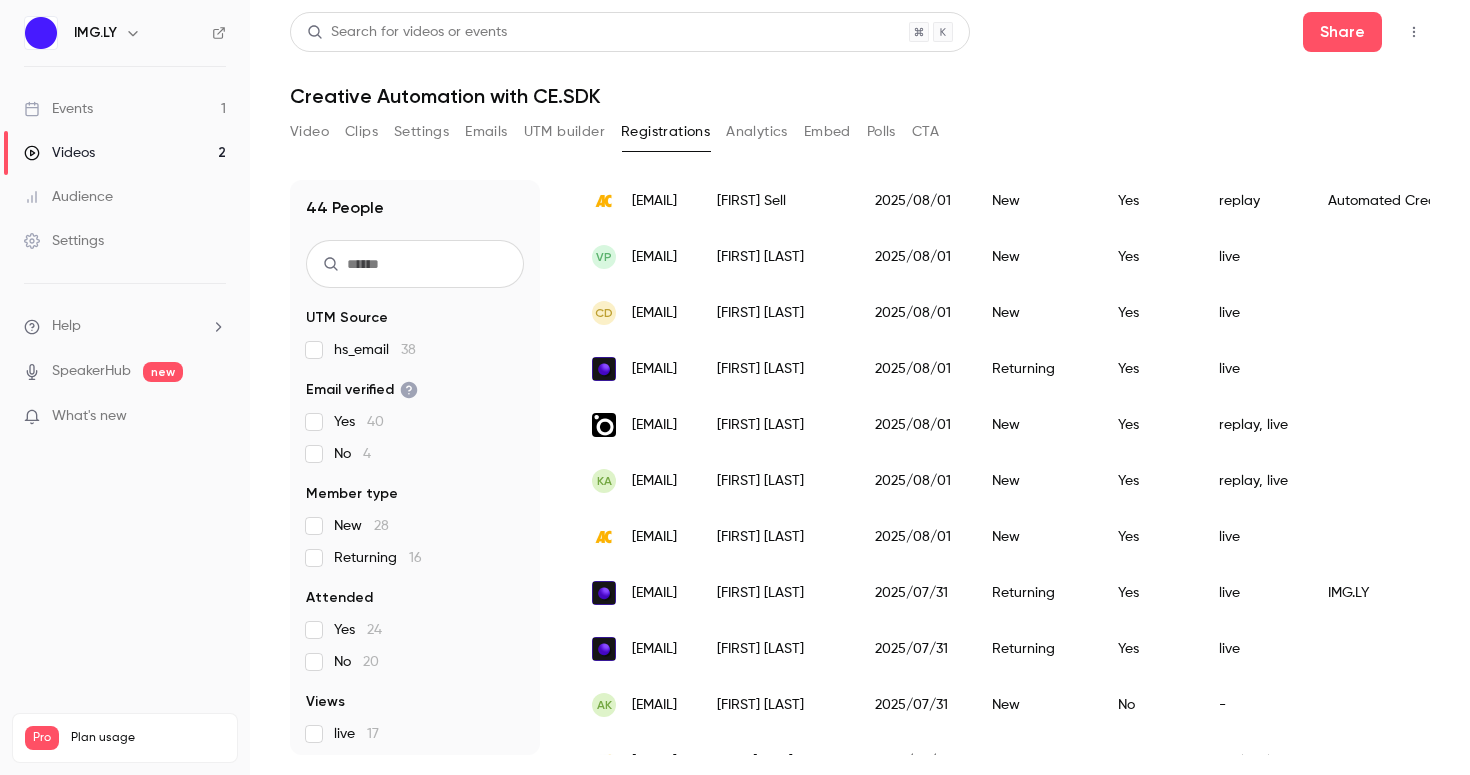 scroll, scrollTop: 309, scrollLeft: 0, axis: vertical 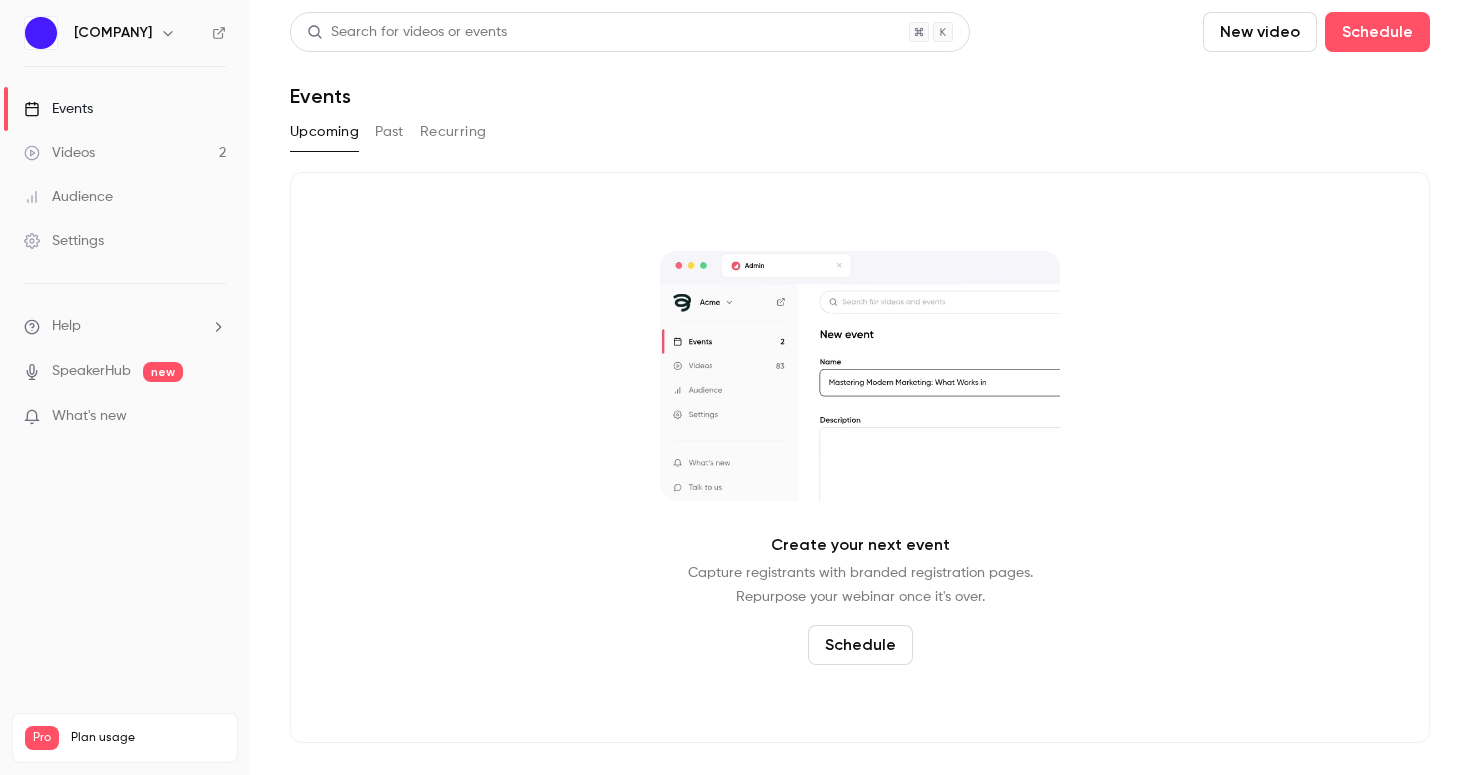 click on "Past" at bounding box center [389, 132] 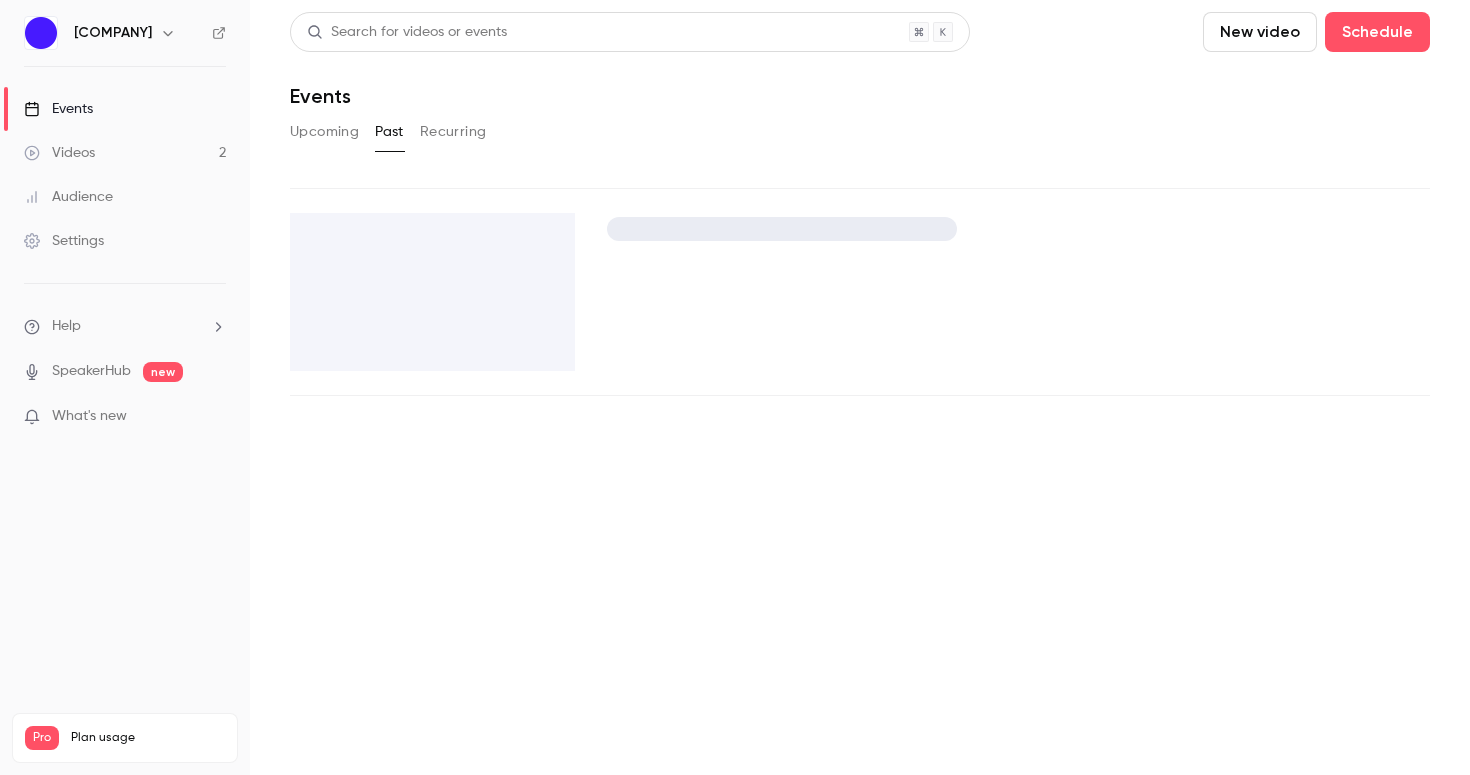 scroll, scrollTop: 0, scrollLeft: 0, axis: both 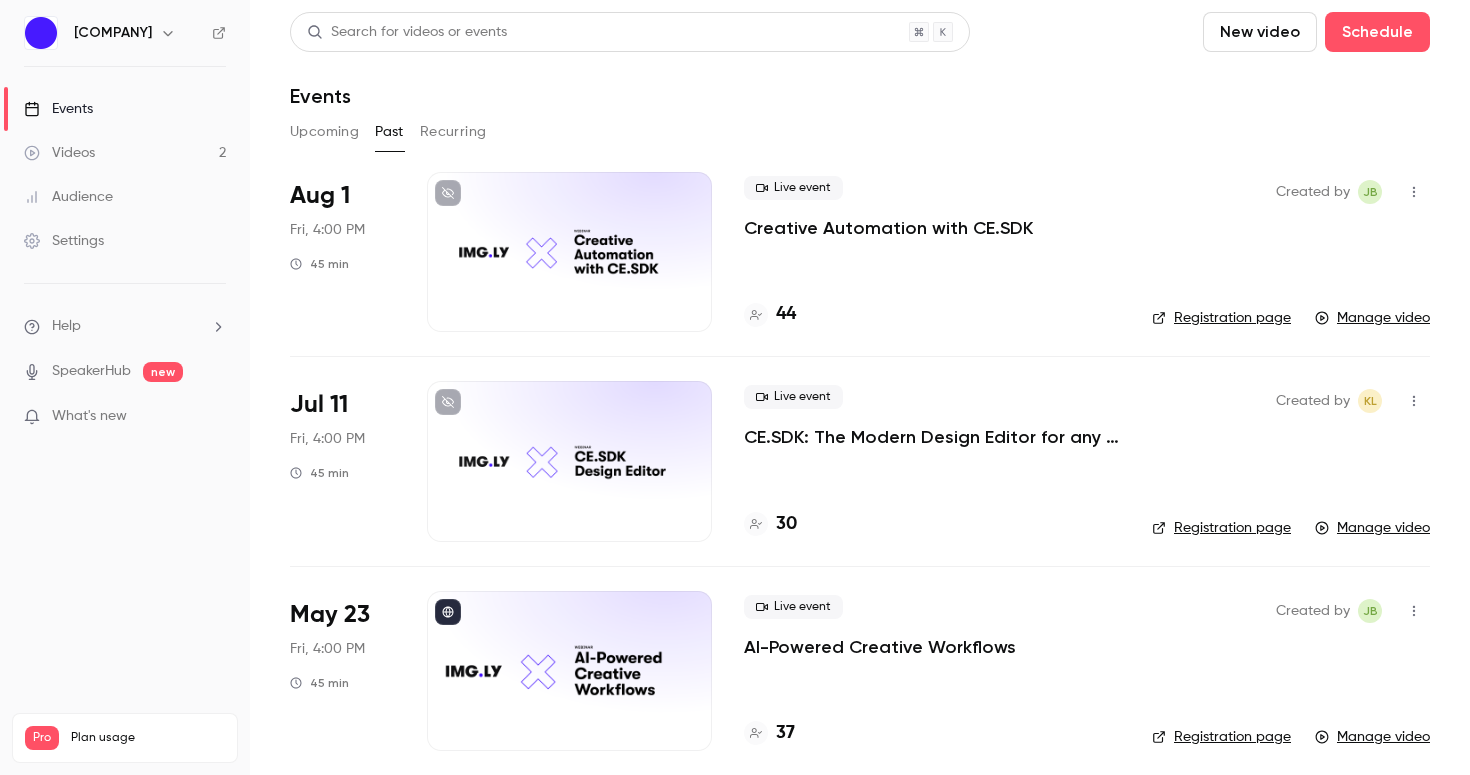 click on "CE.SDK: The Modern Design Editor for any Use Case" at bounding box center [932, 437] 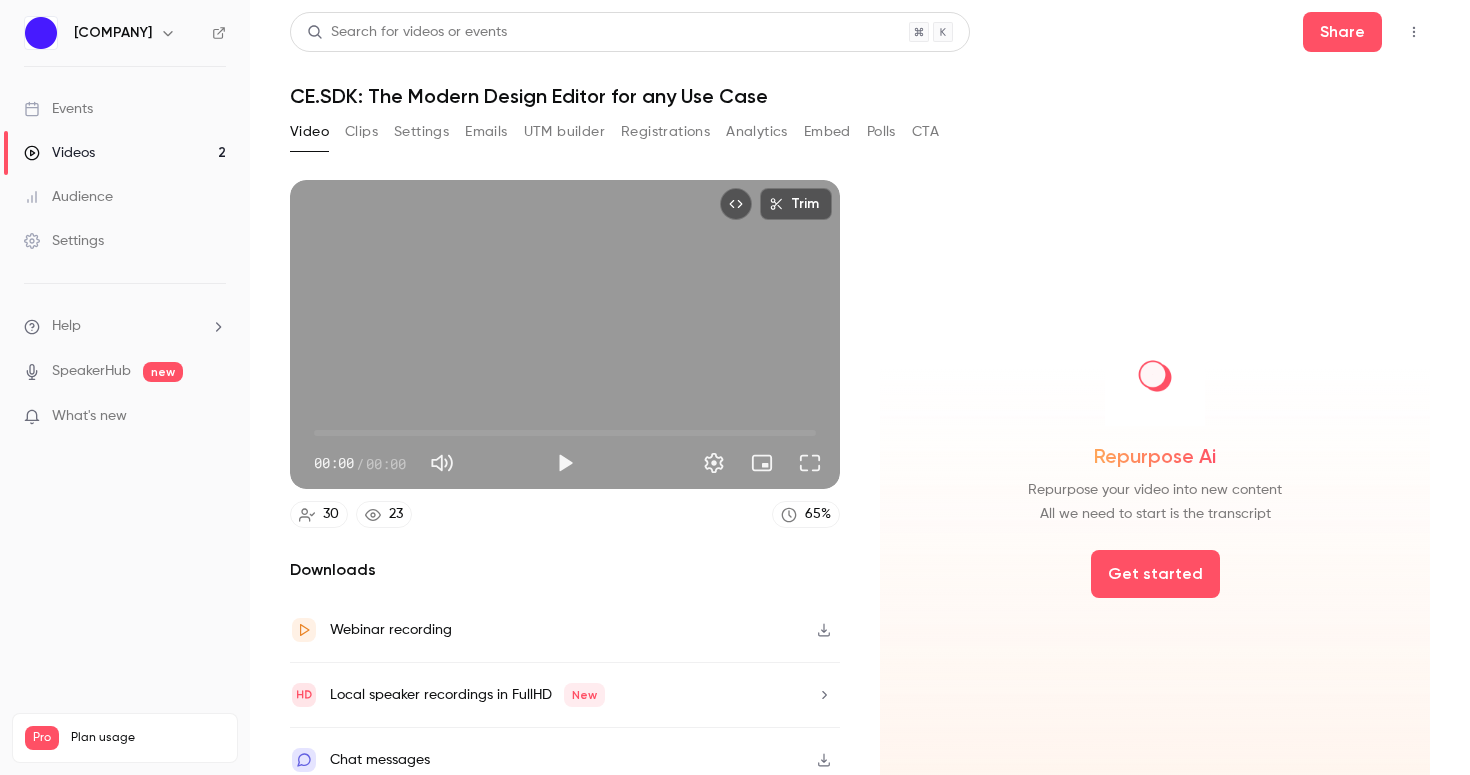 scroll, scrollTop: 0, scrollLeft: 0, axis: both 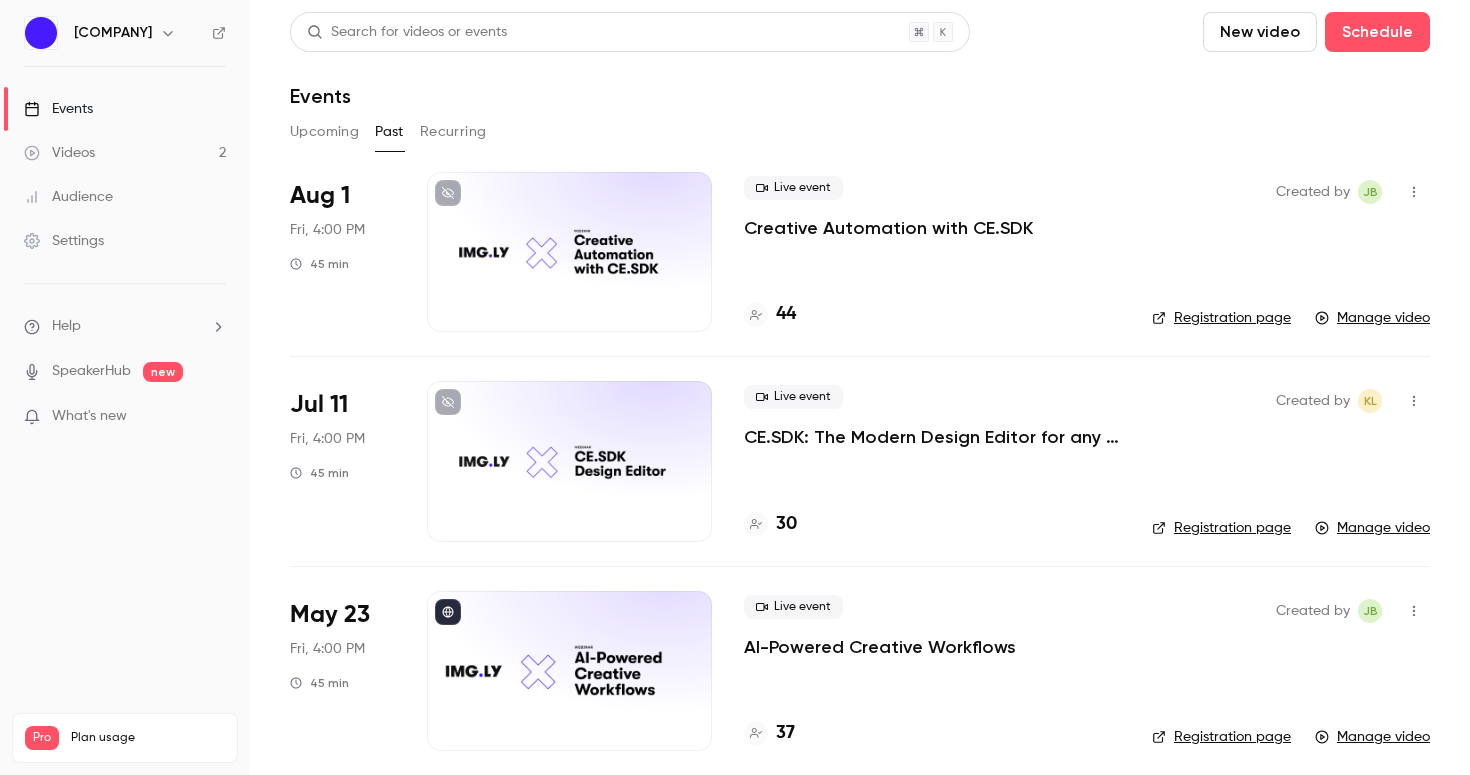 click on "Registration page" at bounding box center [1221, 528] 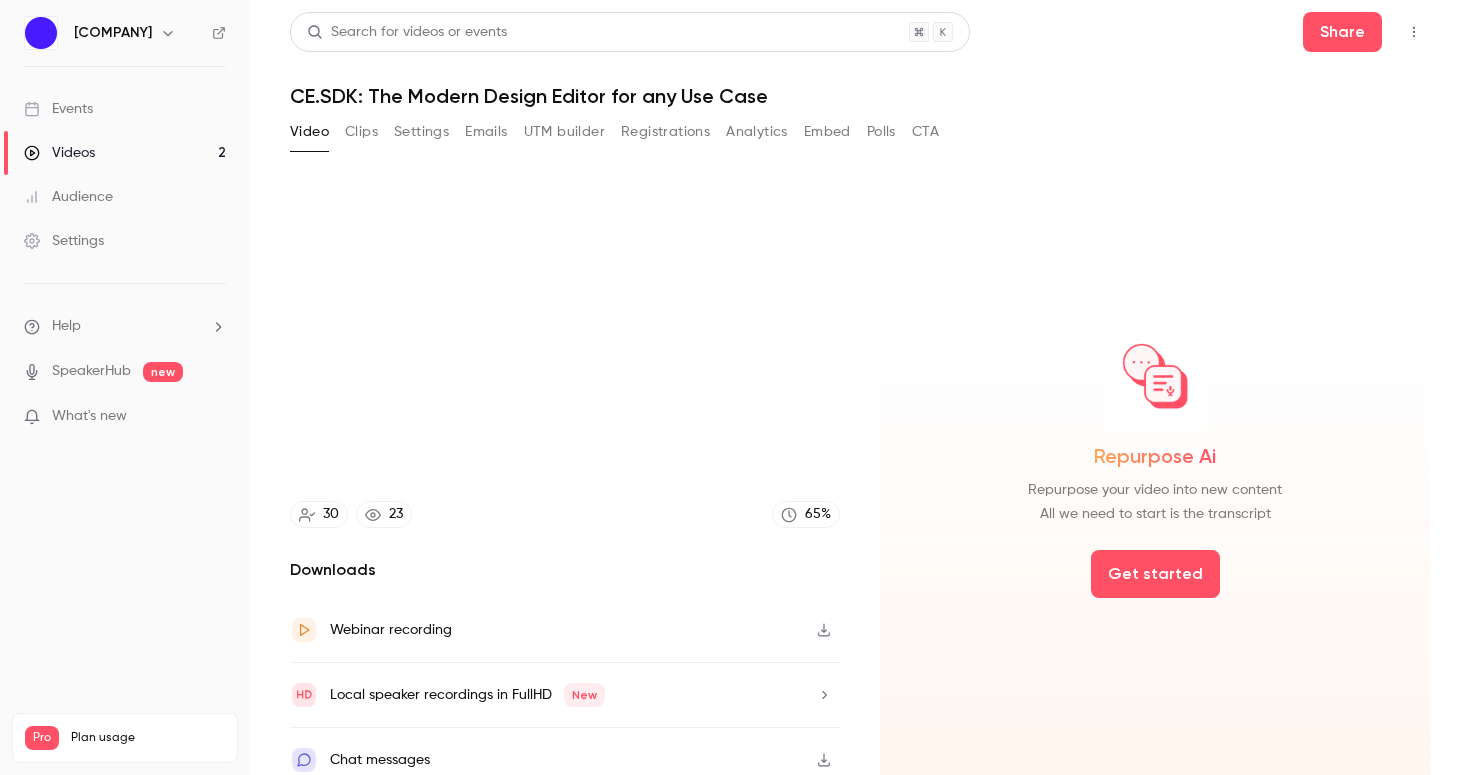 scroll, scrollTop: 0, scrollLeft: 0, axis: both 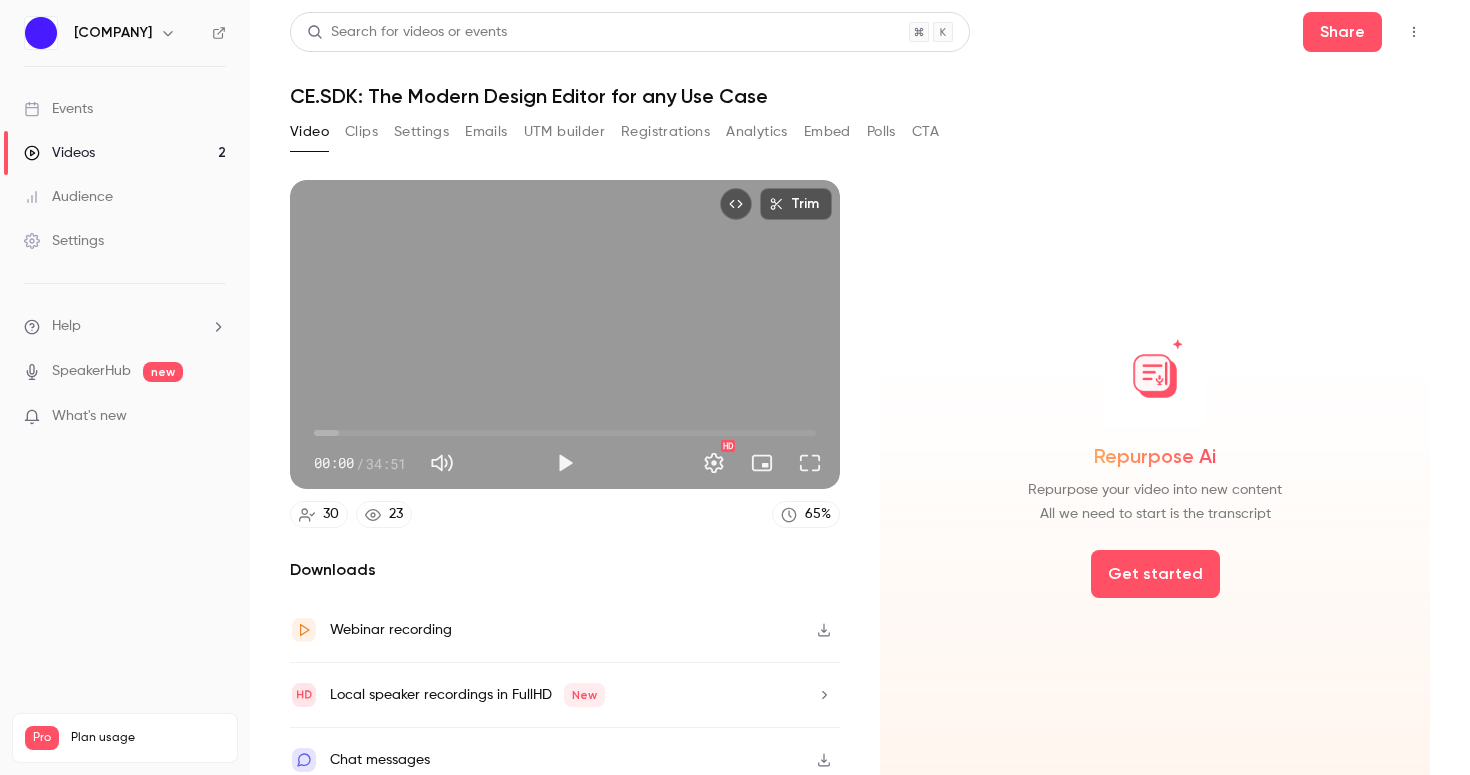 click on "Settings" at bounding box center (421, 132) 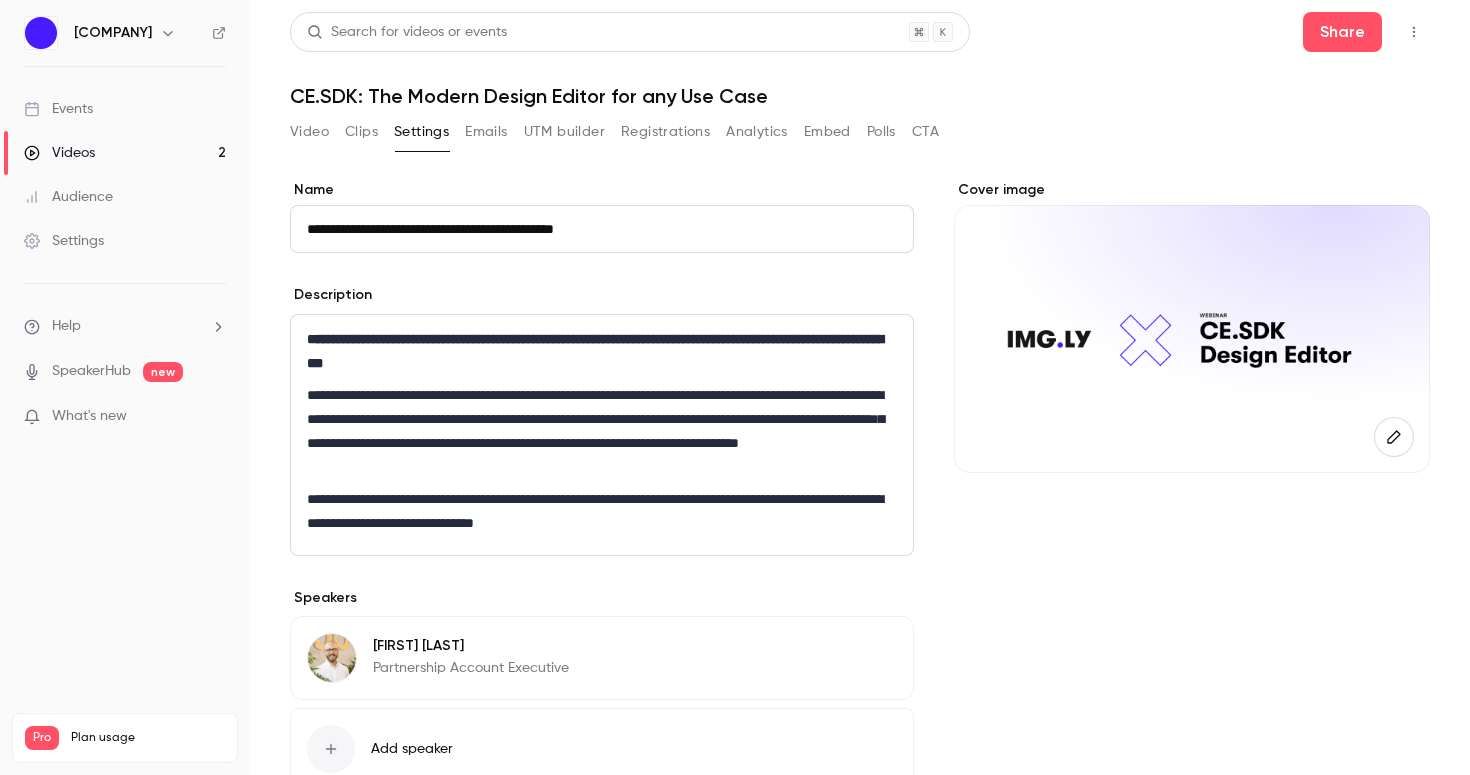 scroll, scrollTop: 0, scrollLeft: 0, axis: both 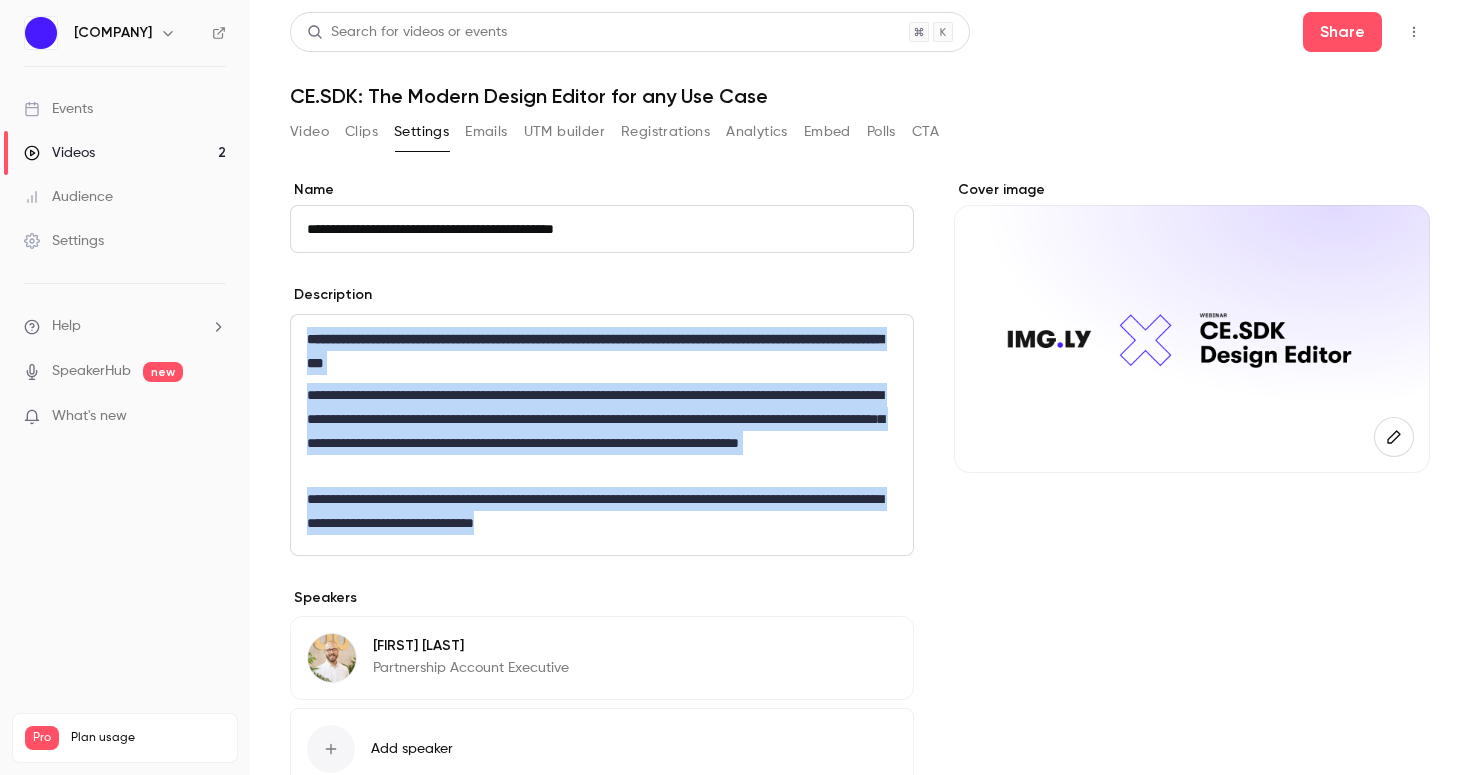 drag, startPoint x: 300, startPoint y: 338, endPoint x: 707, endPoint y: 616, distance: 492.88232 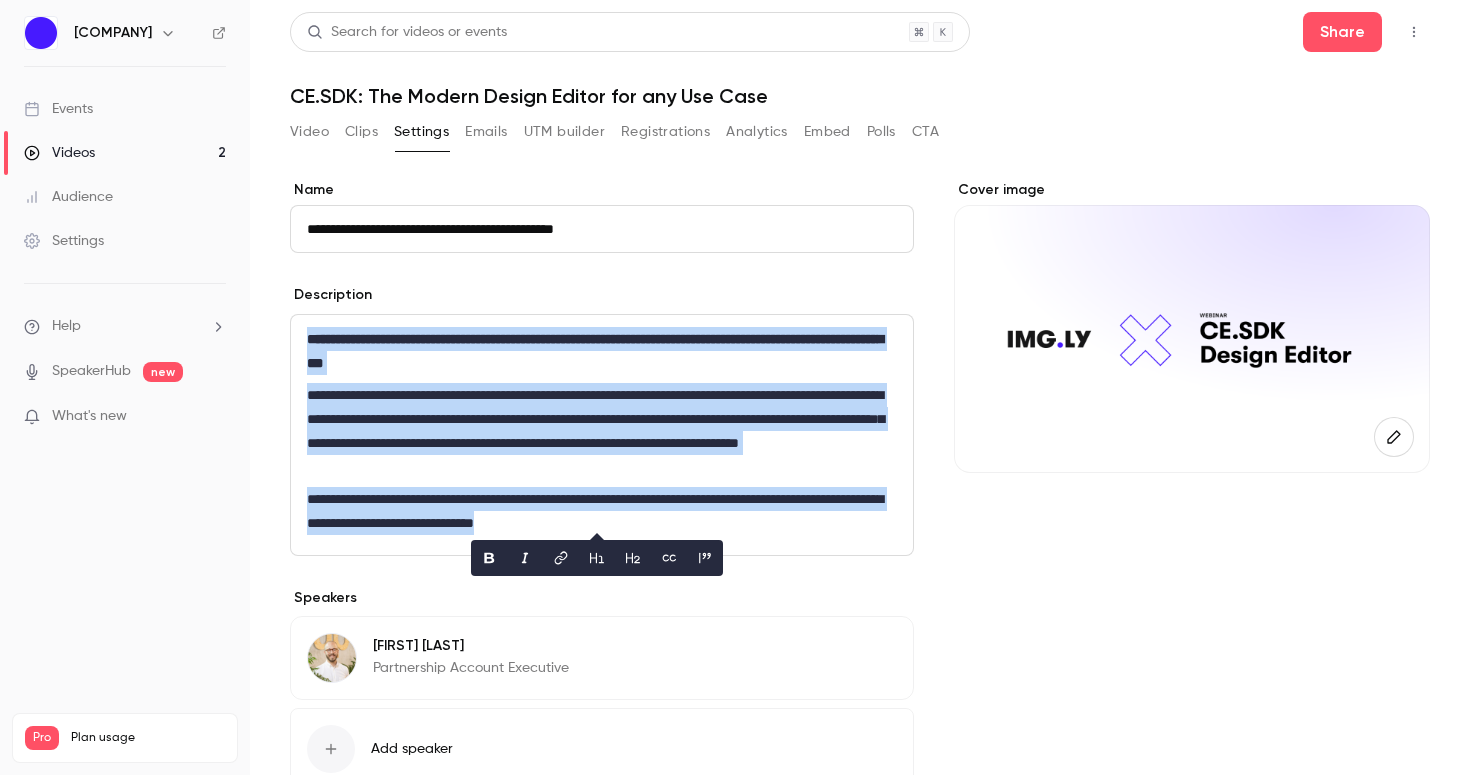 copy on "**********" 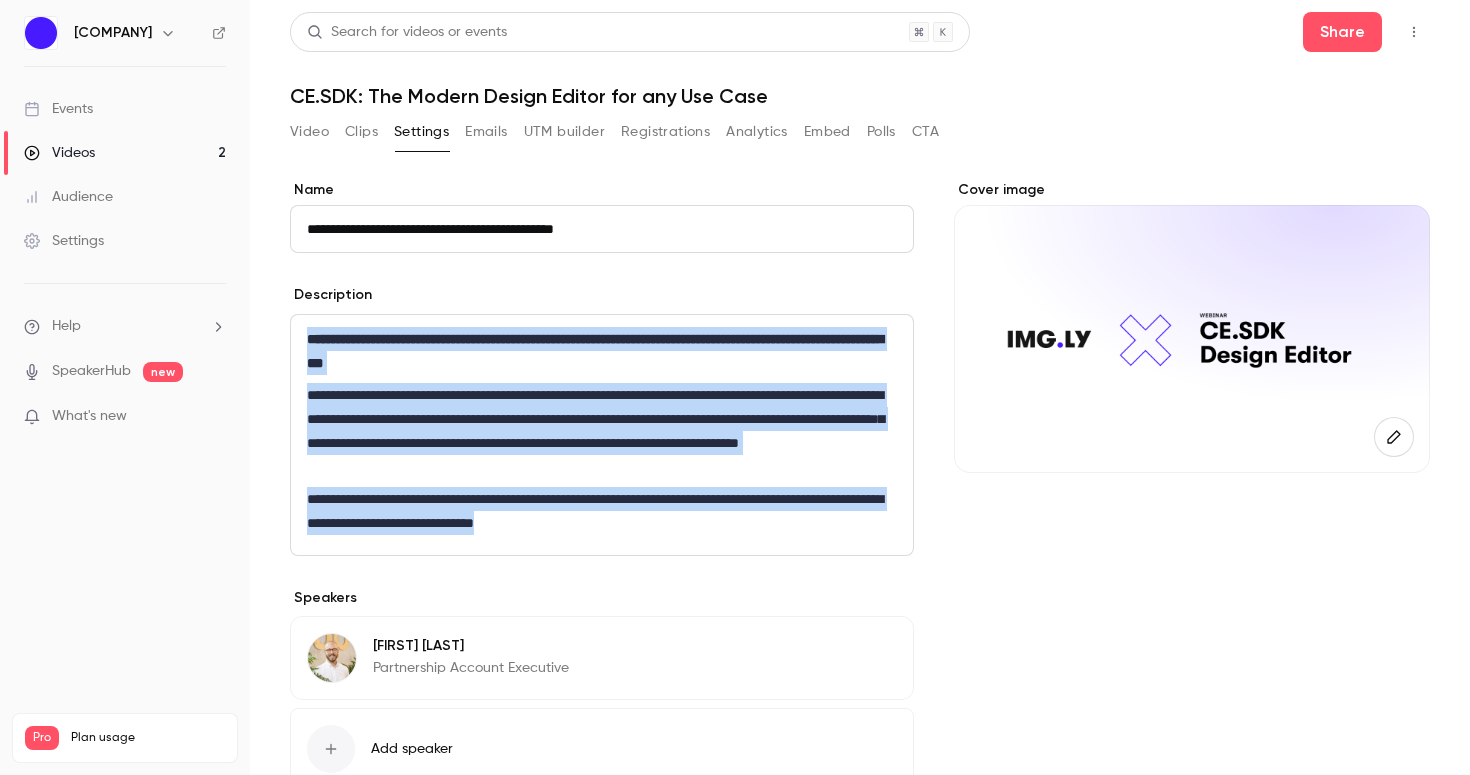 copy on "**********" 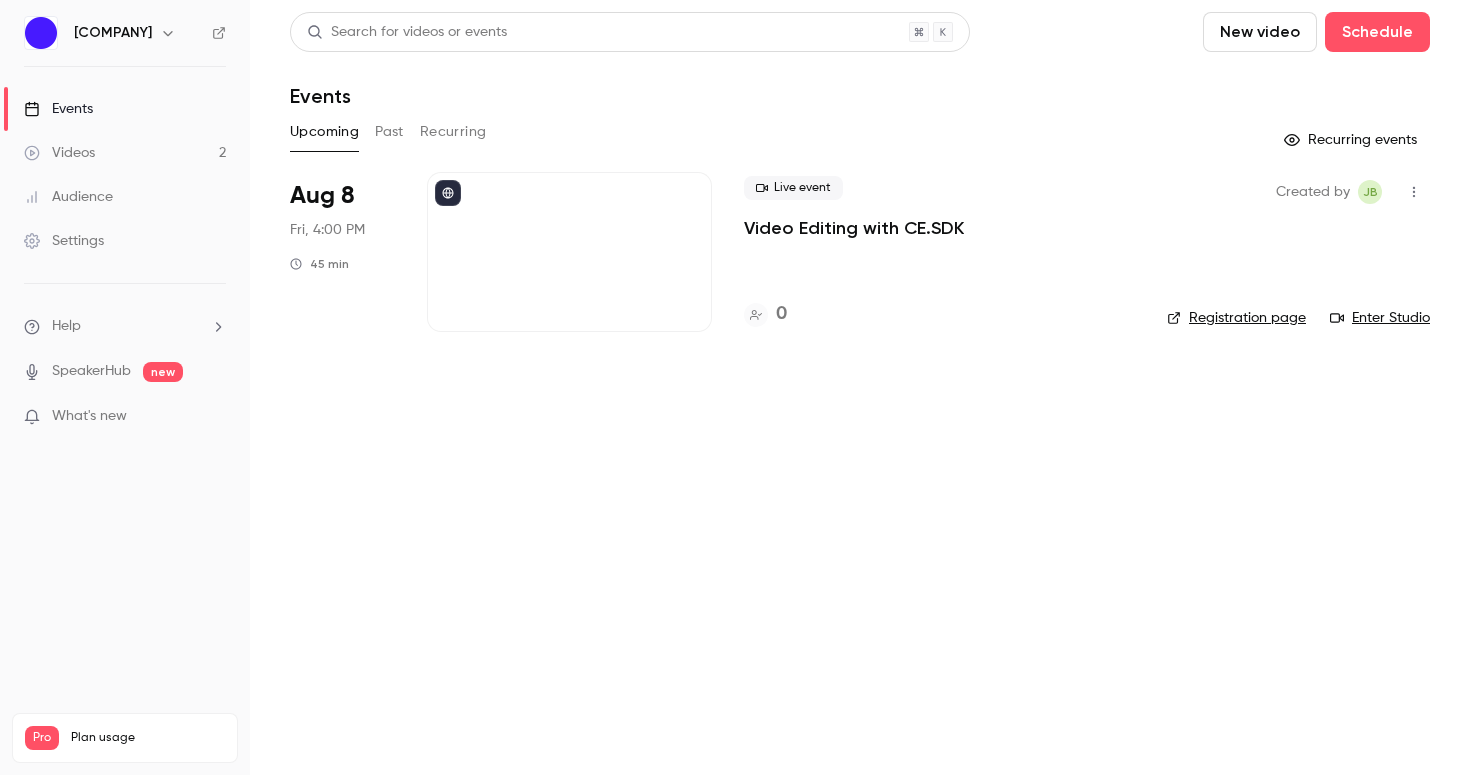 scroll, scrollTop: 0, scrollLeft: 0, axis: both 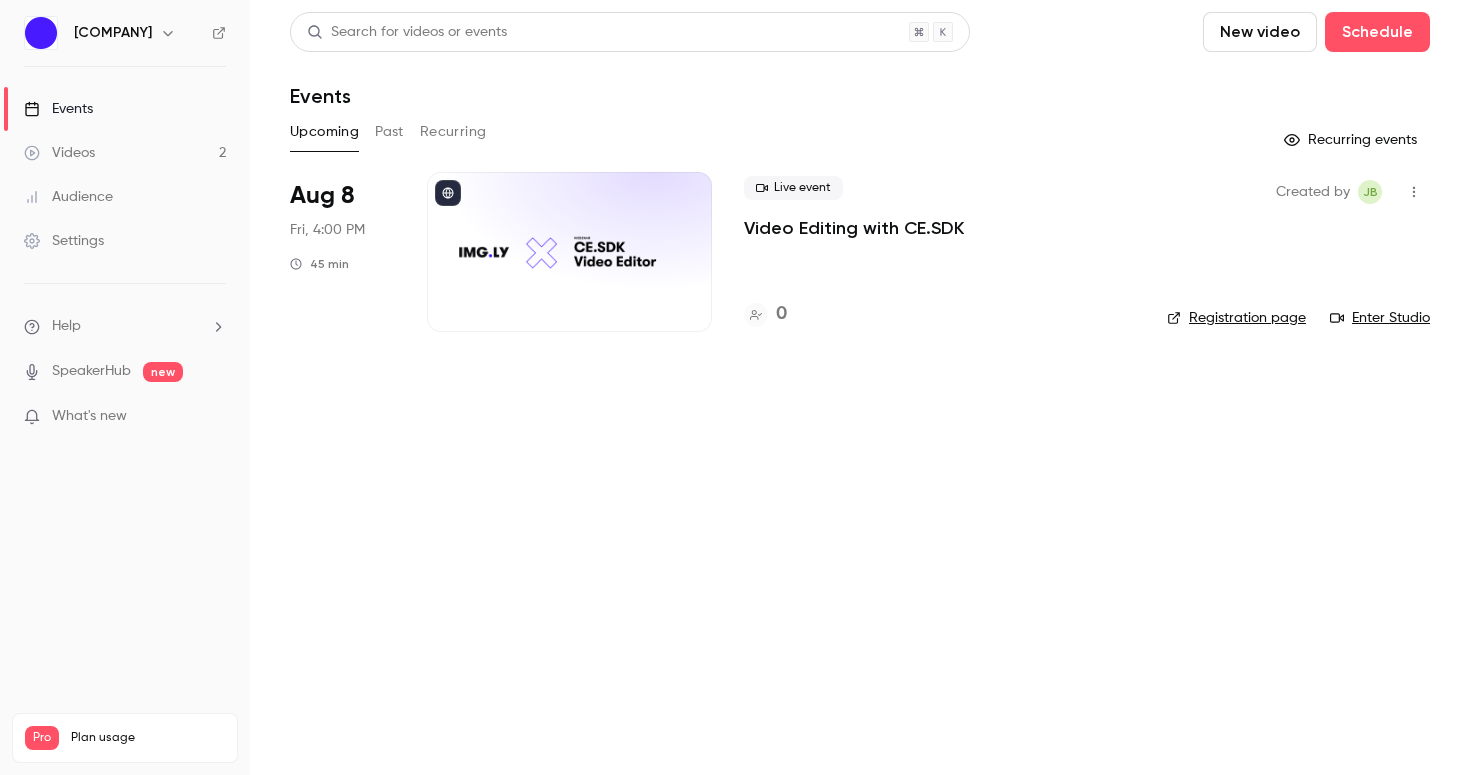 click on "Past" at bounding box center (389, 132) 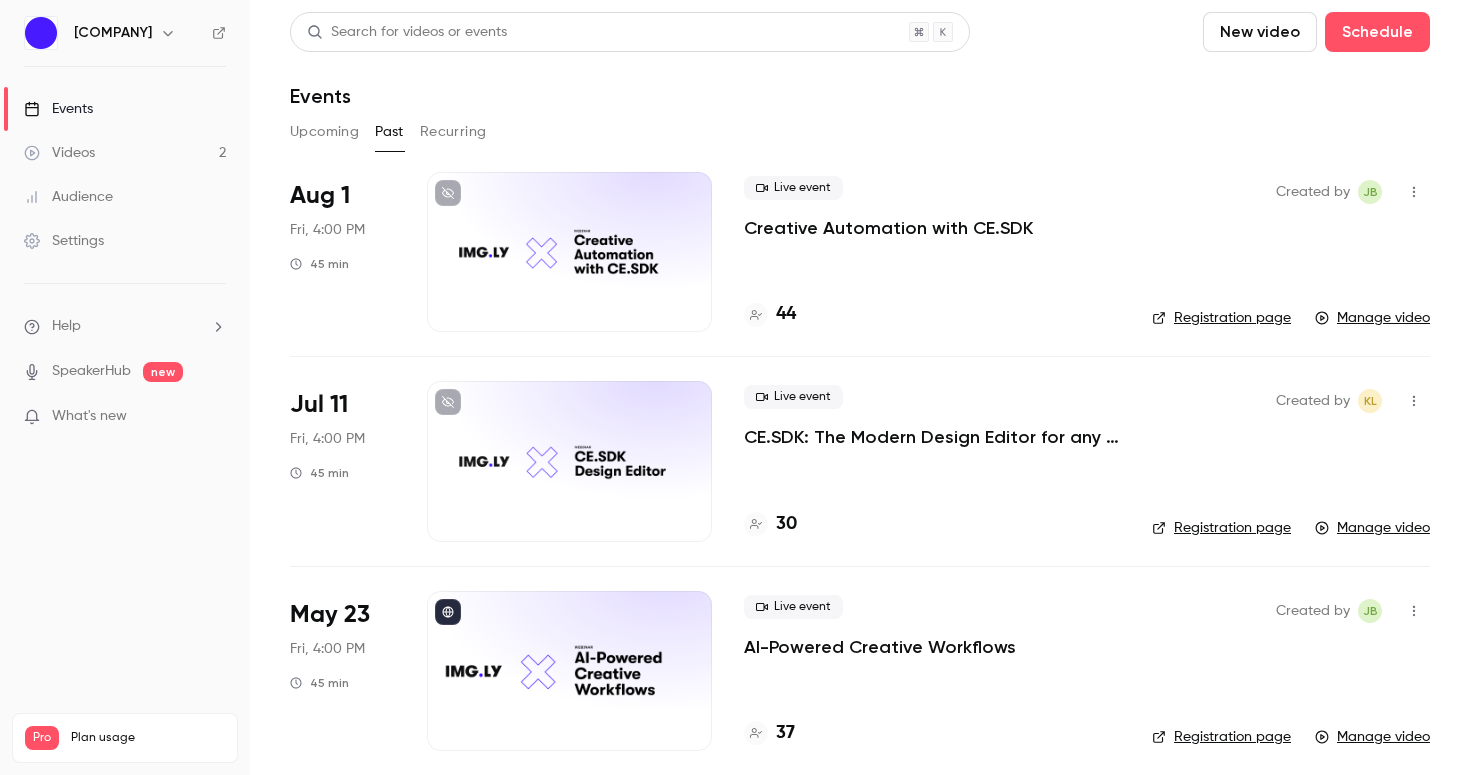 scroll, scrollTop: 0, scrollLeft: 0, axis: both 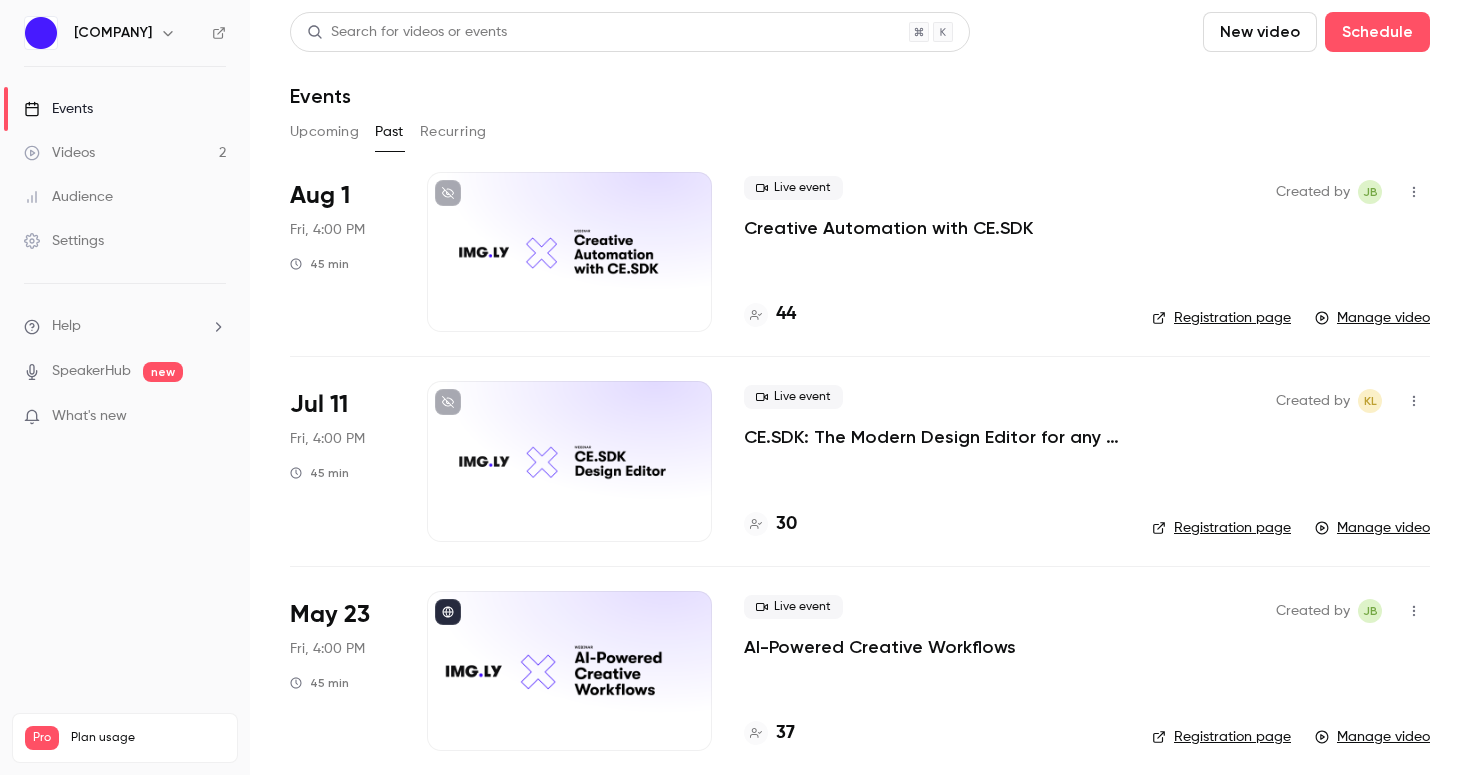 click on "Creative Automation with CE.SDK" at bounding box center [888, 228] 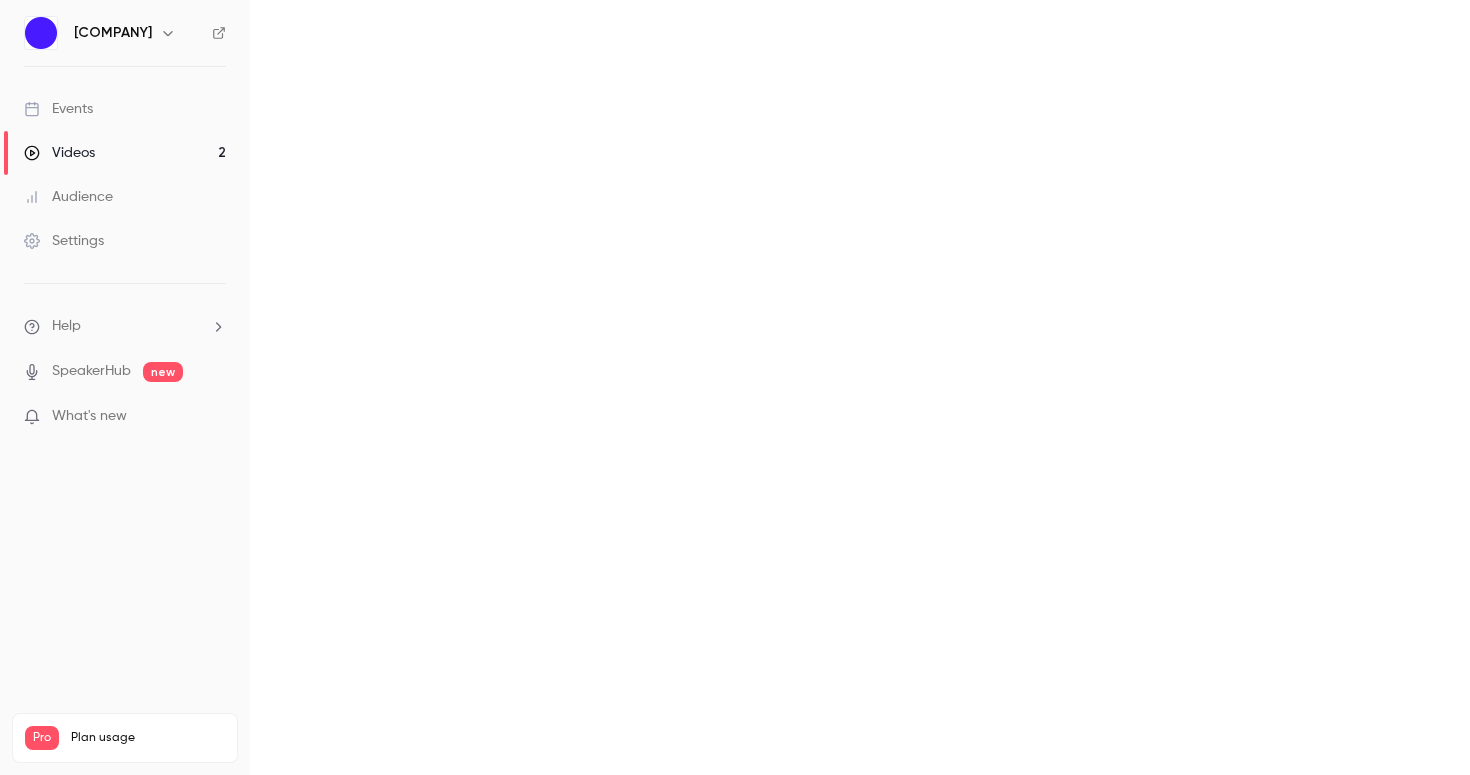 scroll, scrollTop: 0, scrollLeft: 0, axis: both 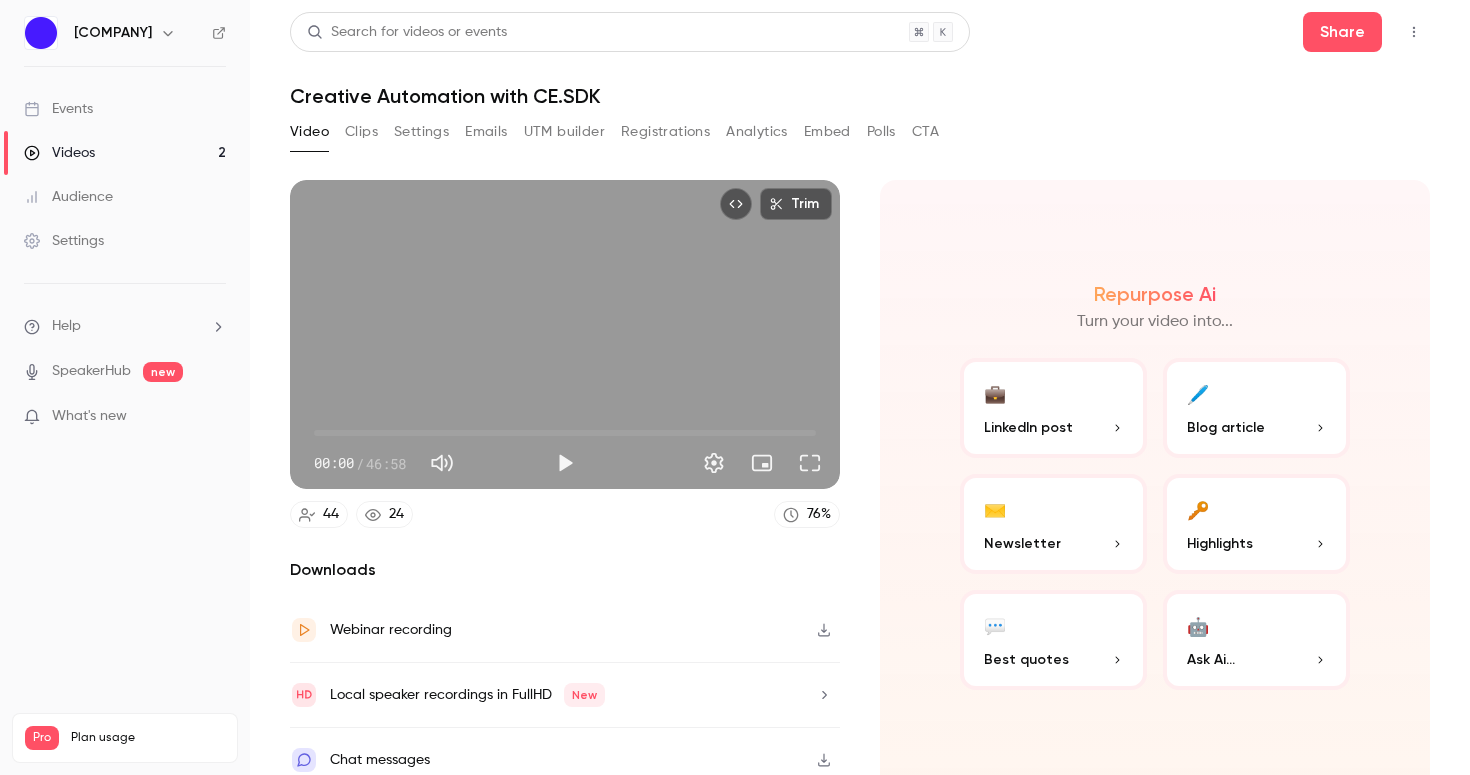 click on "Analytics" at bounding box center (757, 132) 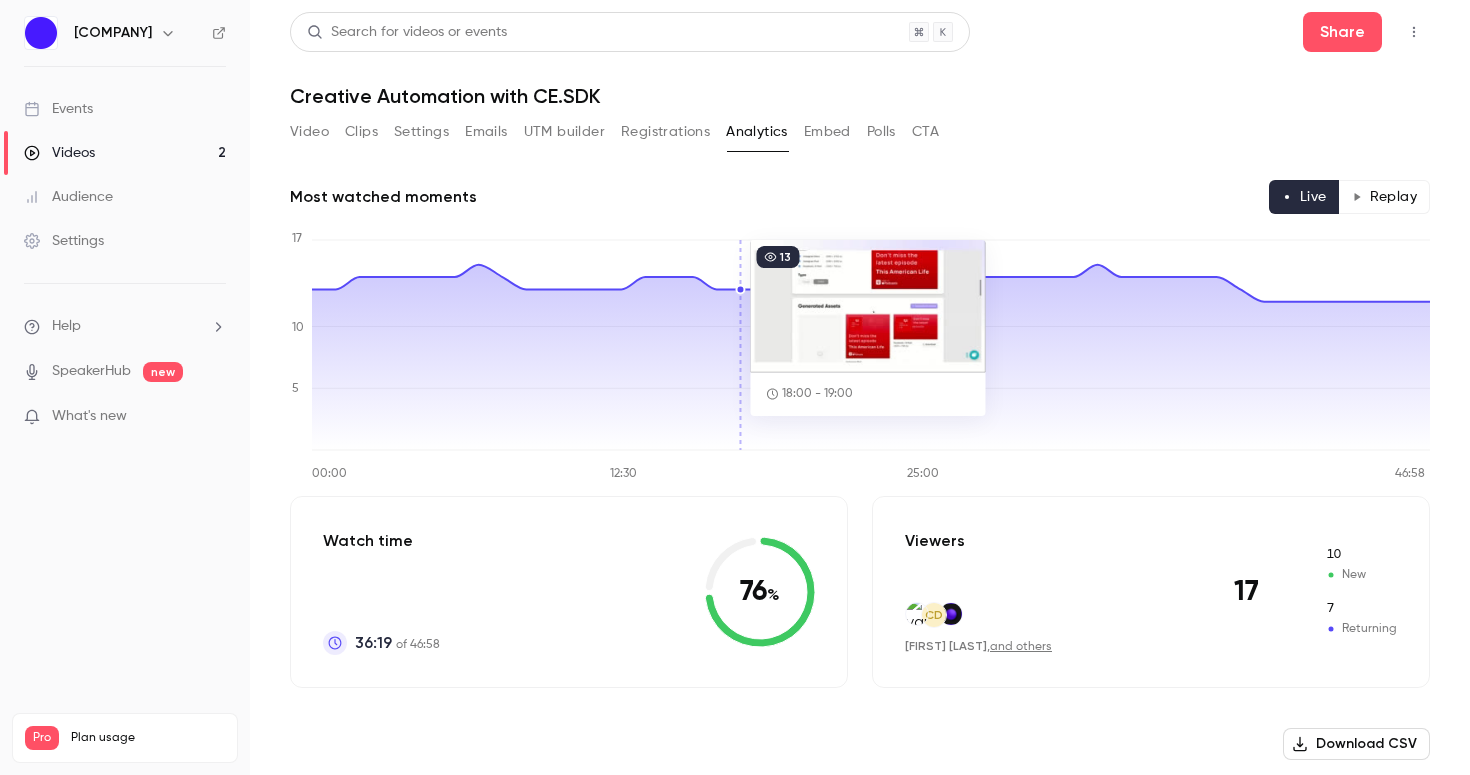 scroll, scrollTop: 0, scrollLeft: 0, axis: both 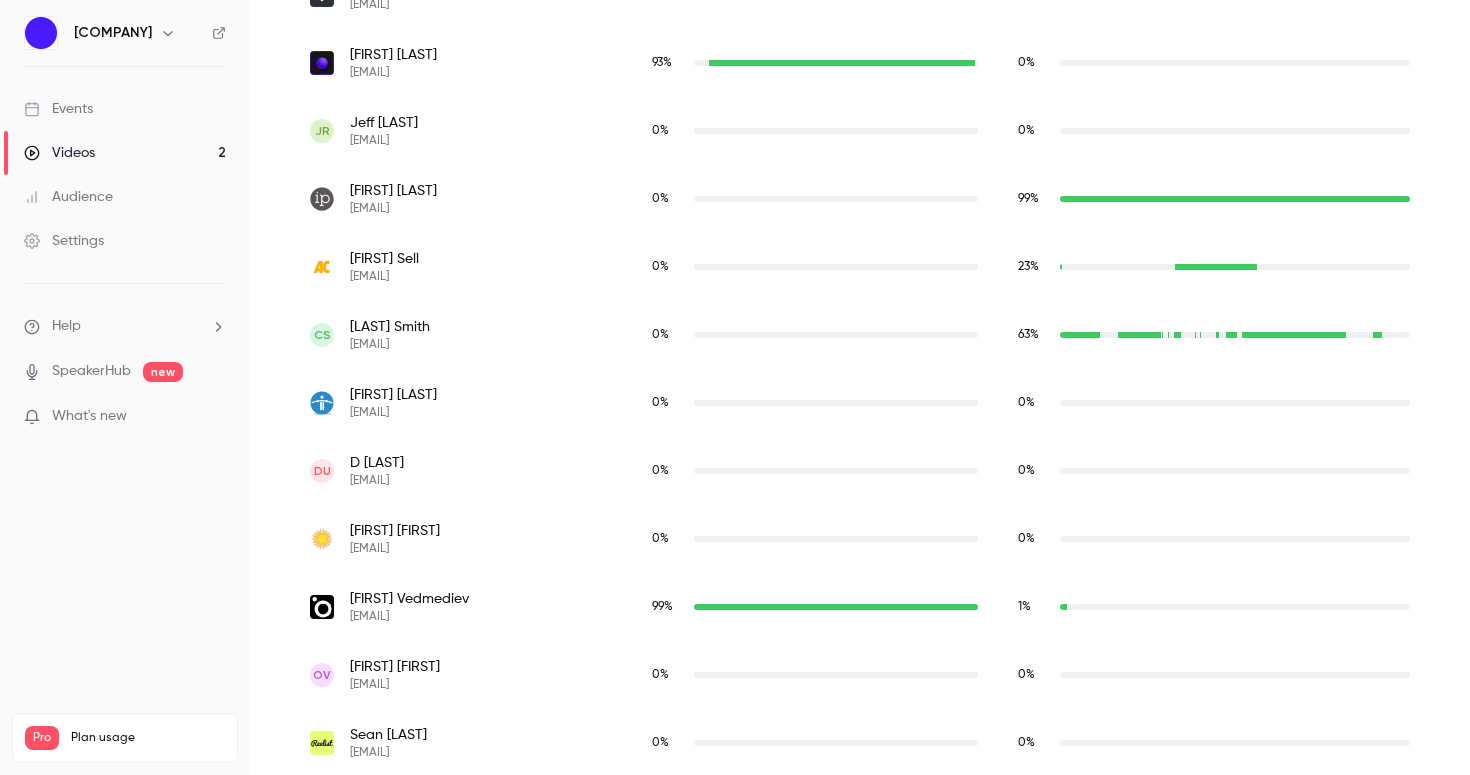 type 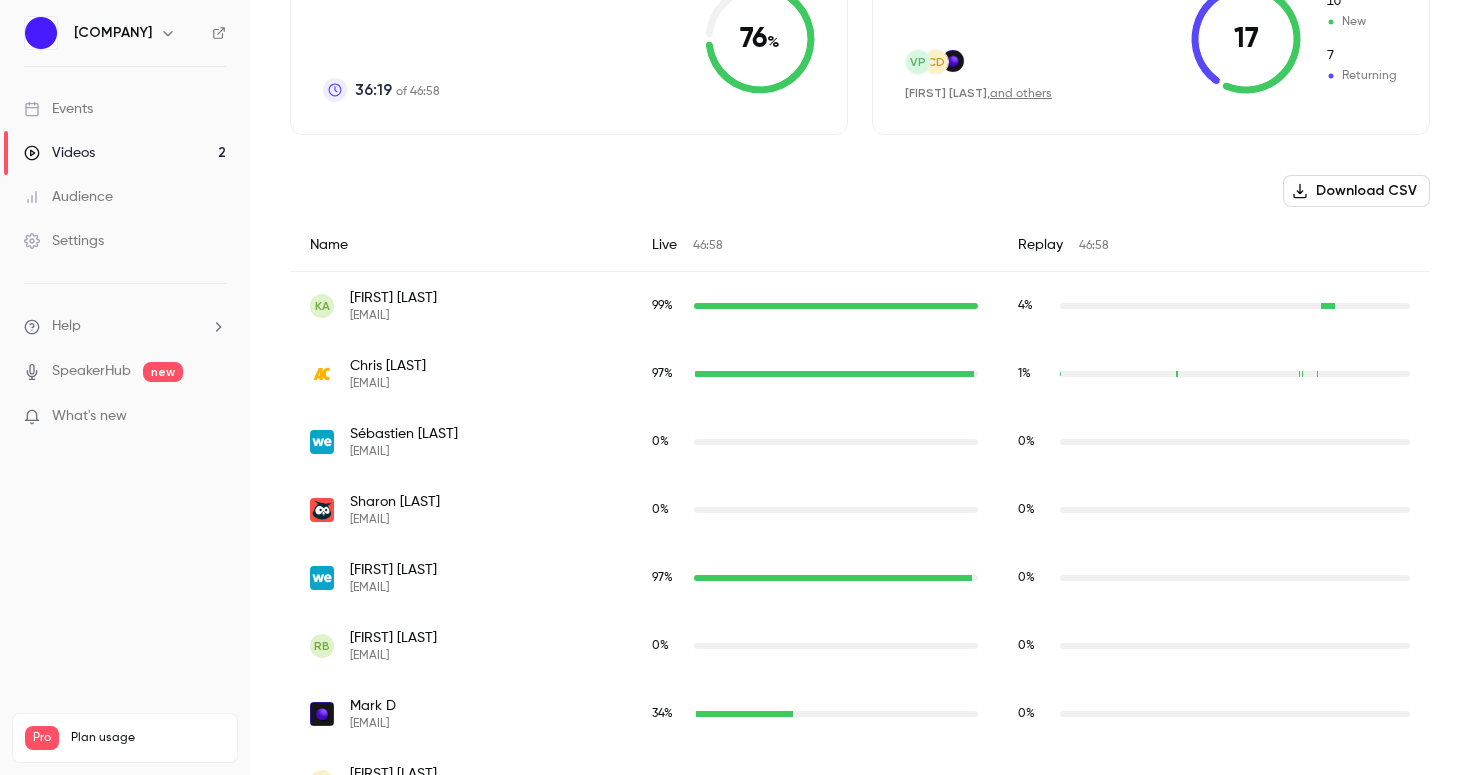 scroll, scrollTop: 0, scrollLeft: 0, axis: both 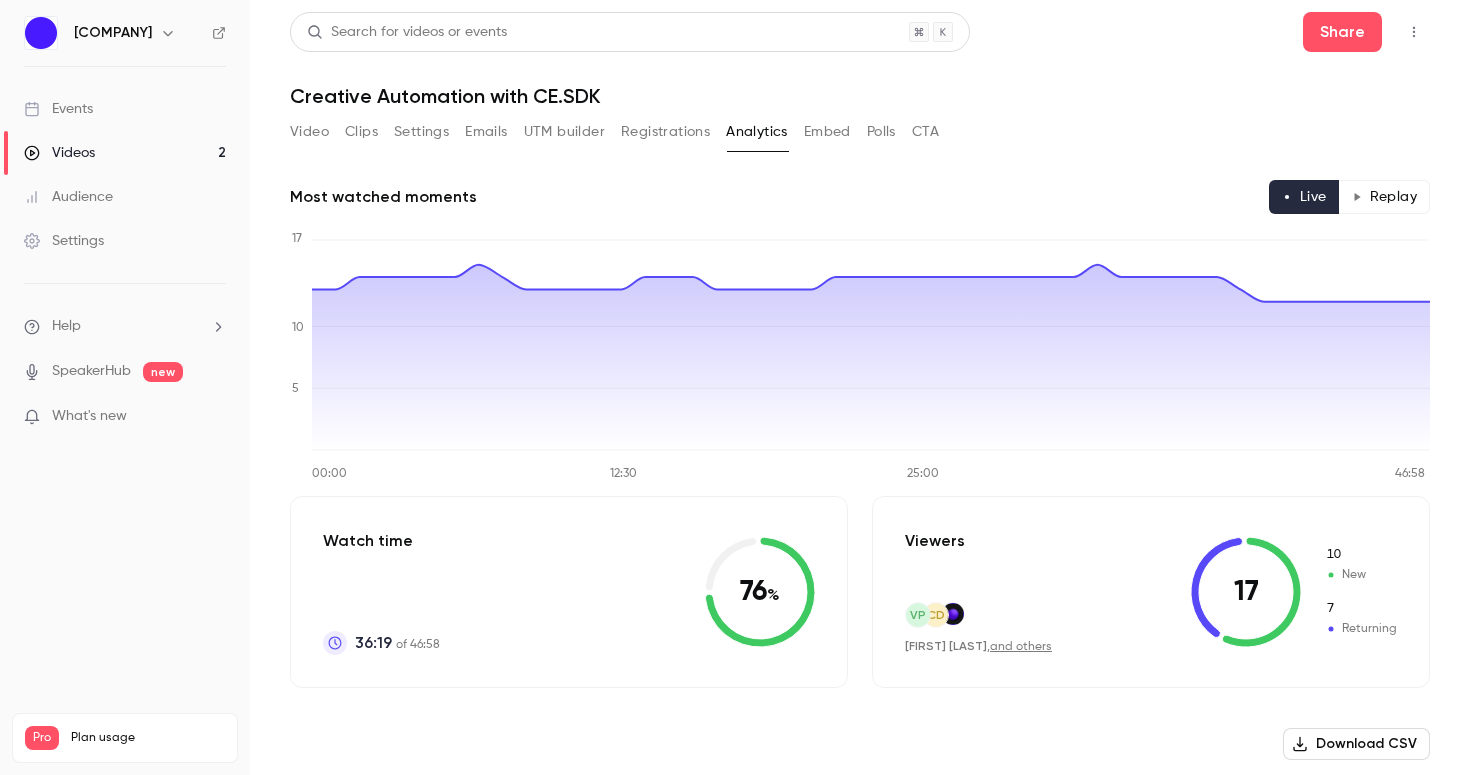 click on "CTA" at bounding box center [925, 132] 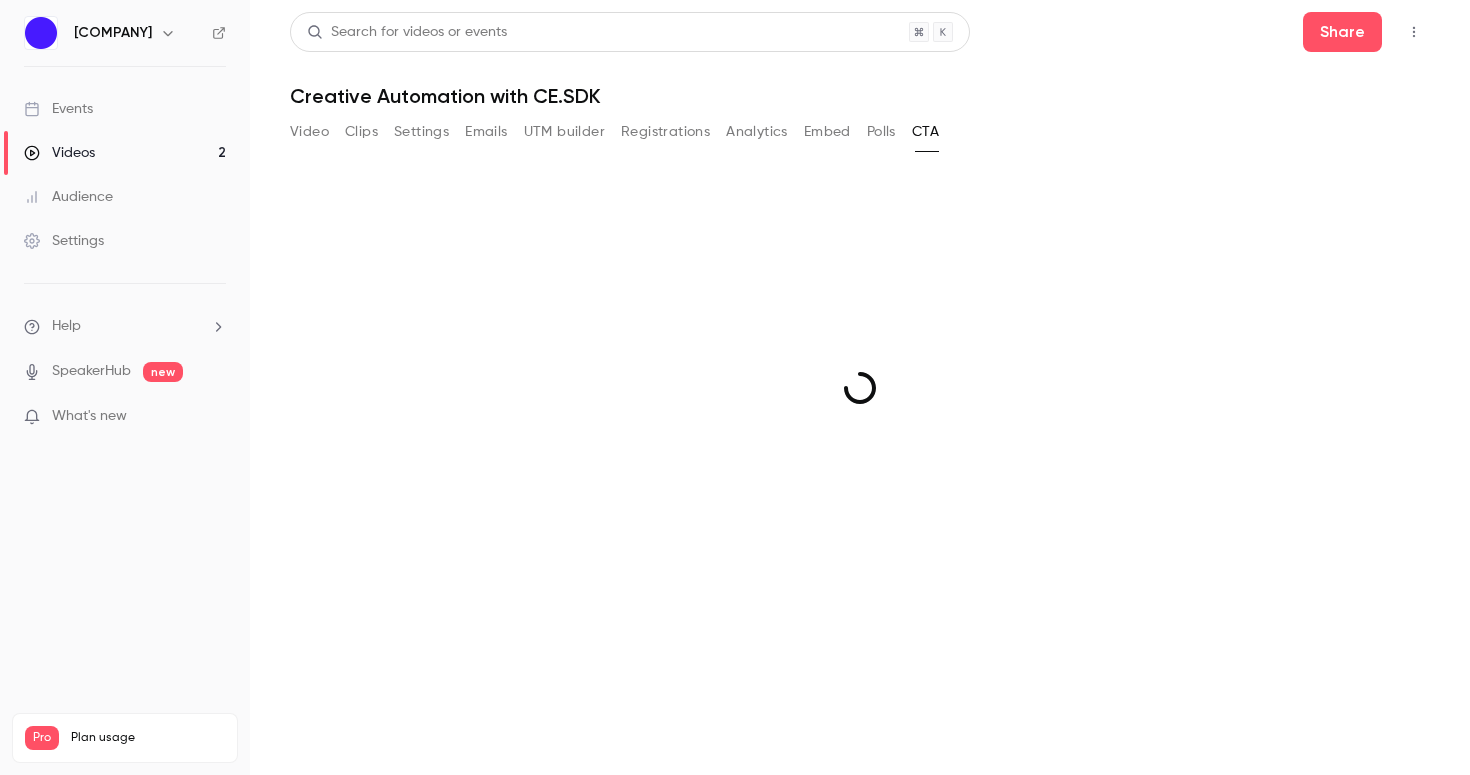 scroll, scrollTop: 0, scrollLeft: 0, axis: both 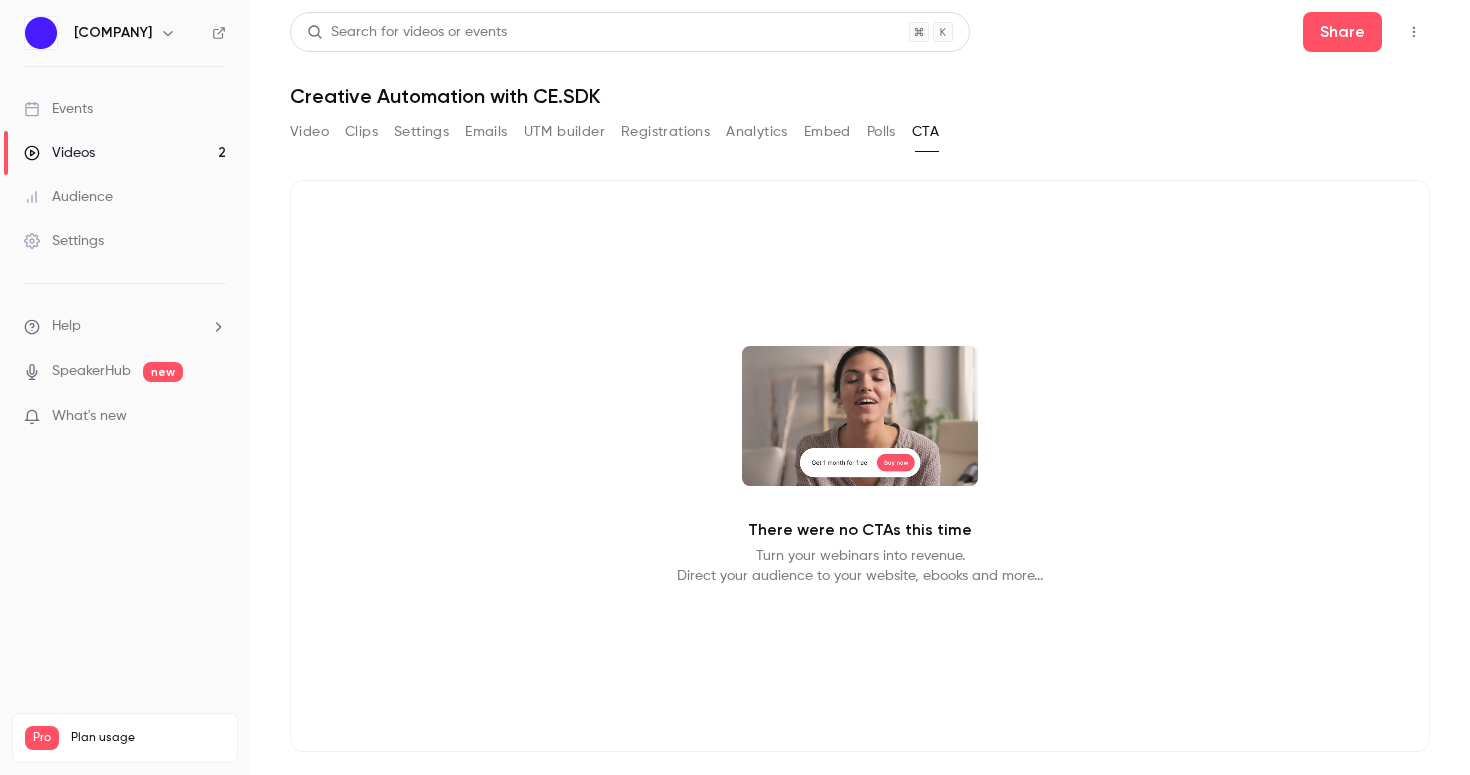 click on "Polls" at bounding box center [881, 132] 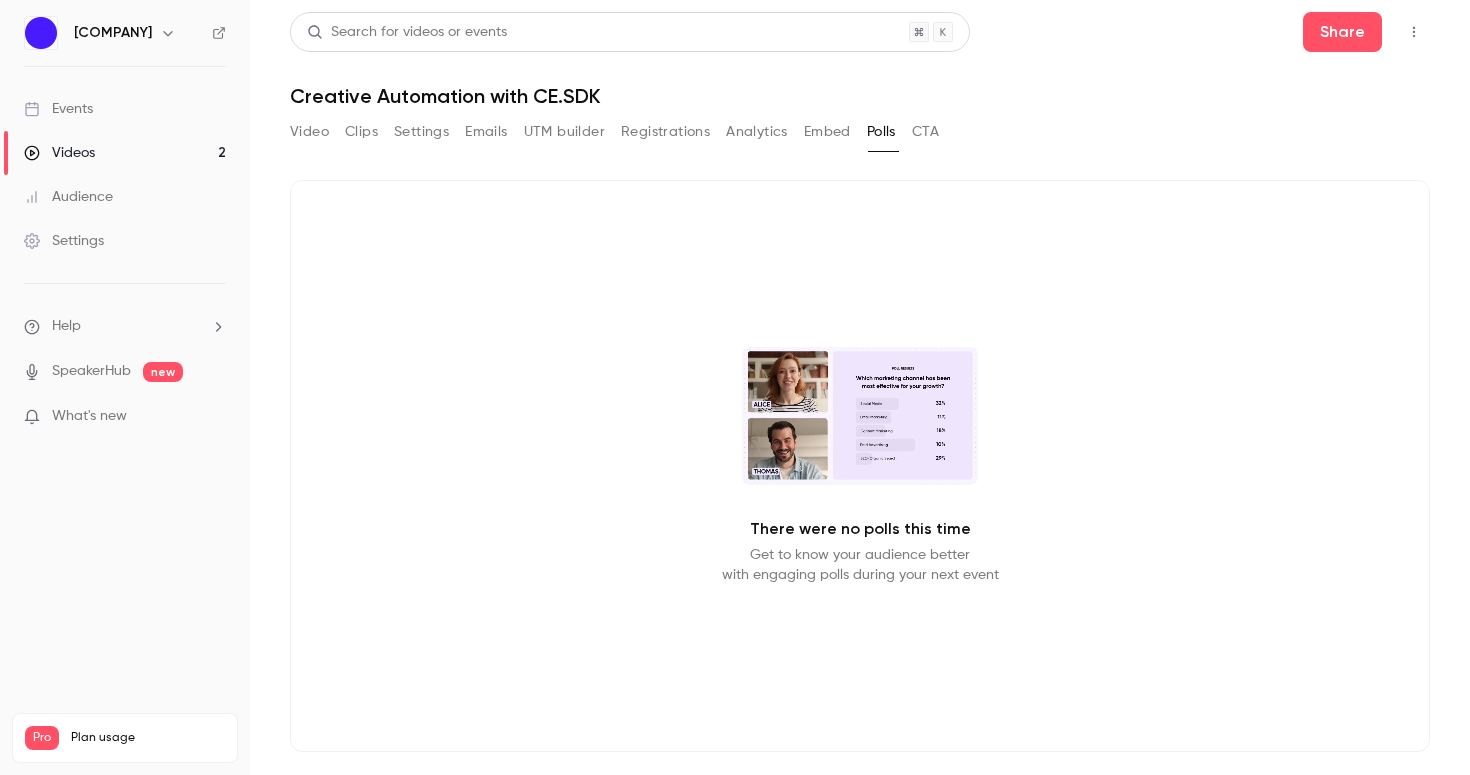 scroll, scrollTop: 0, scrollLeft: 0, axis: both 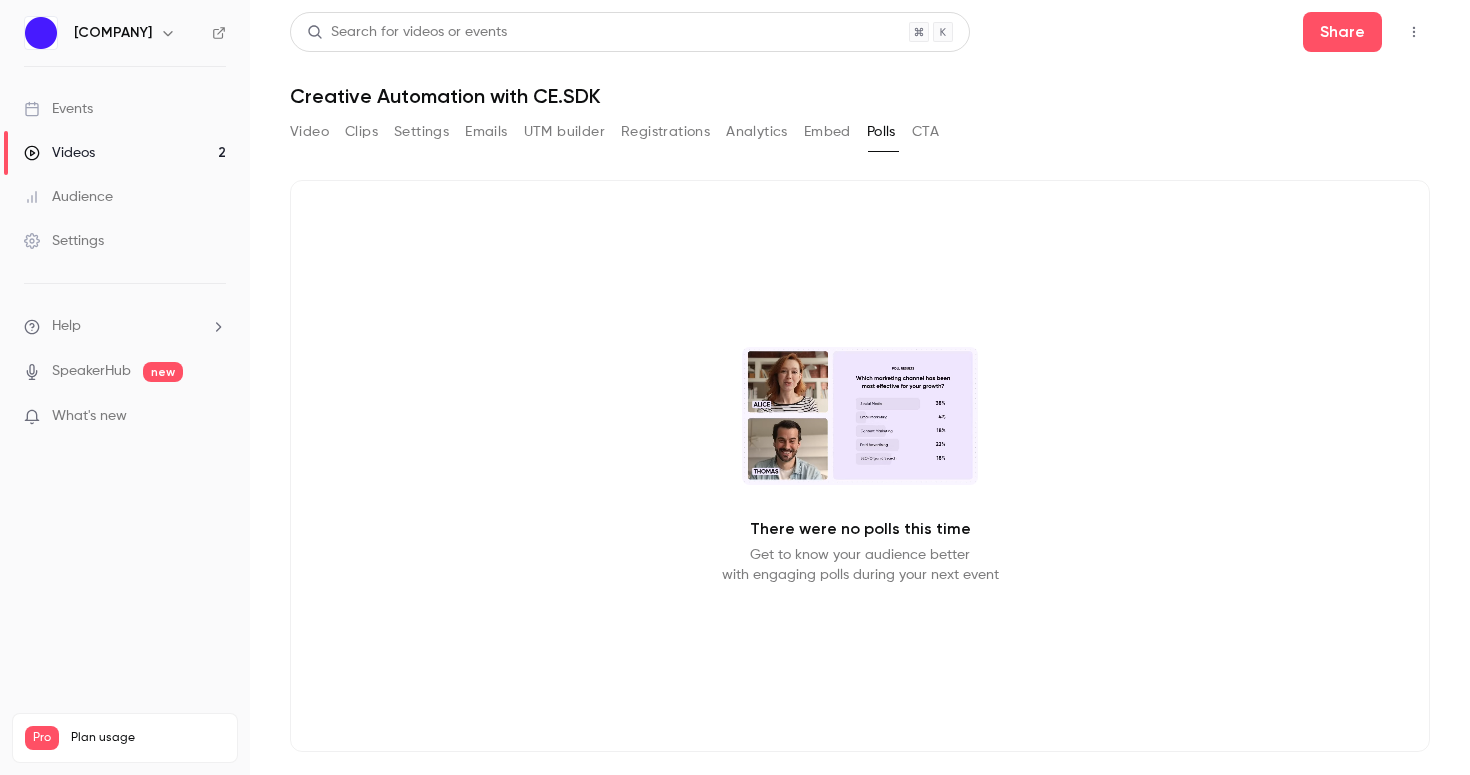 click on "UTM builder" at bounding box center [564, 132] 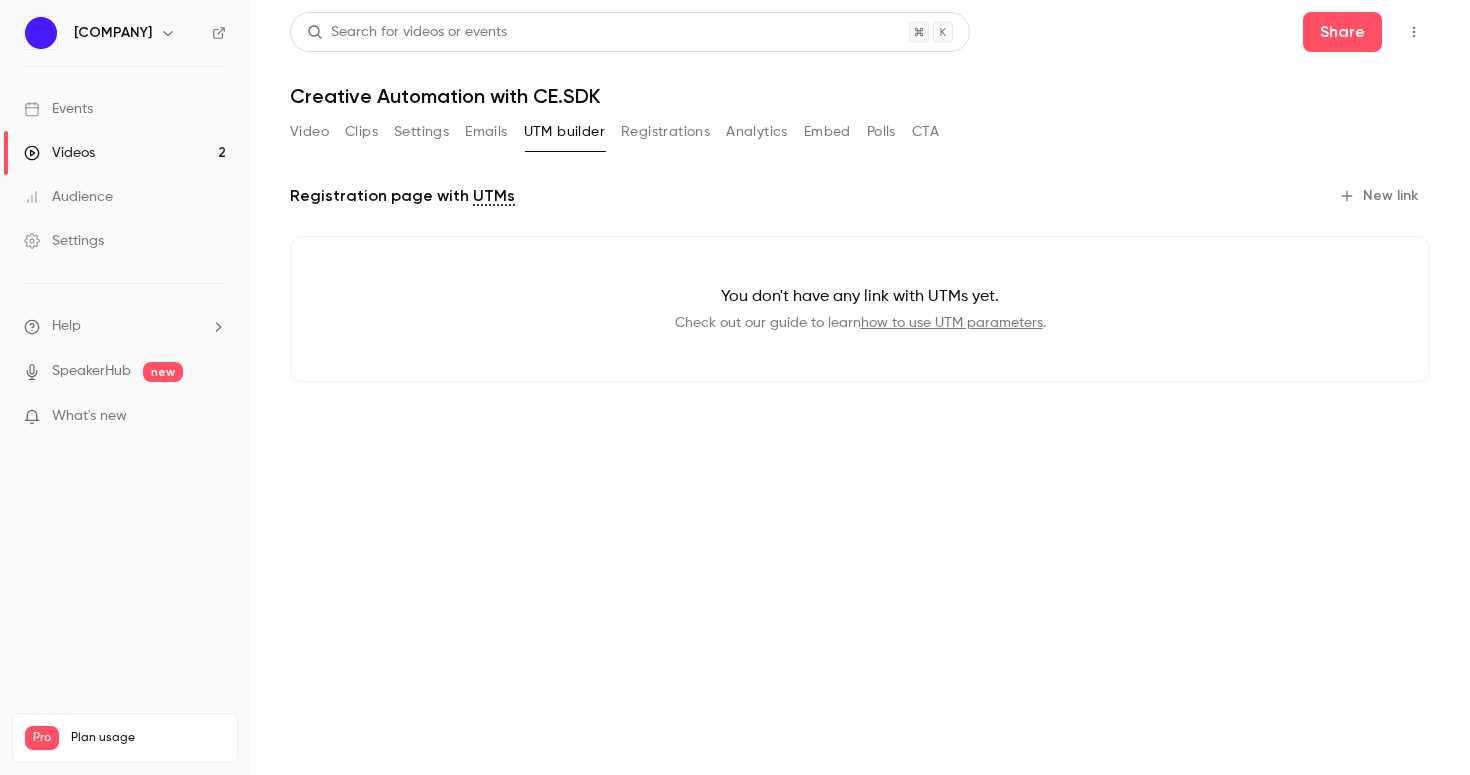 scroll, scrollTop: 0, scrollLeft: 0, axis: both 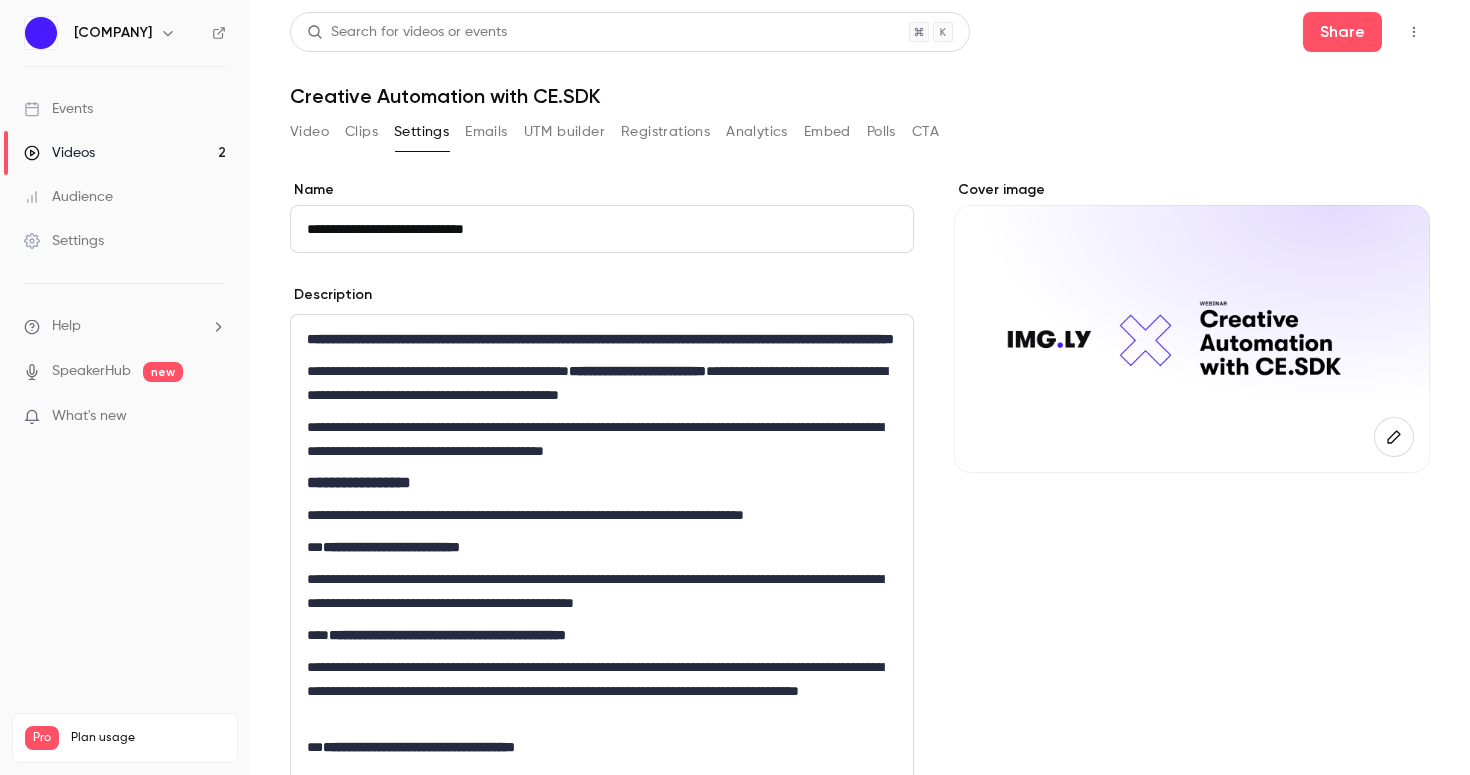 click on "Clips" at bounding box center [361, 132] 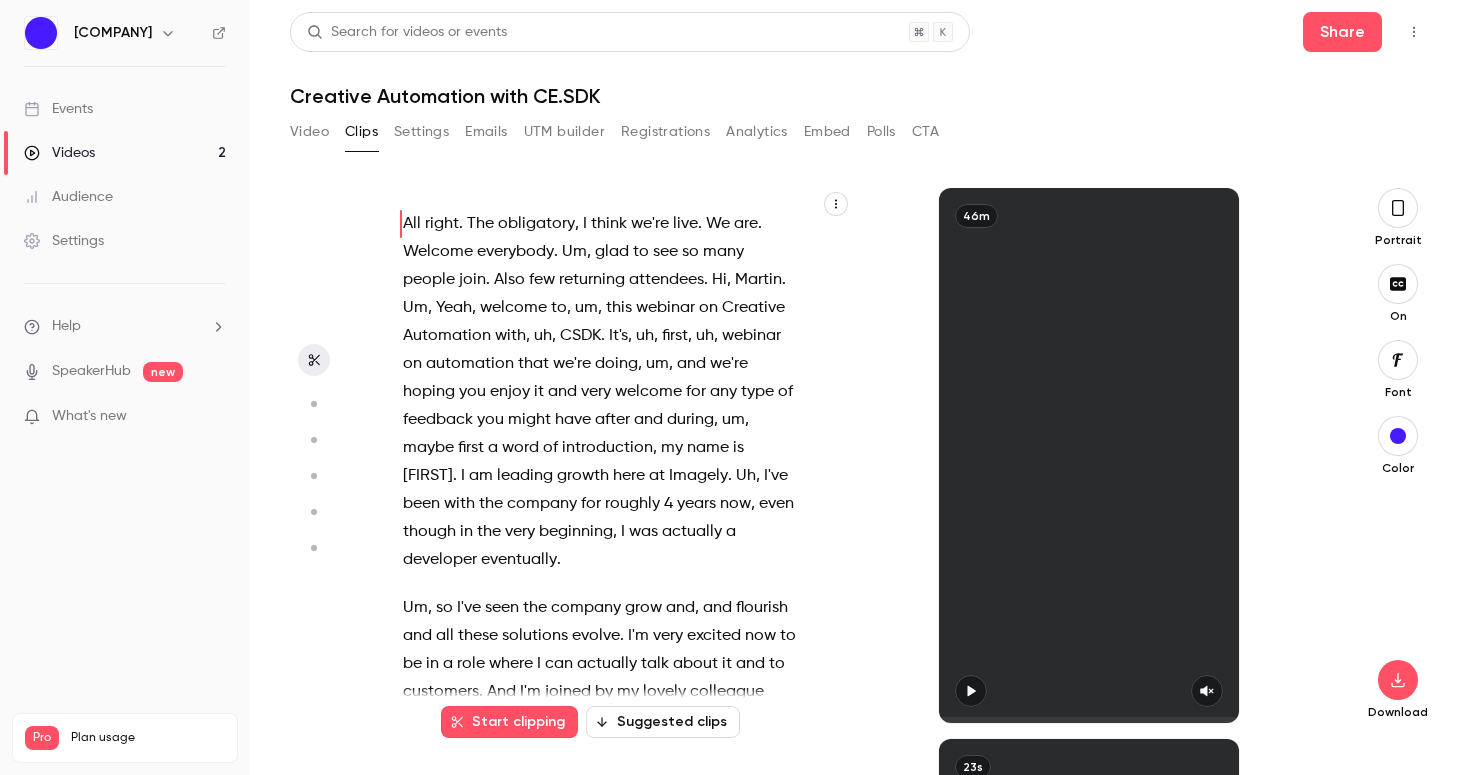 scroll, scrollTop: 0, scrollLeft: 0, axis: both 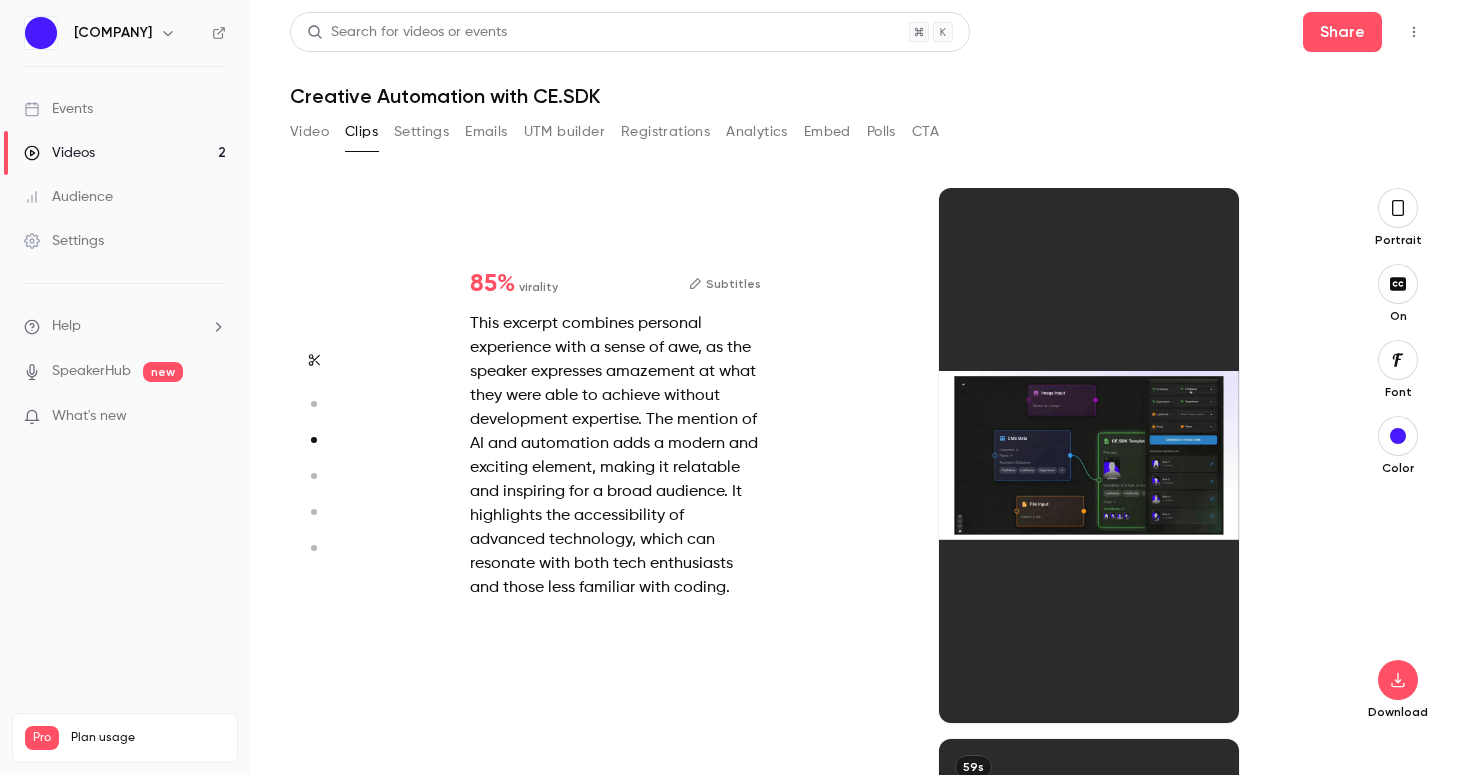 type on "*" 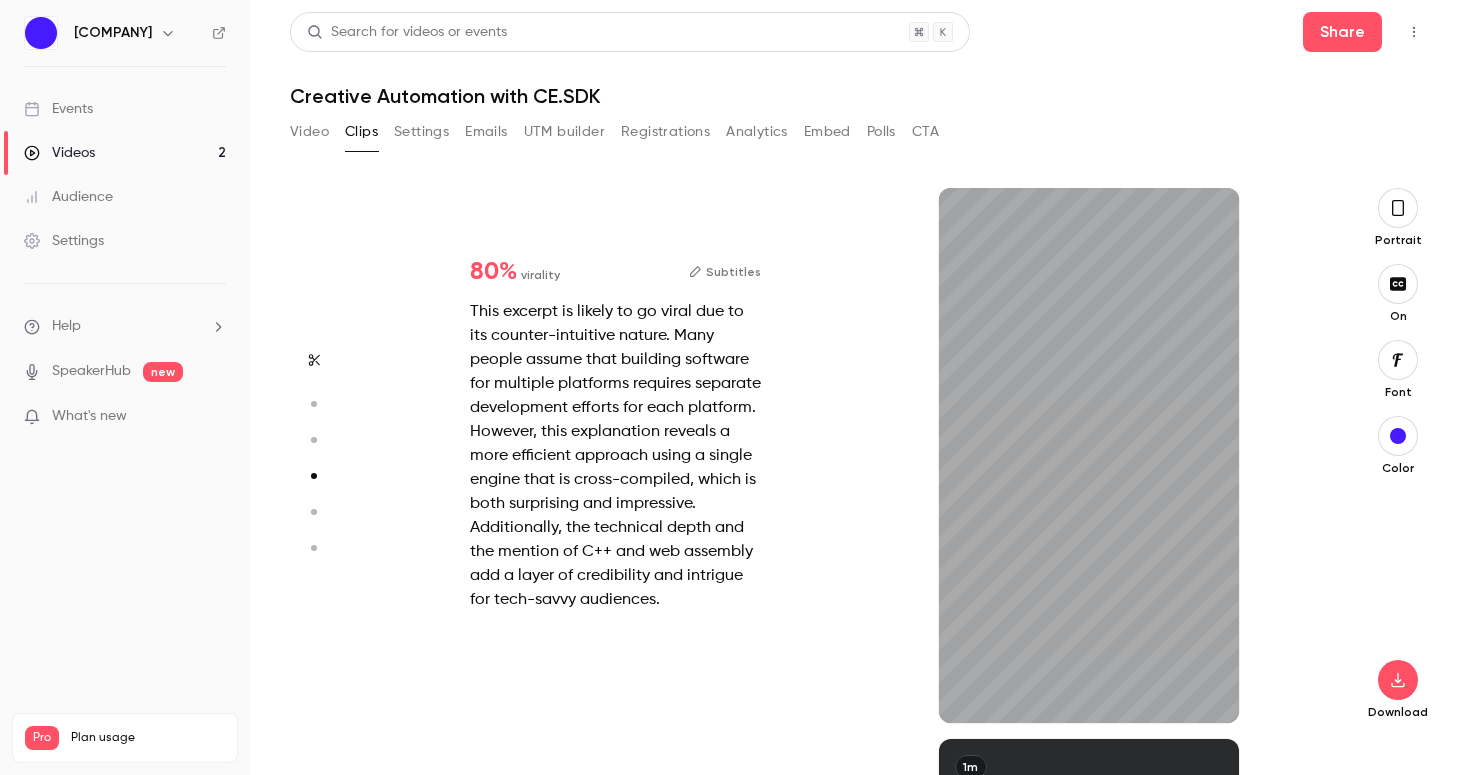 scroll, scrollTop: 1653, scrollLeft: 0, axis: vertical 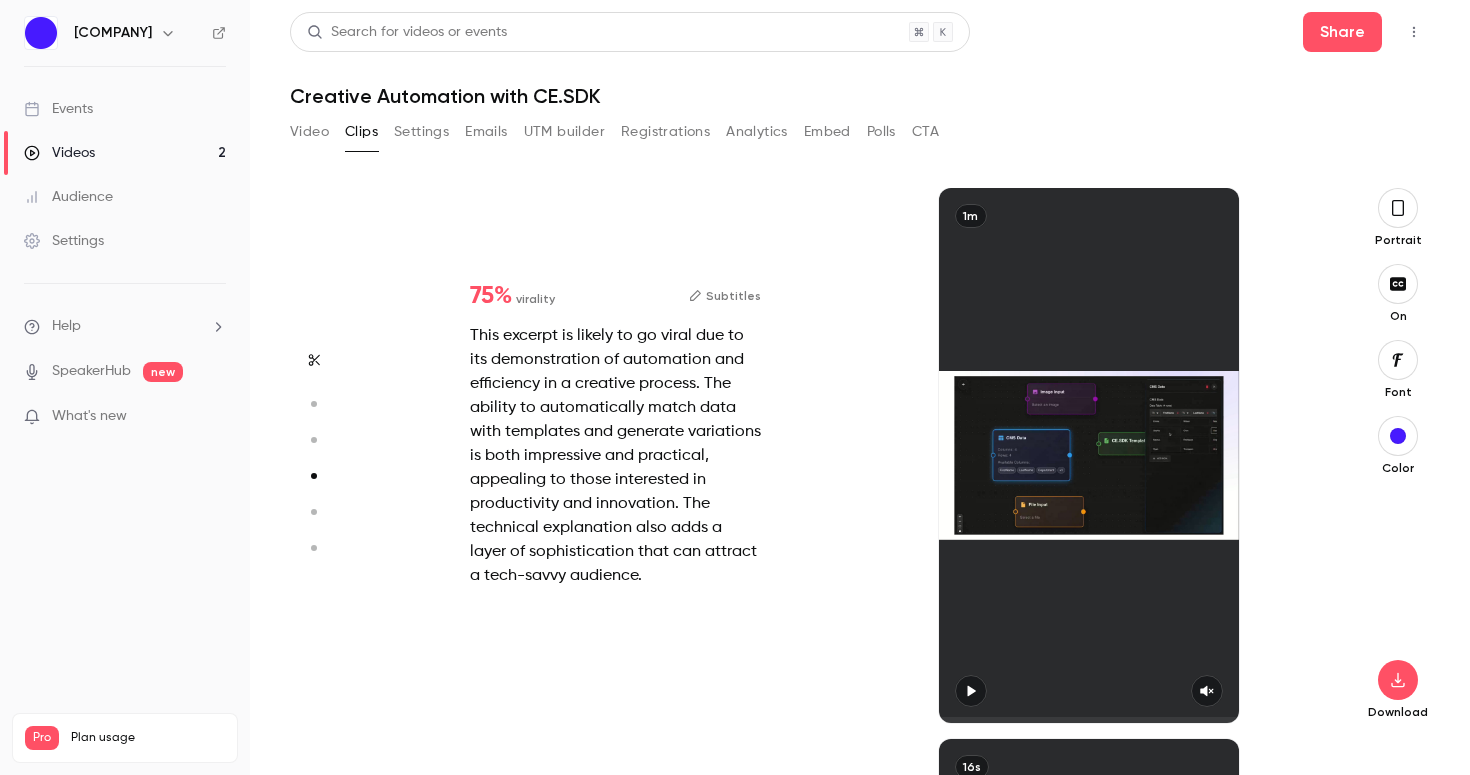 type on "*" 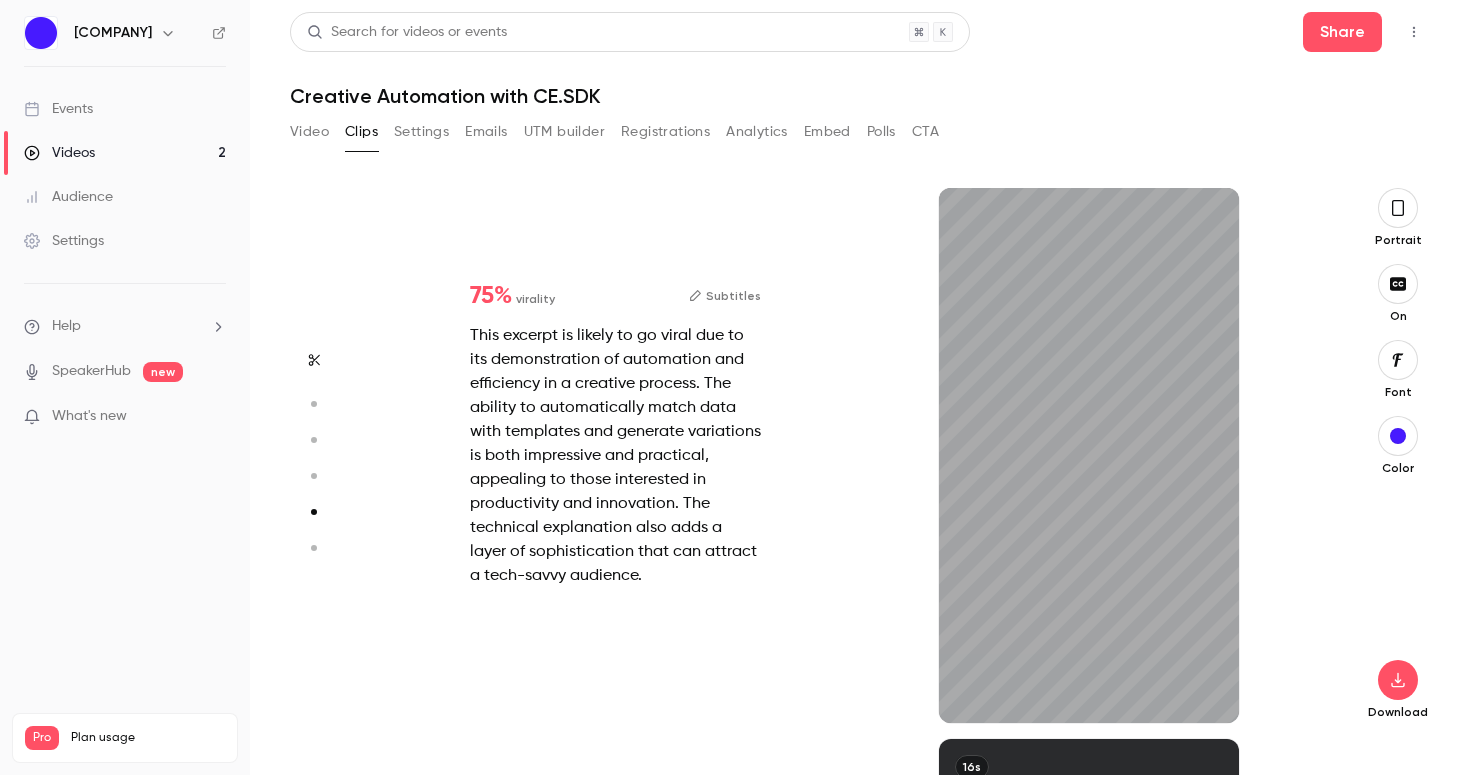 scroll, scrollTop: 2204, scrollLeft: 0, axis: vertical 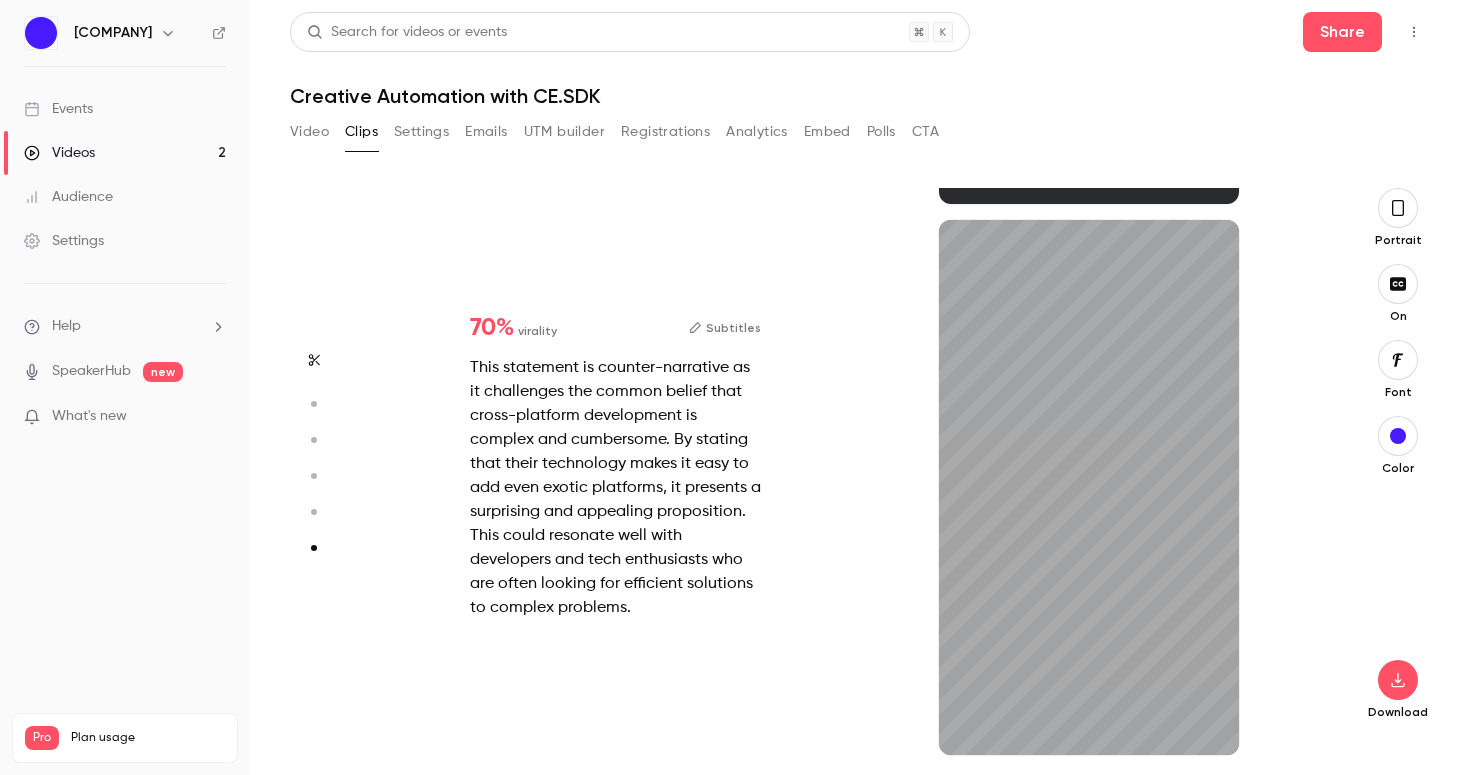 type on "*" 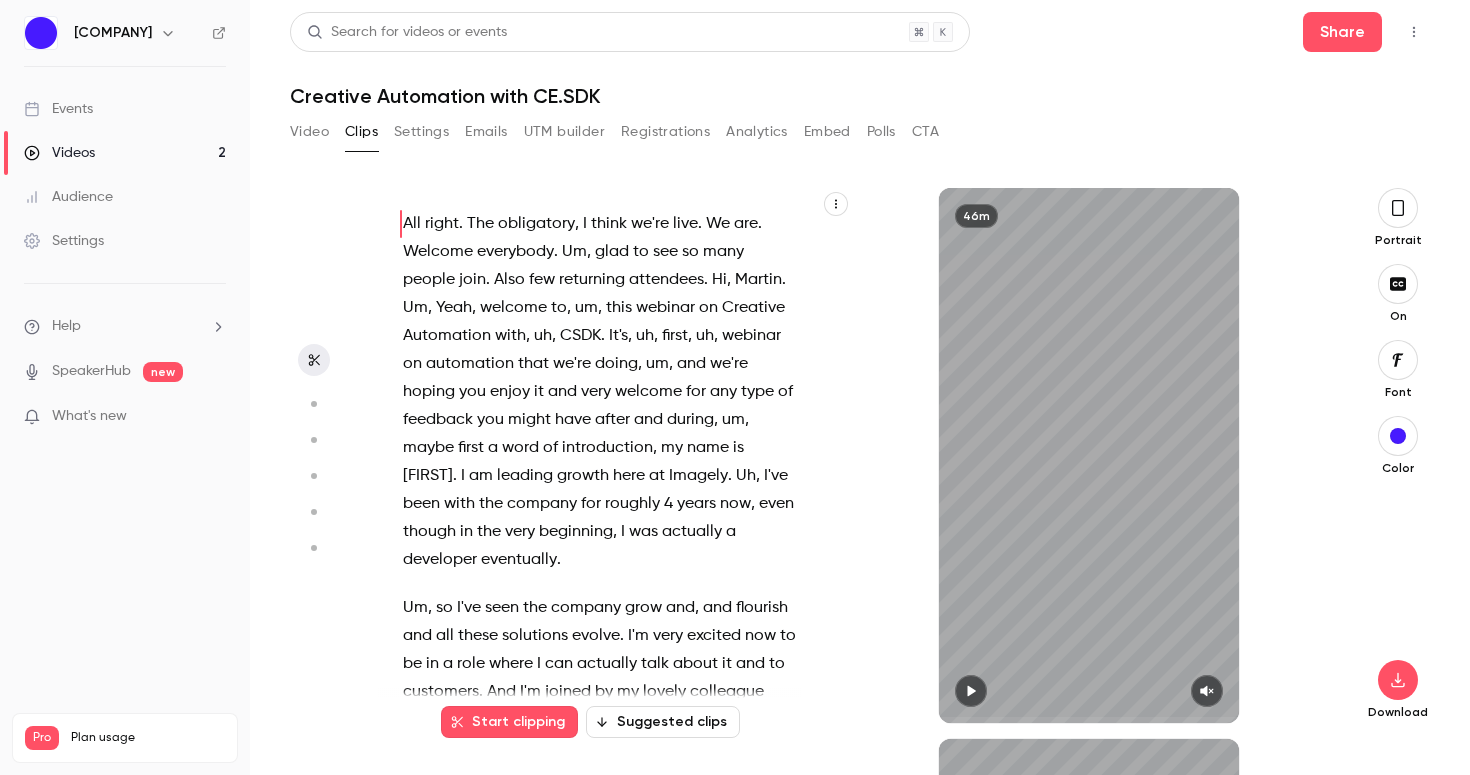 scroll, scrollTop: 0, scrollLeft: 0, axis: both 